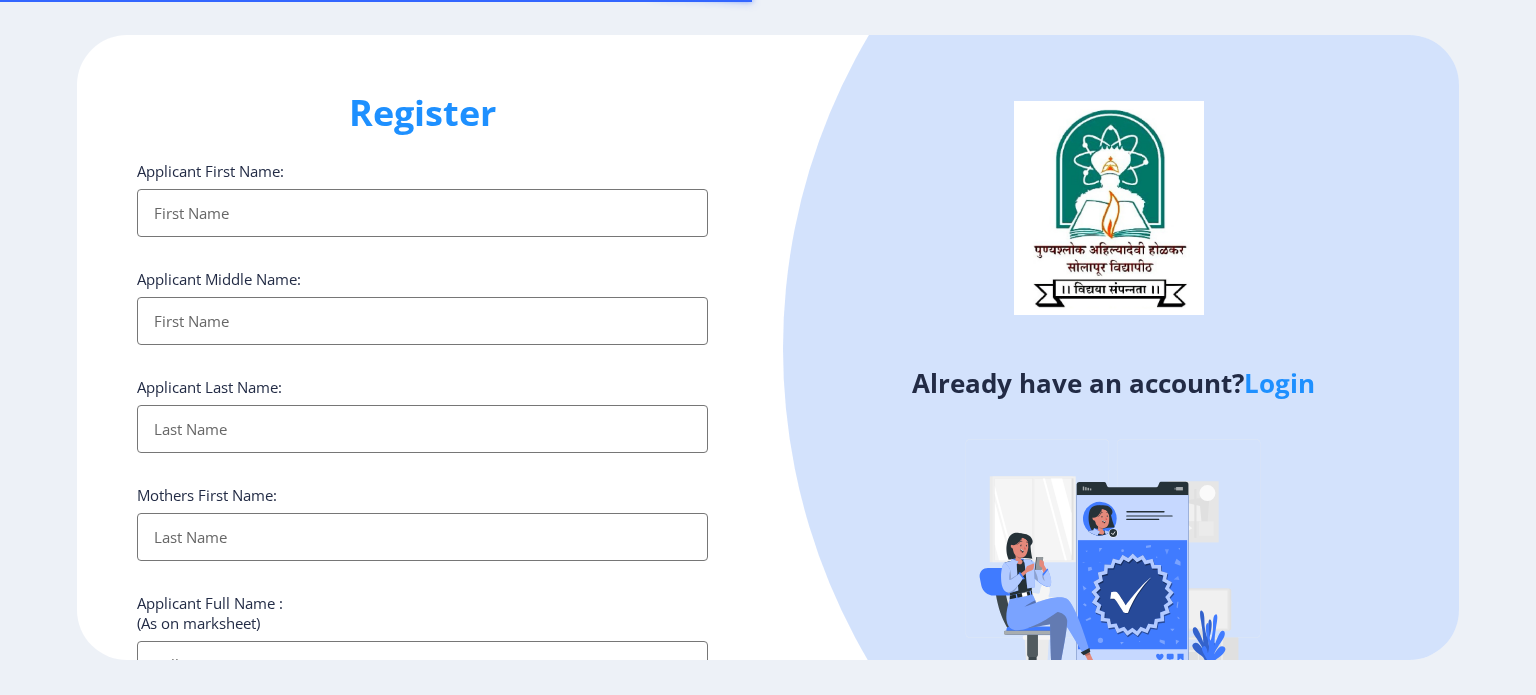 select 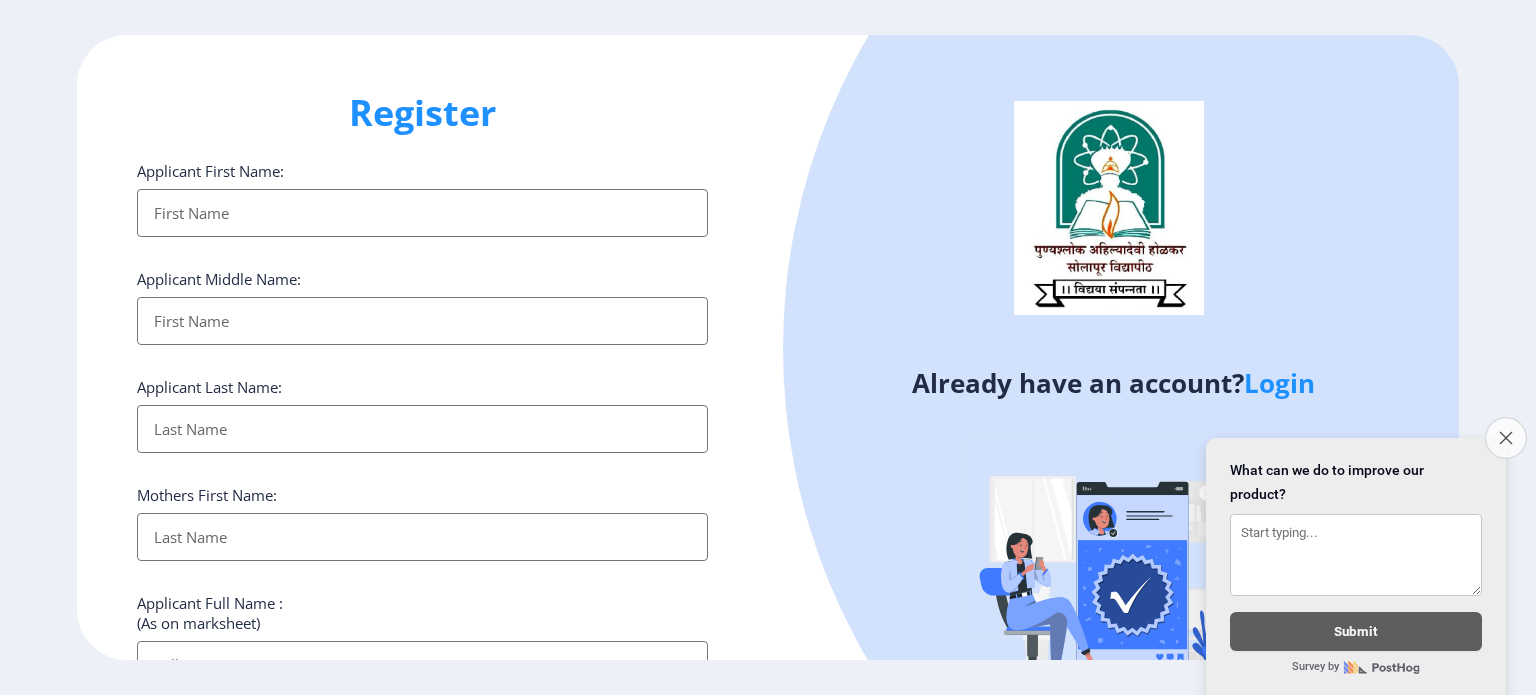 click on "Close survey" 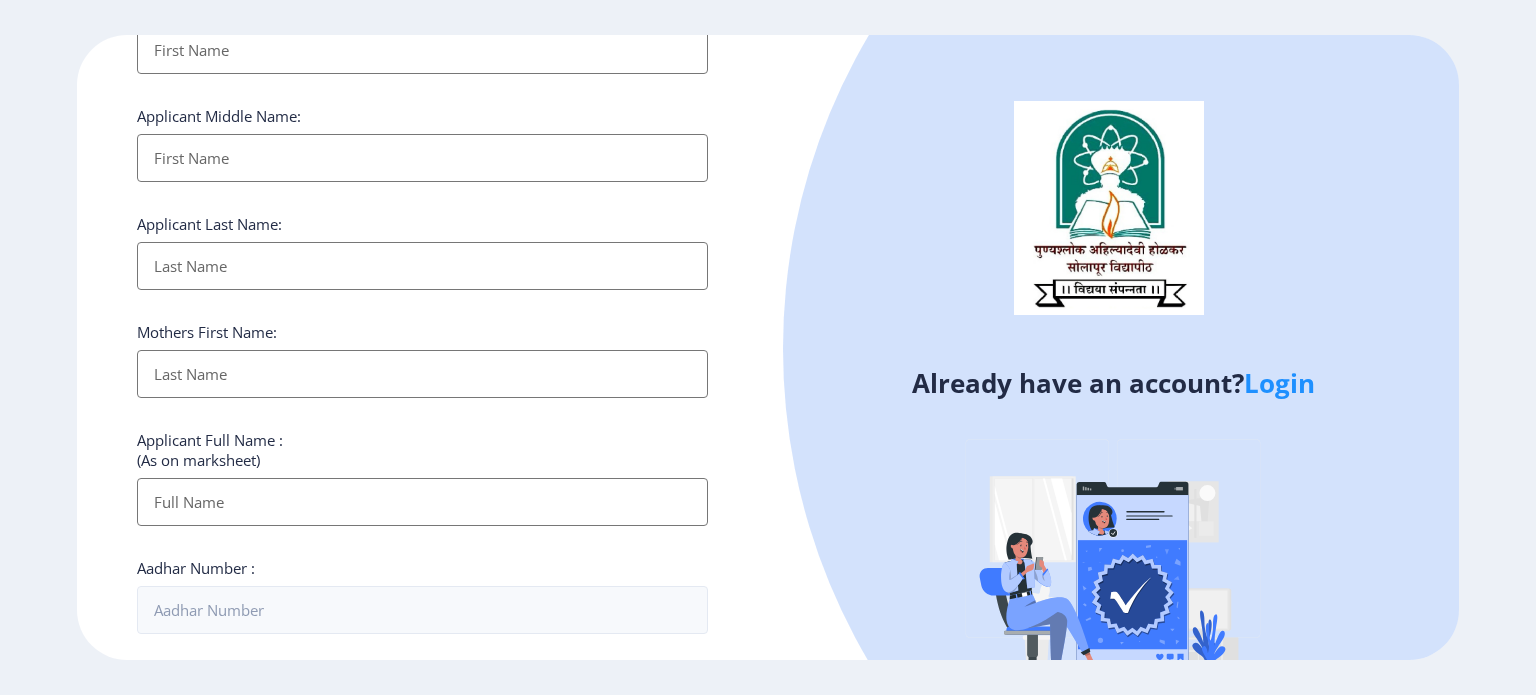 scroll, scrollTop: 0, scrollLeft: 0, axis: both 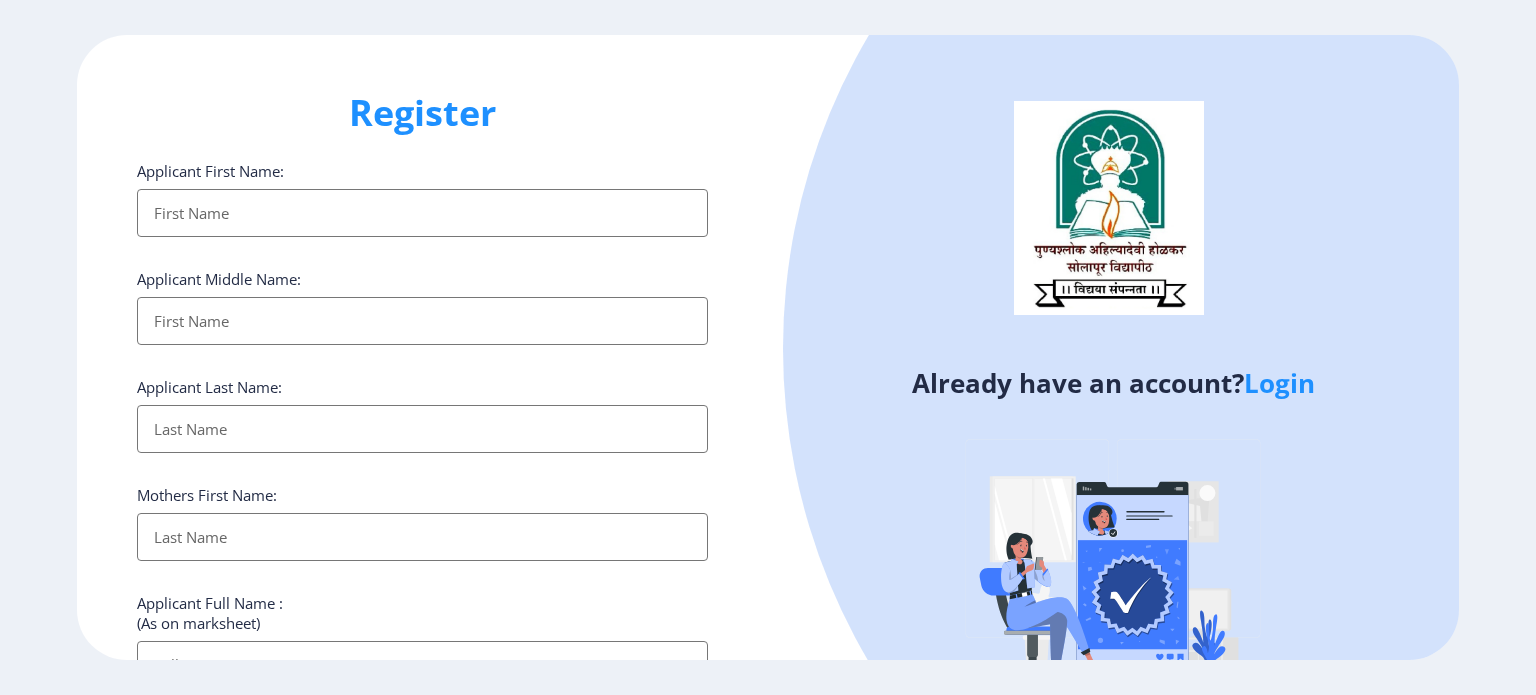 click on "Applicant First Name:" at bounding box center [422, 213] 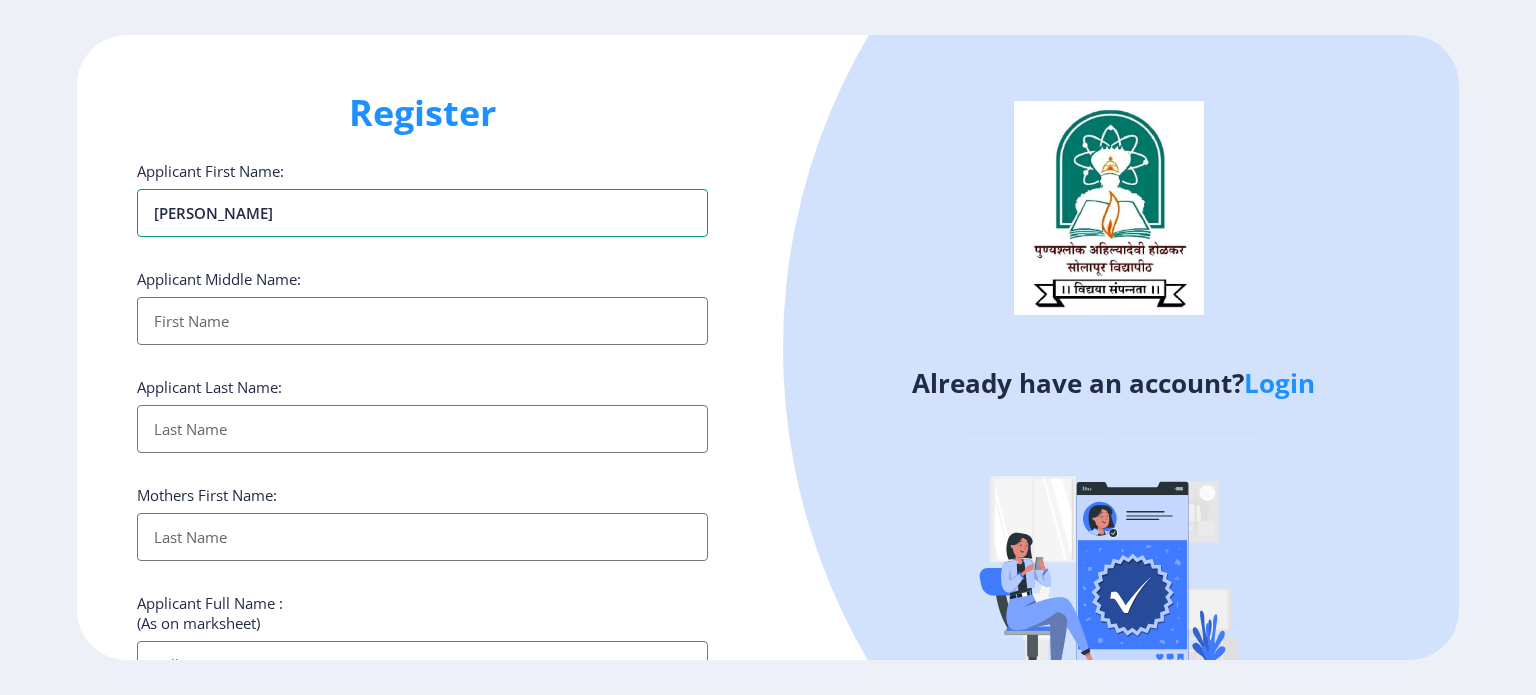 type on "[PERSON_NAME]" 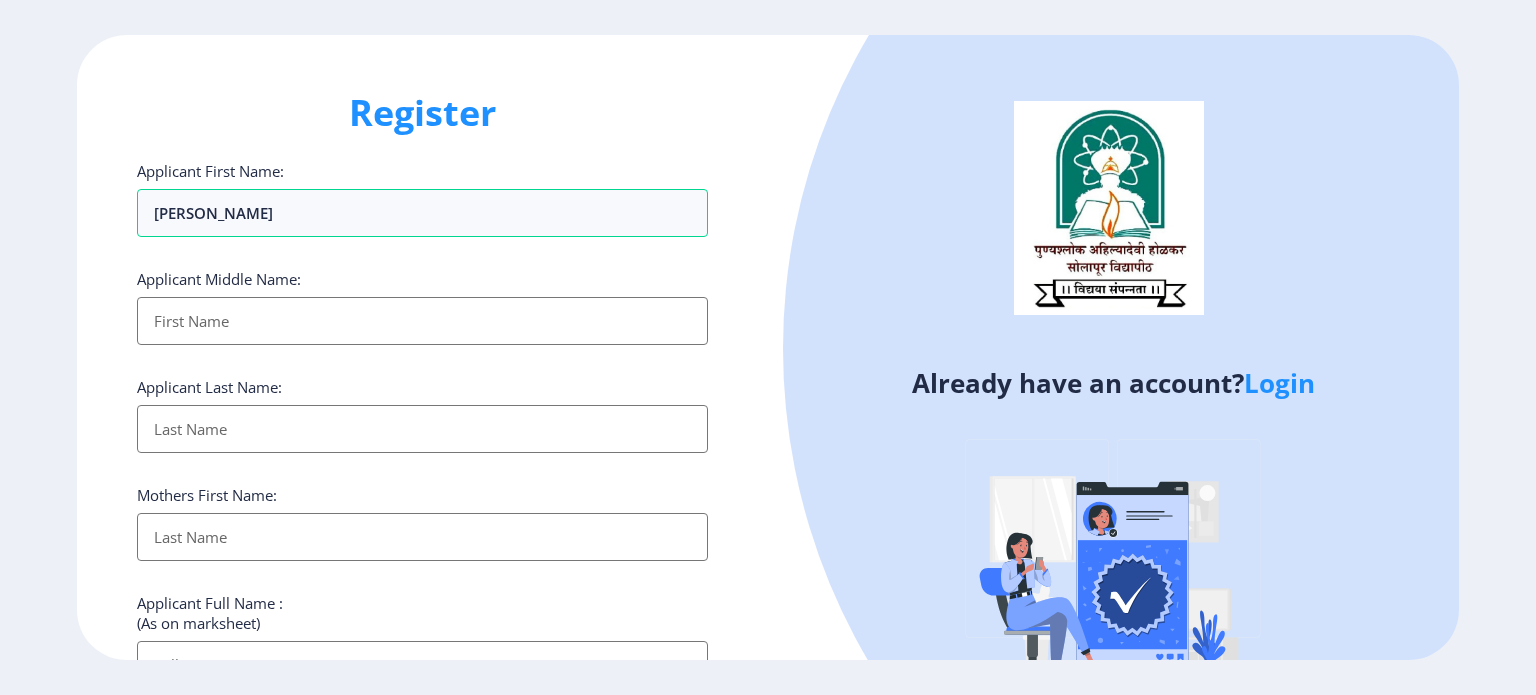 click on "Applicant First Name:" at bounding box center (422, 321) 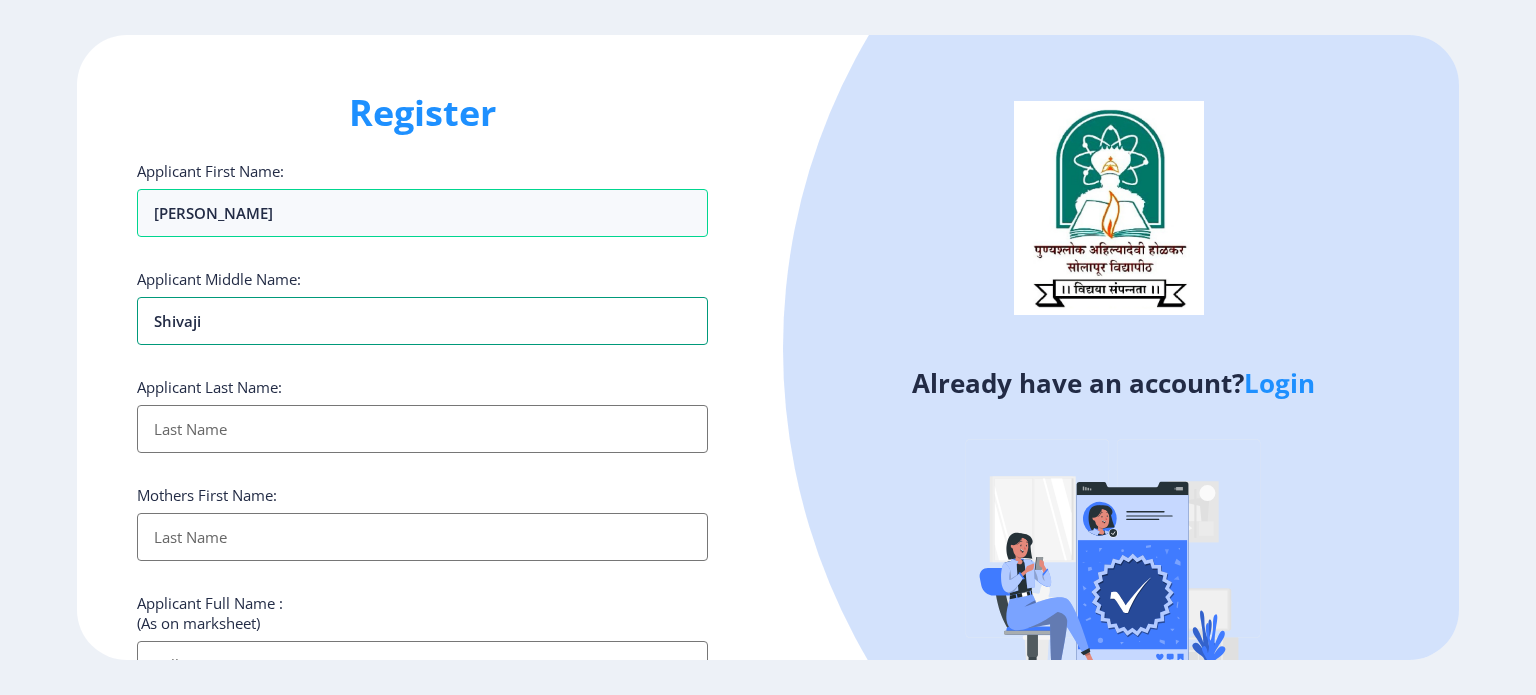 type on "Shivaji" 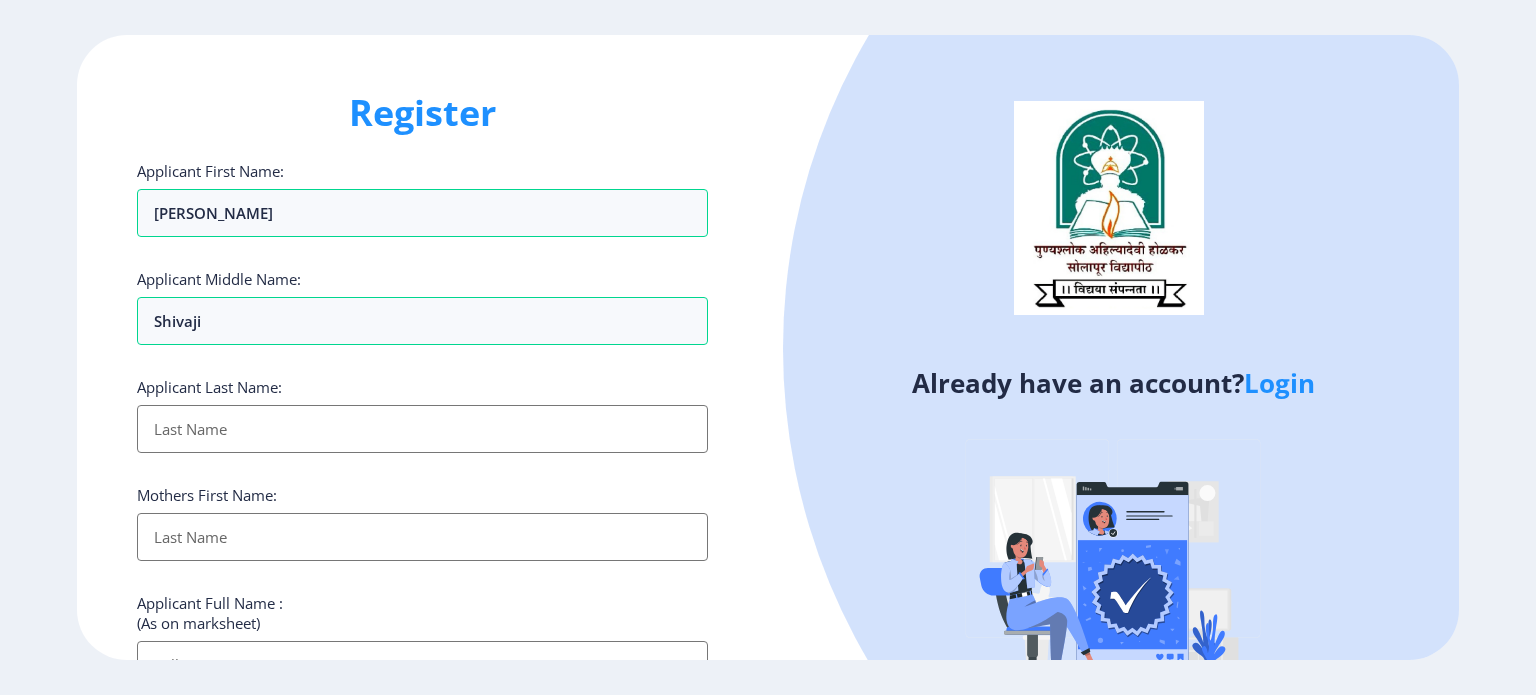 click on "Applicant First Name:" at bounding box center (422, 429) 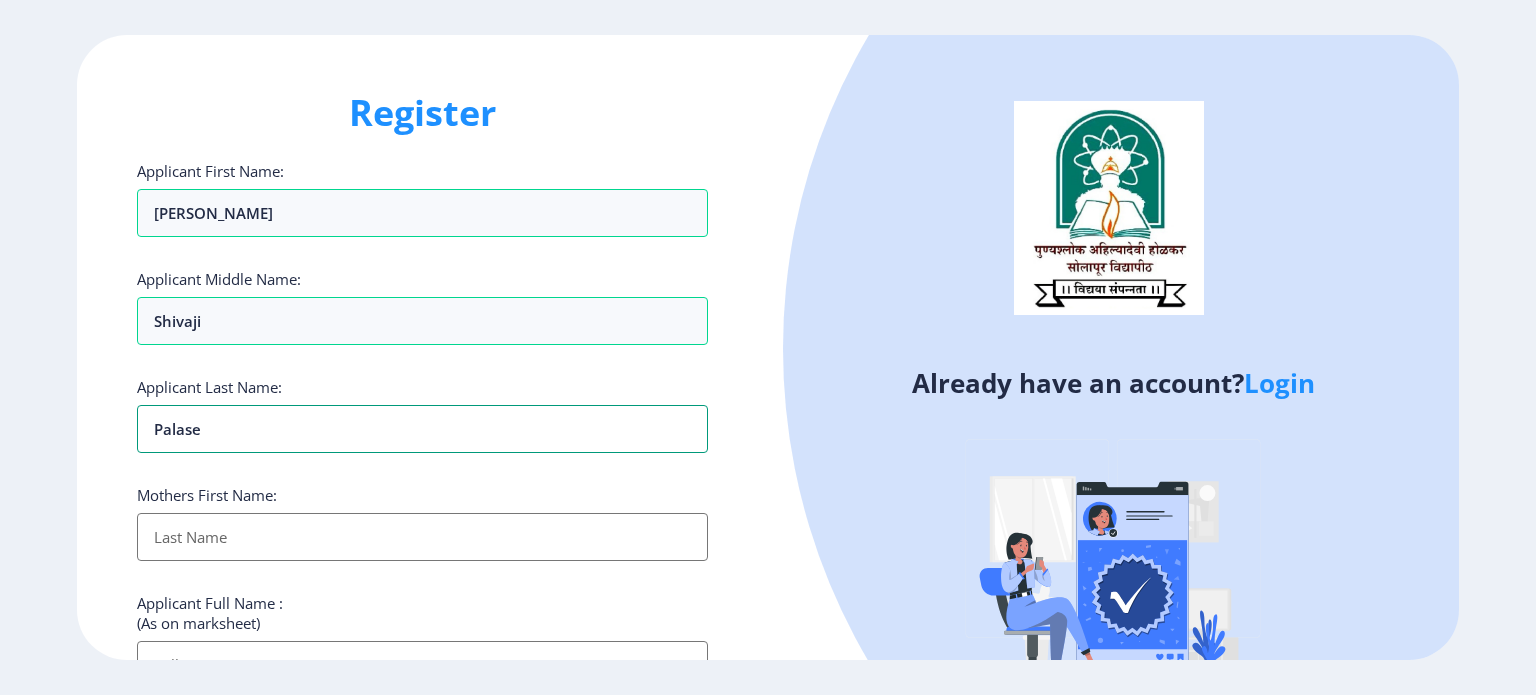 type on "Palase" 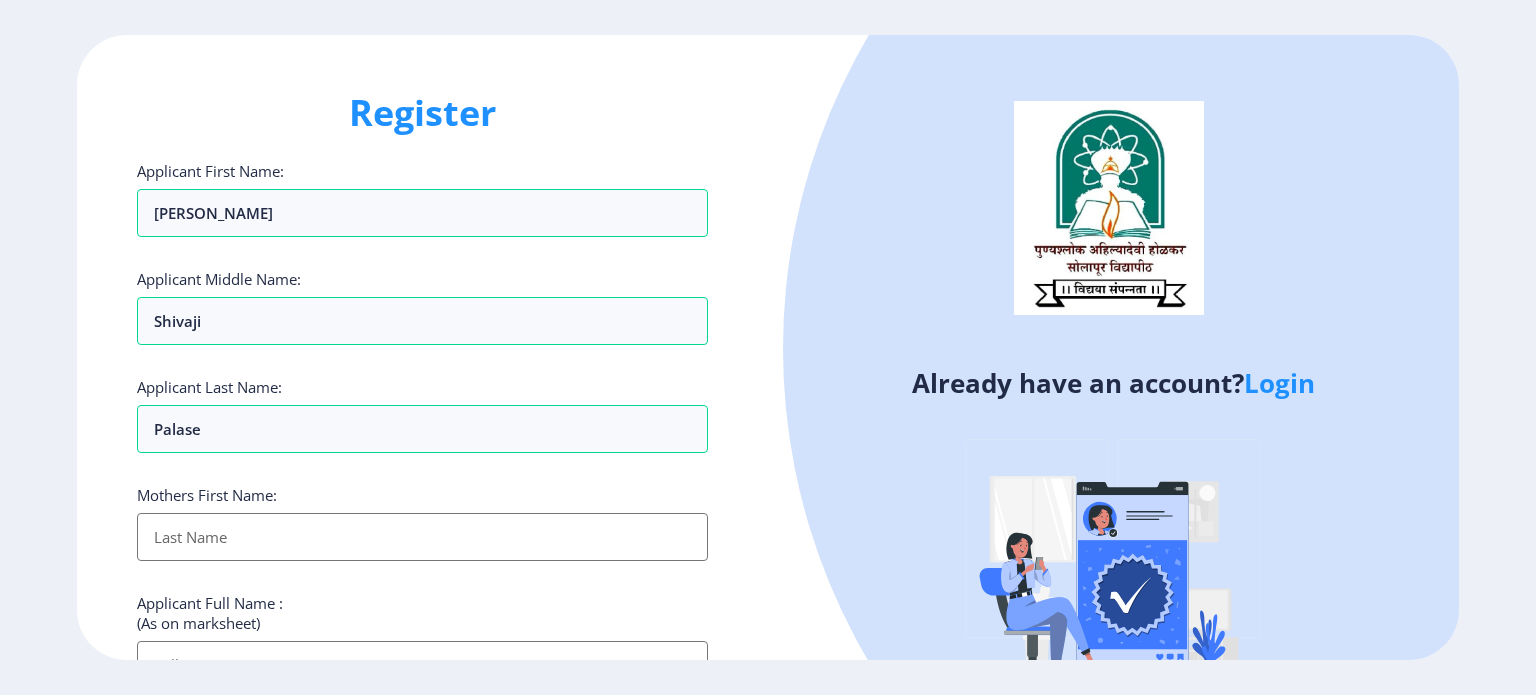 click on "Applicant First Name:" at bounding box center (422, 537) 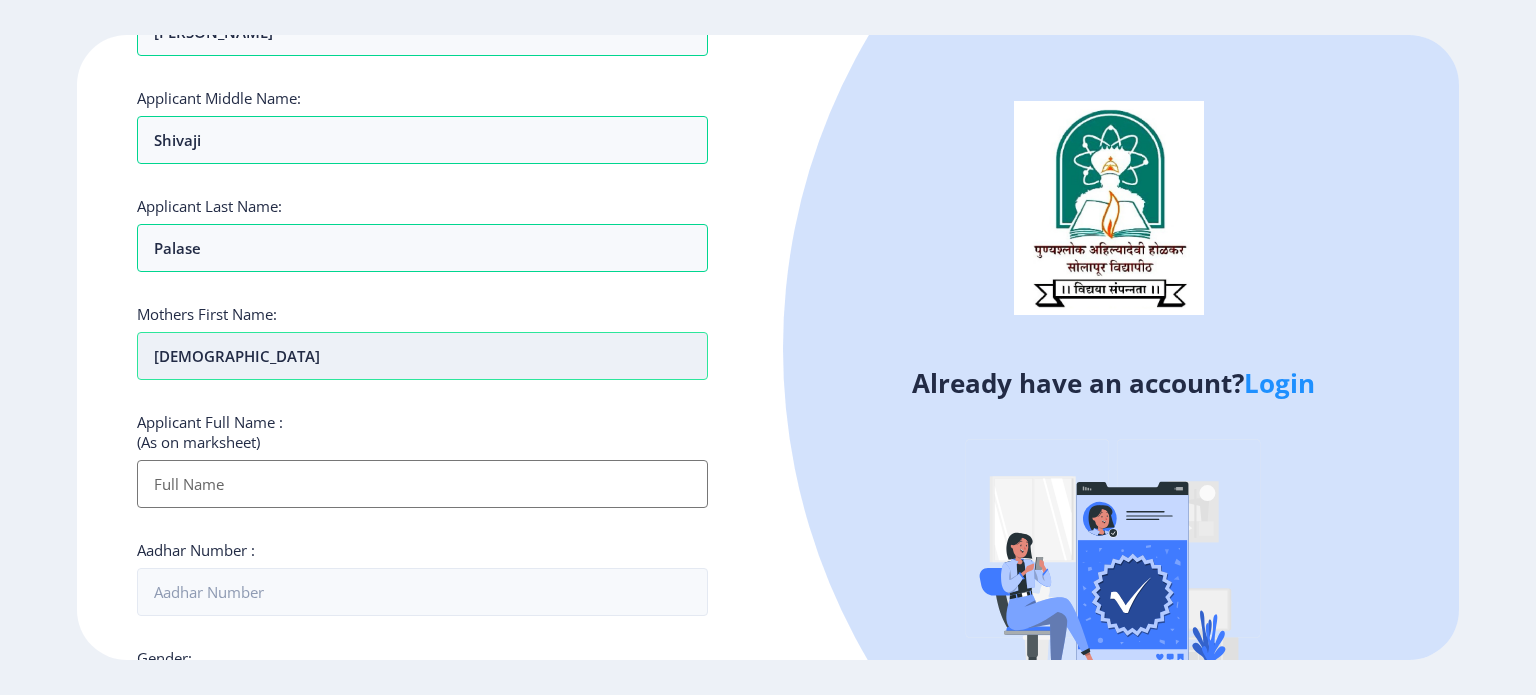 scroll, scrollTop: 200, scrollLeft: 0, axis: vertical 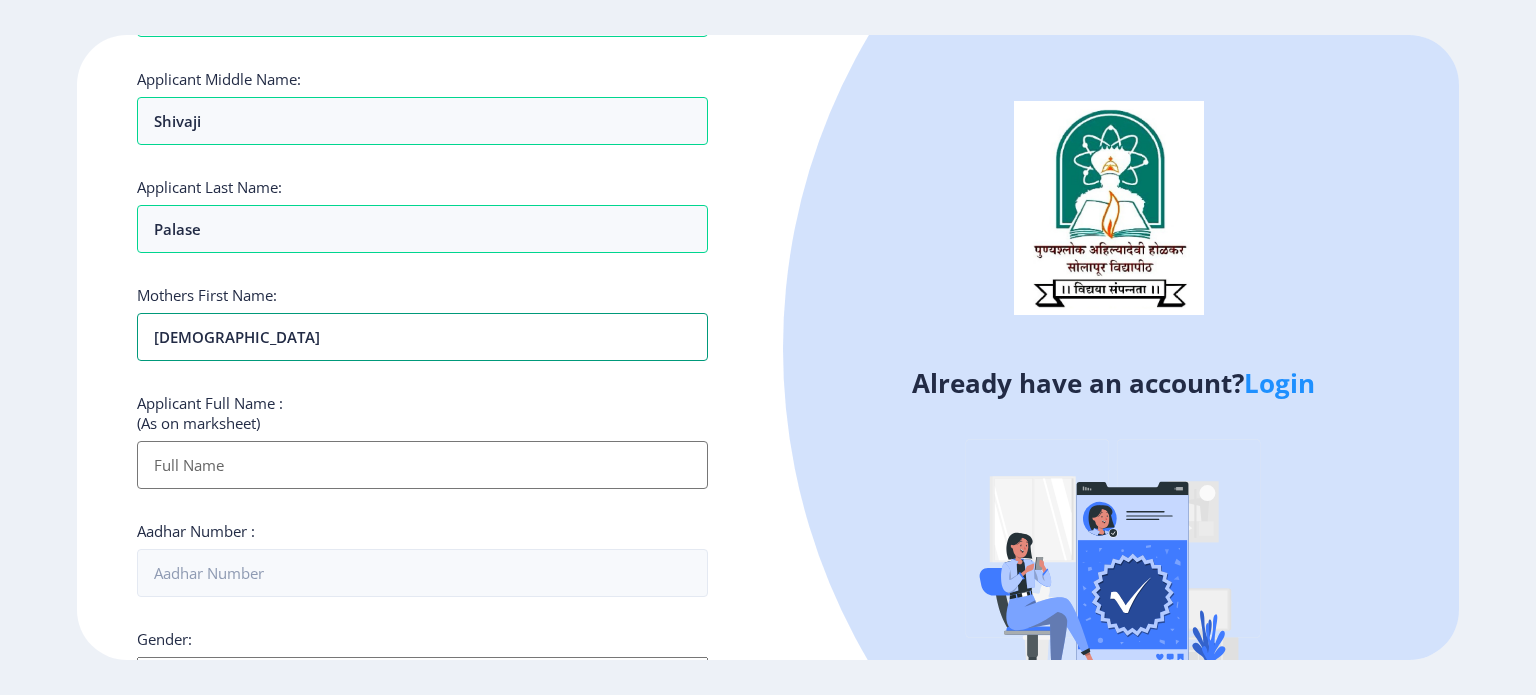 type on "[DEMOGRAPHIC_DATA]" 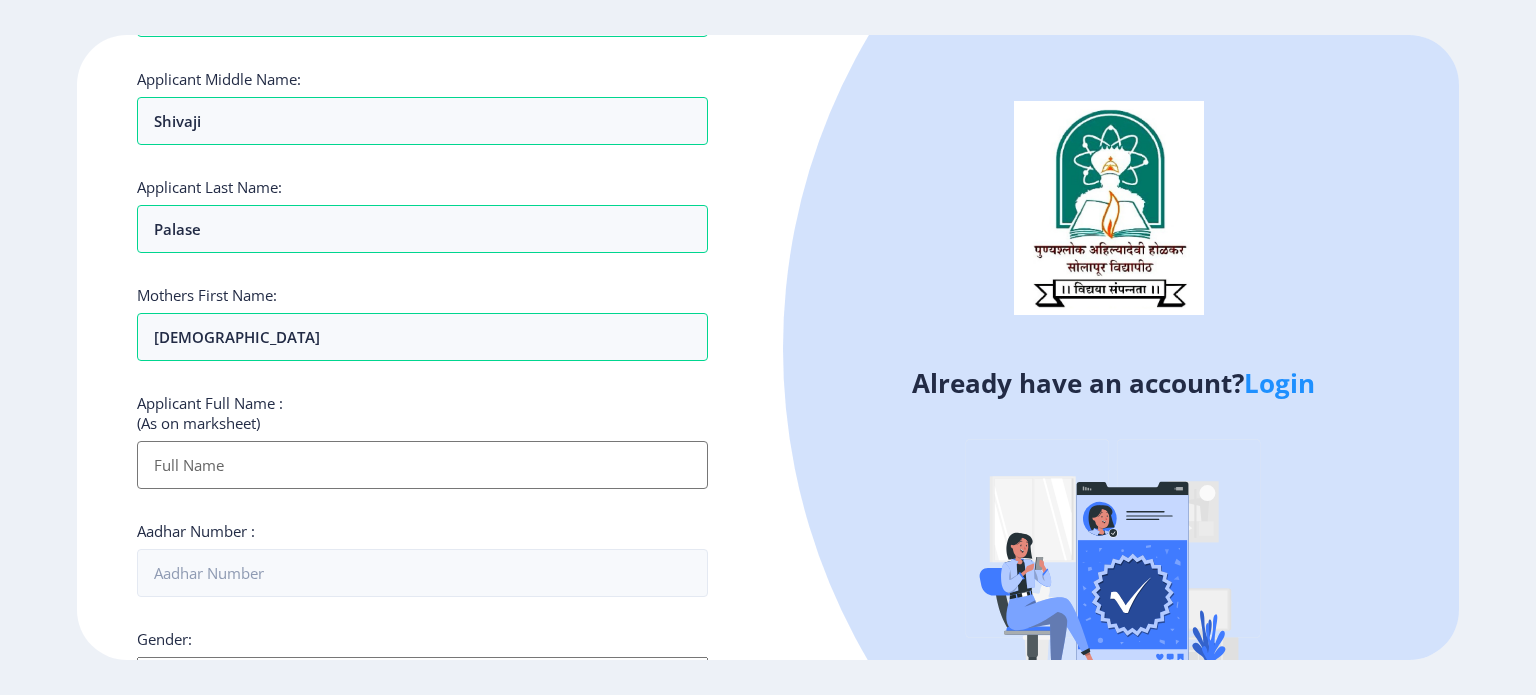 click on "Applicant First Name:" at bounding box center (422, 465) 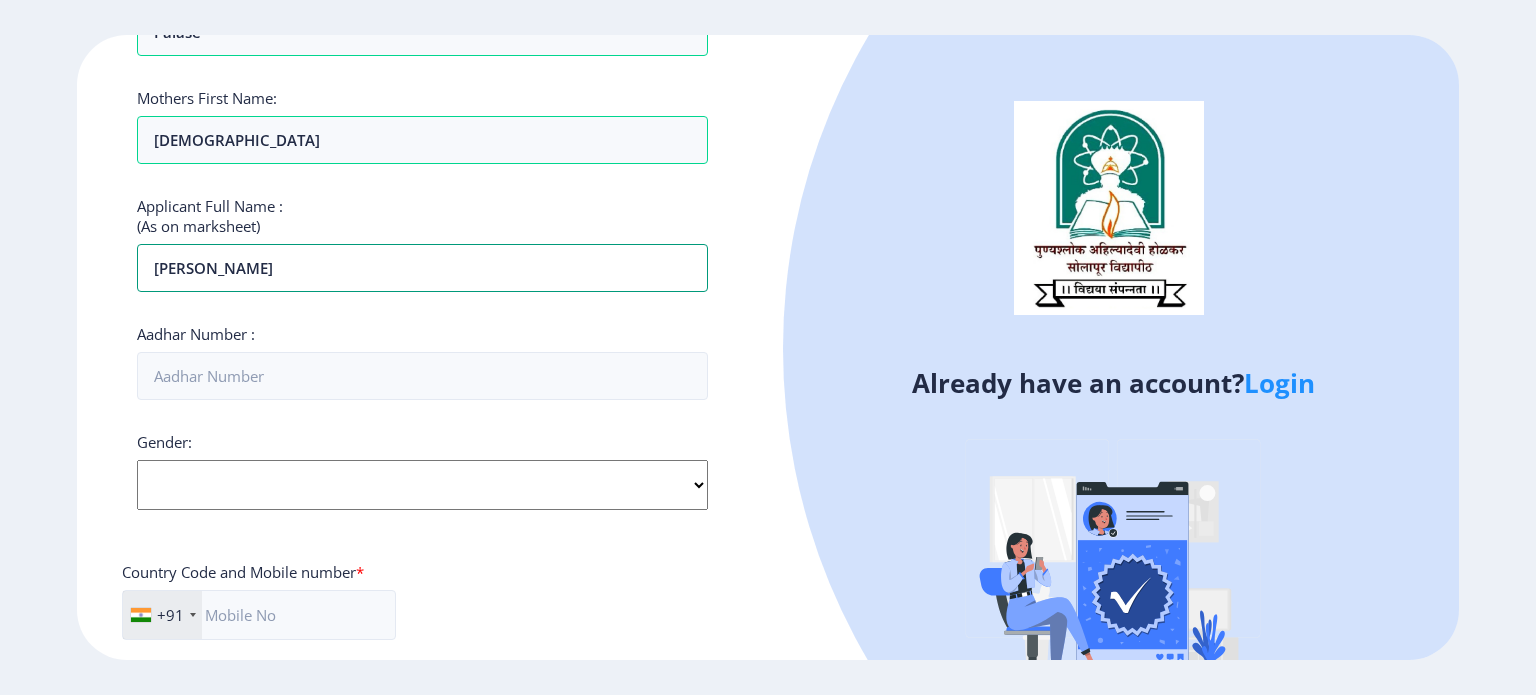 scroll, scrollTop: 400, scrollLeft: 0, axis: vertical 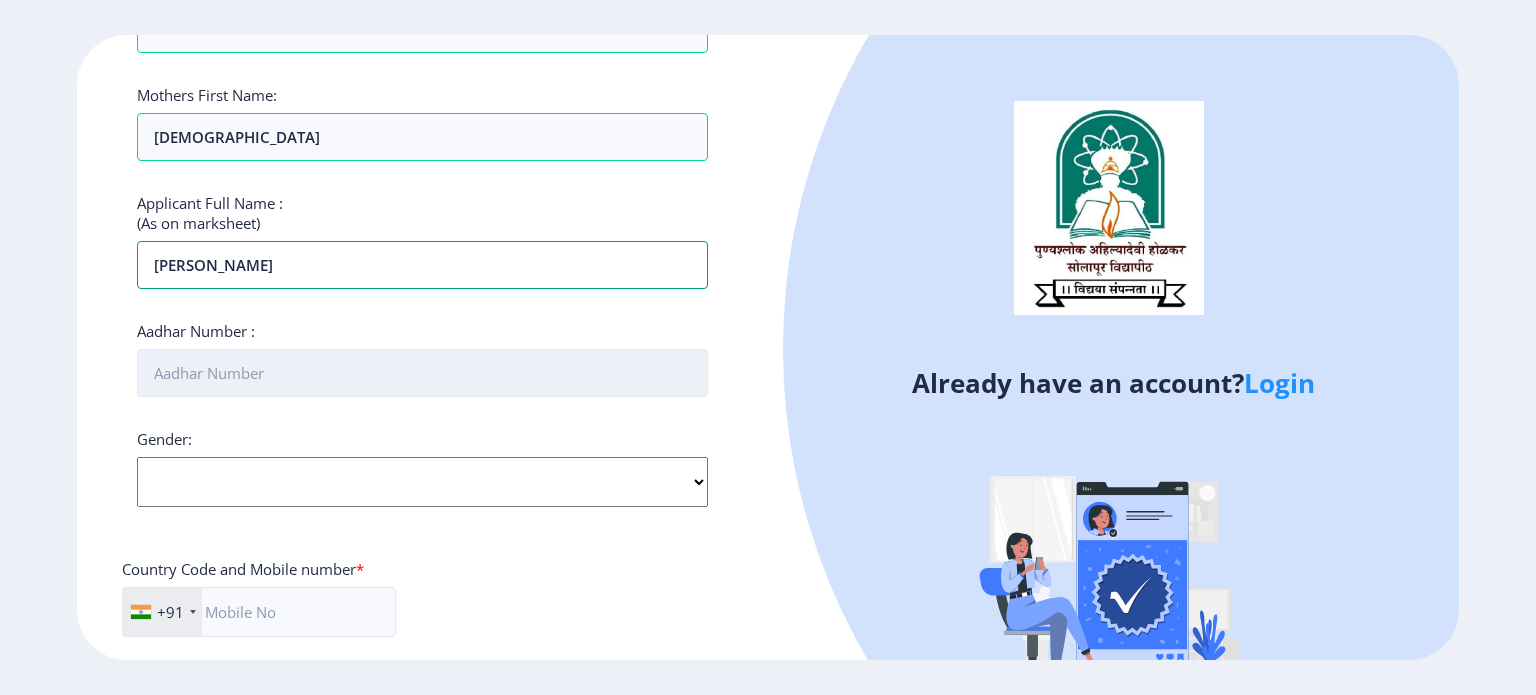 type on "[PERSON_NAME]" 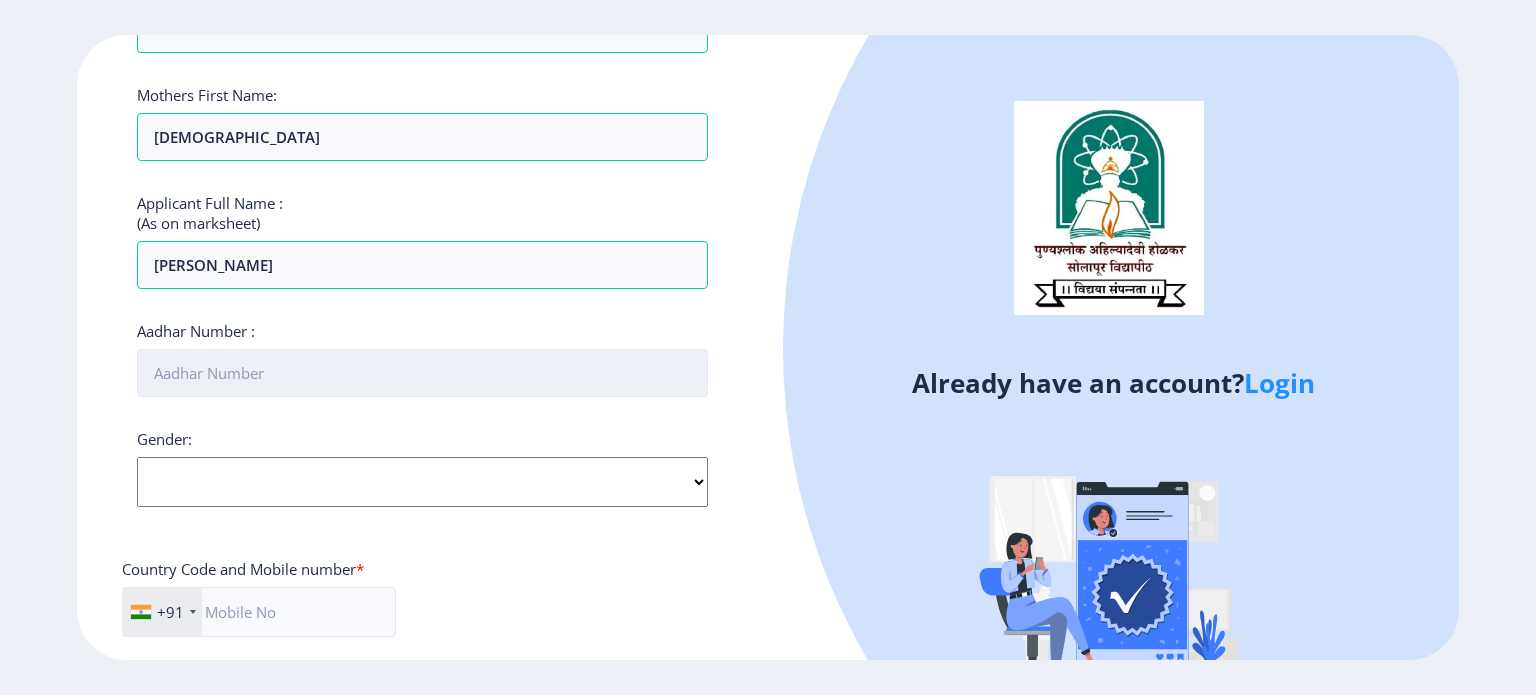 click on "Aadhar Number :" at bounding box center (422, 373) 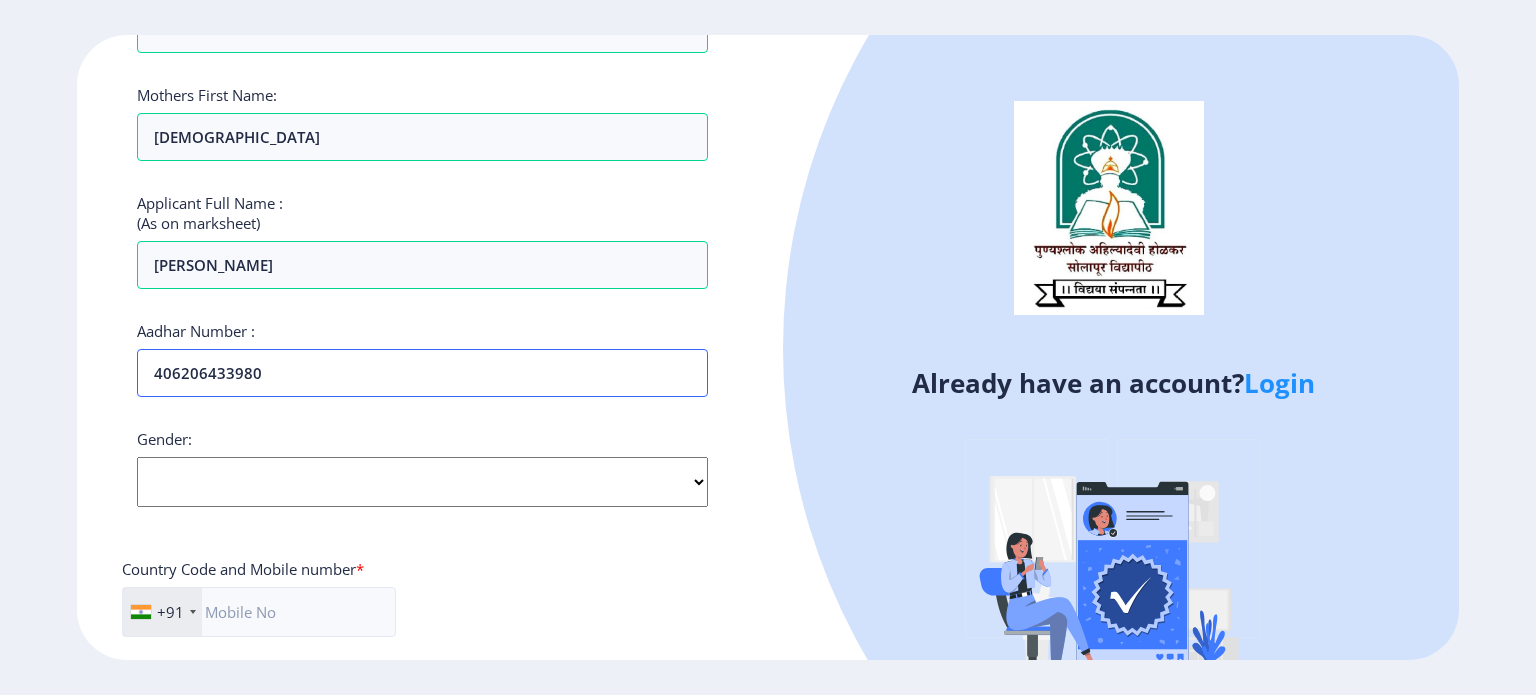 type on "406206433980" 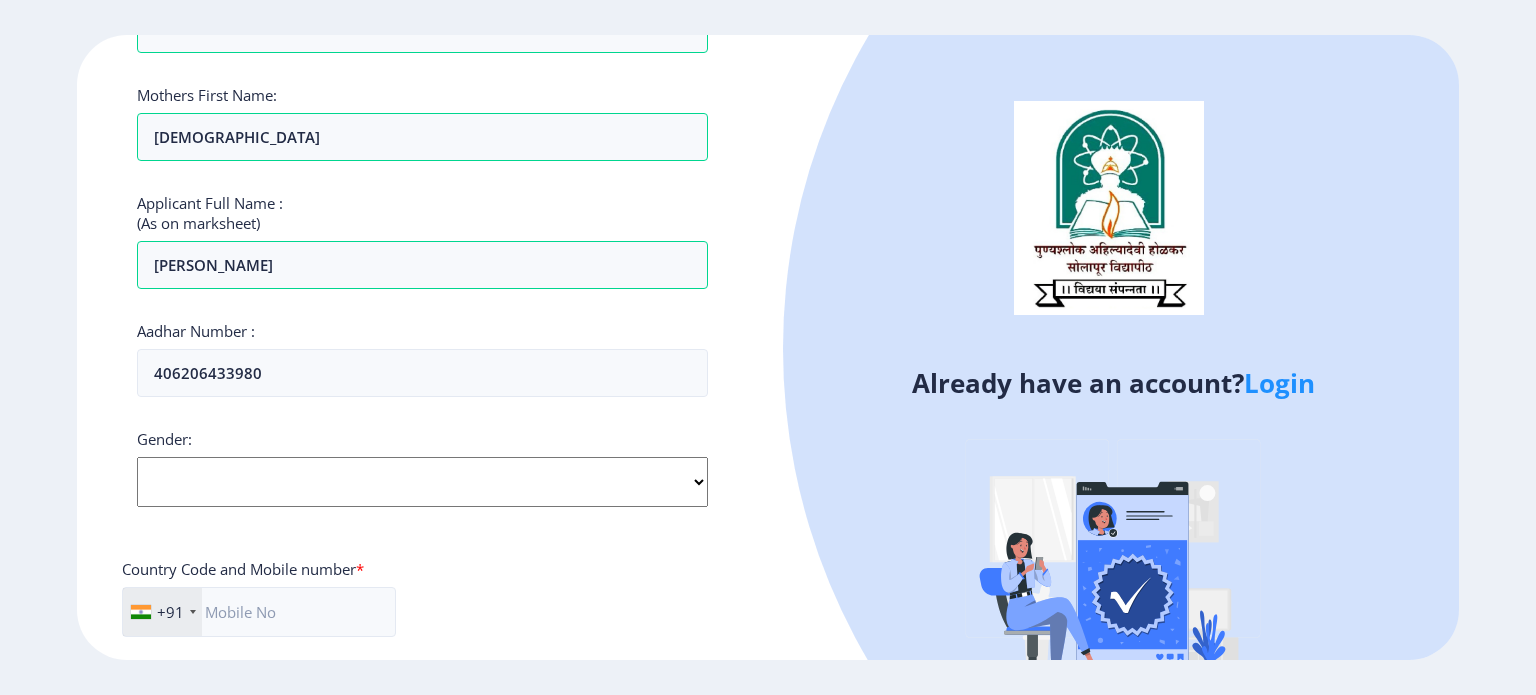 click on "Select Gender [DEMOGRAPHIC_DATA] [DEMOGRAPHIC_DATA] Other" 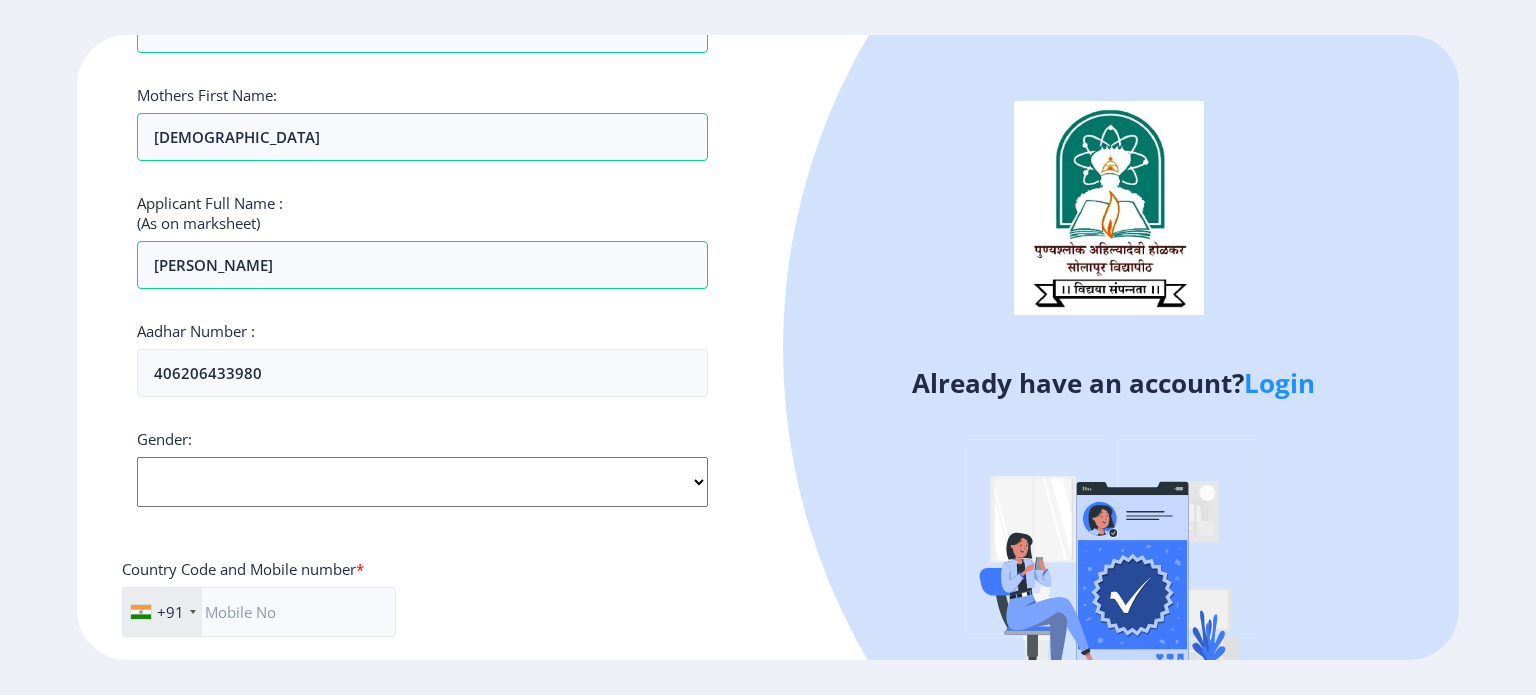 select on "[DEMOGRAPHIC_DATA]" 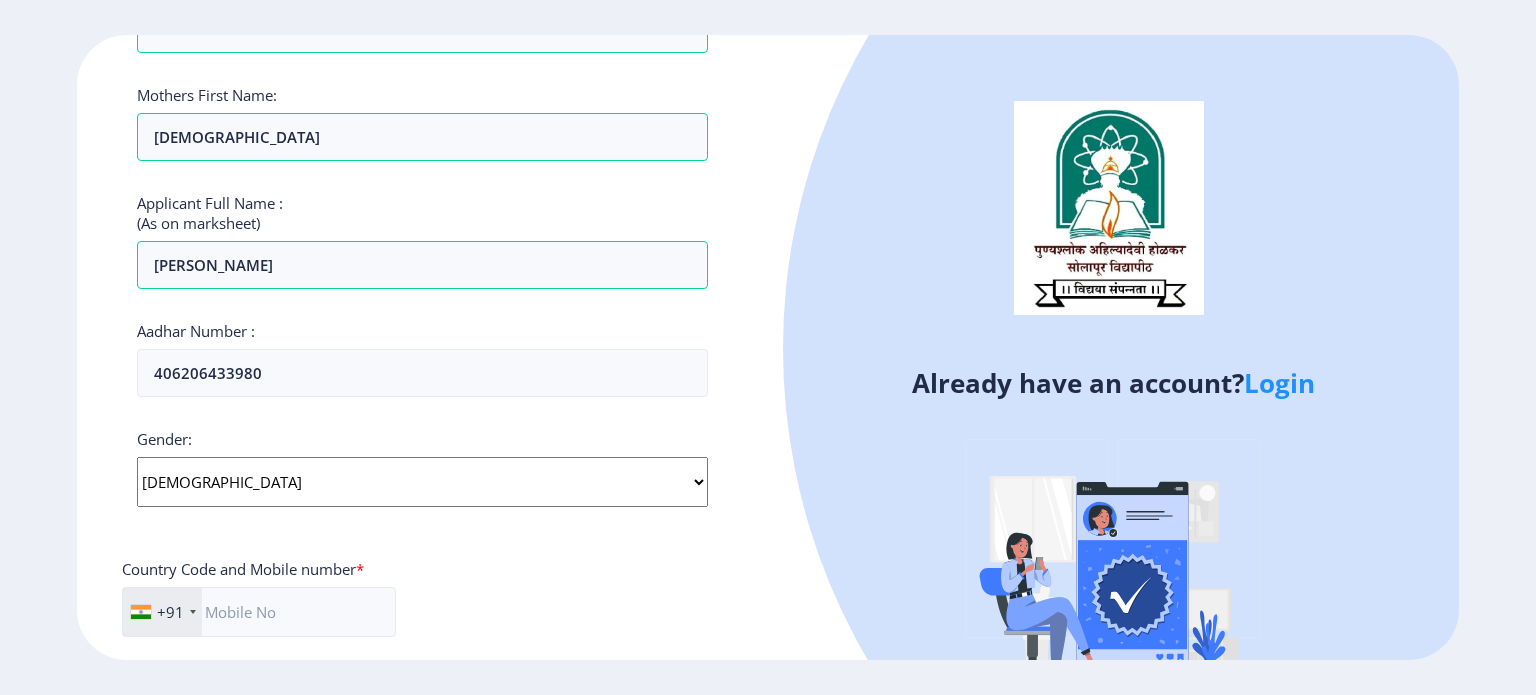 click on "Select Gender [DEMOGRAPHIC_DATA] [DEMOGRAPHIC_DATA] Other" 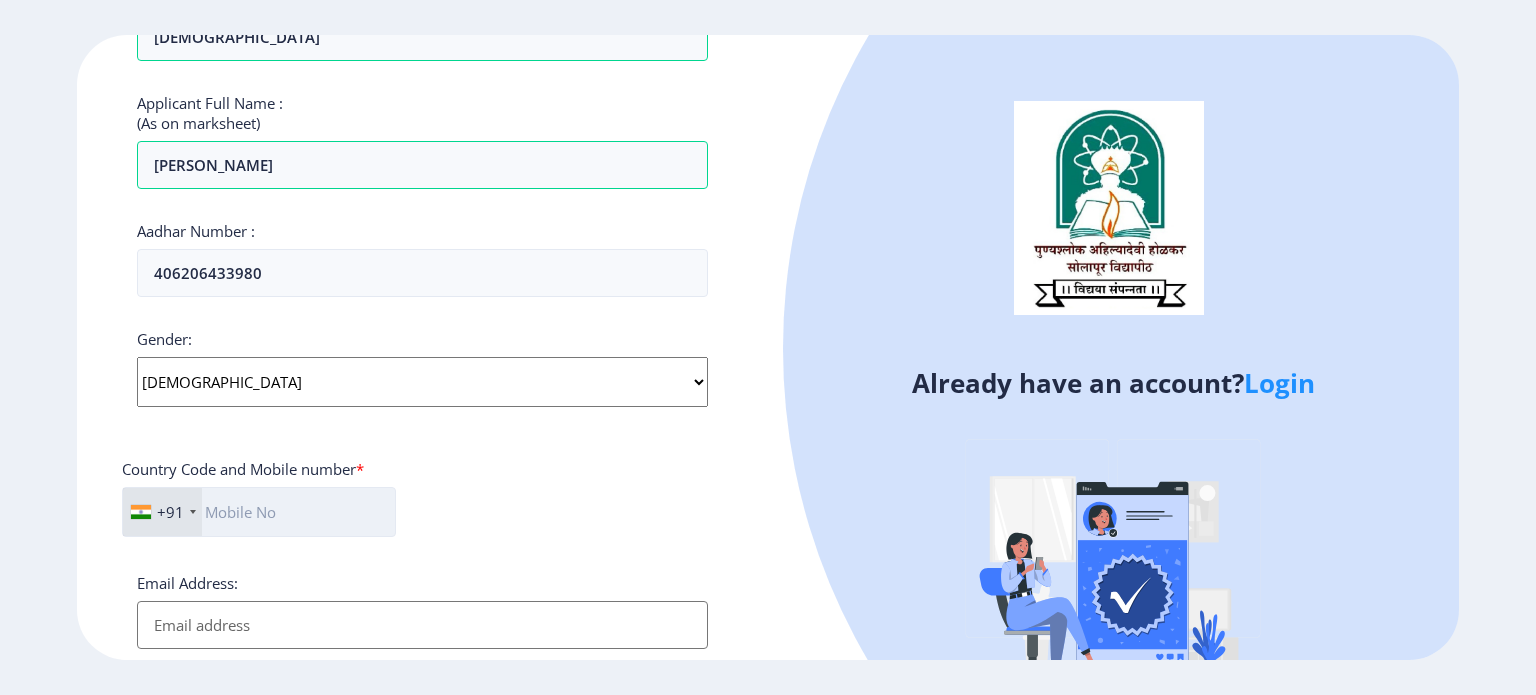 click 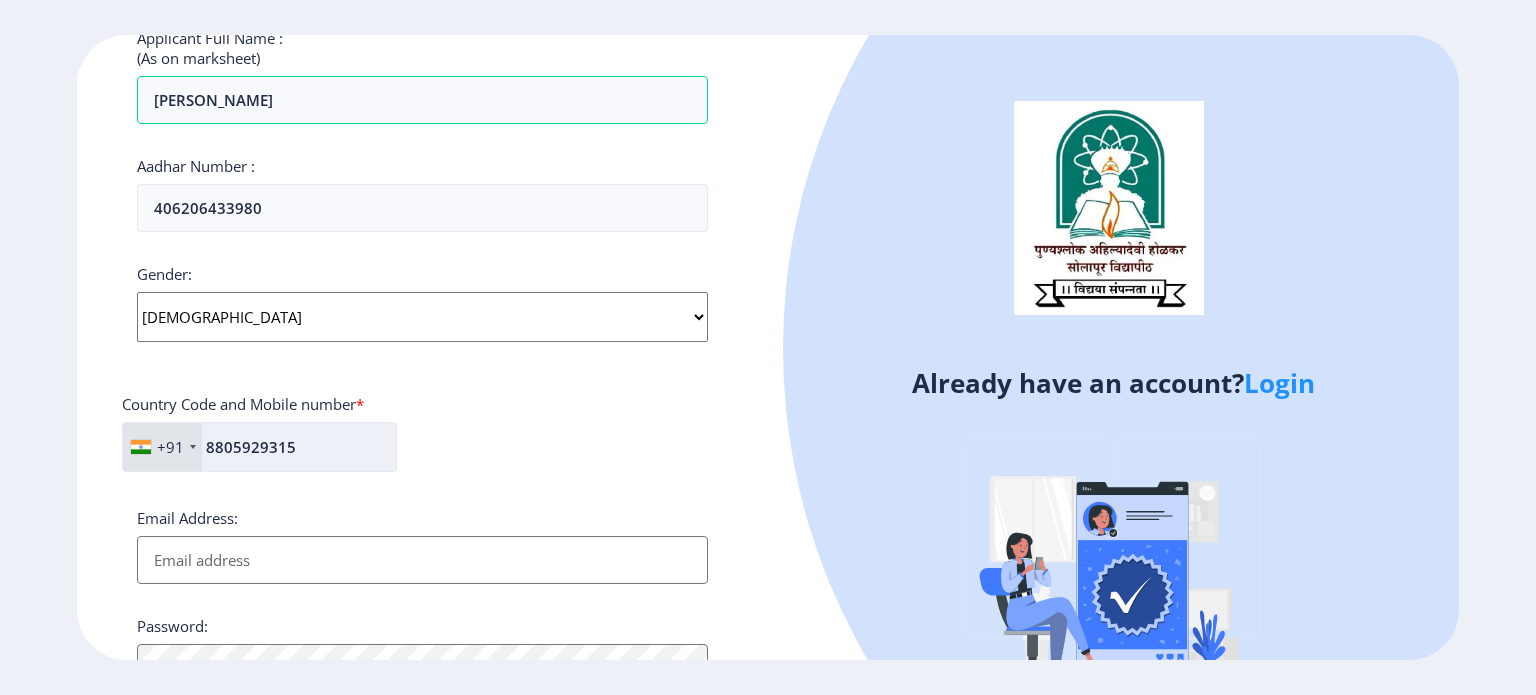 scroll, scrollTop: 600, scrollLeft: 0, axis: vertical 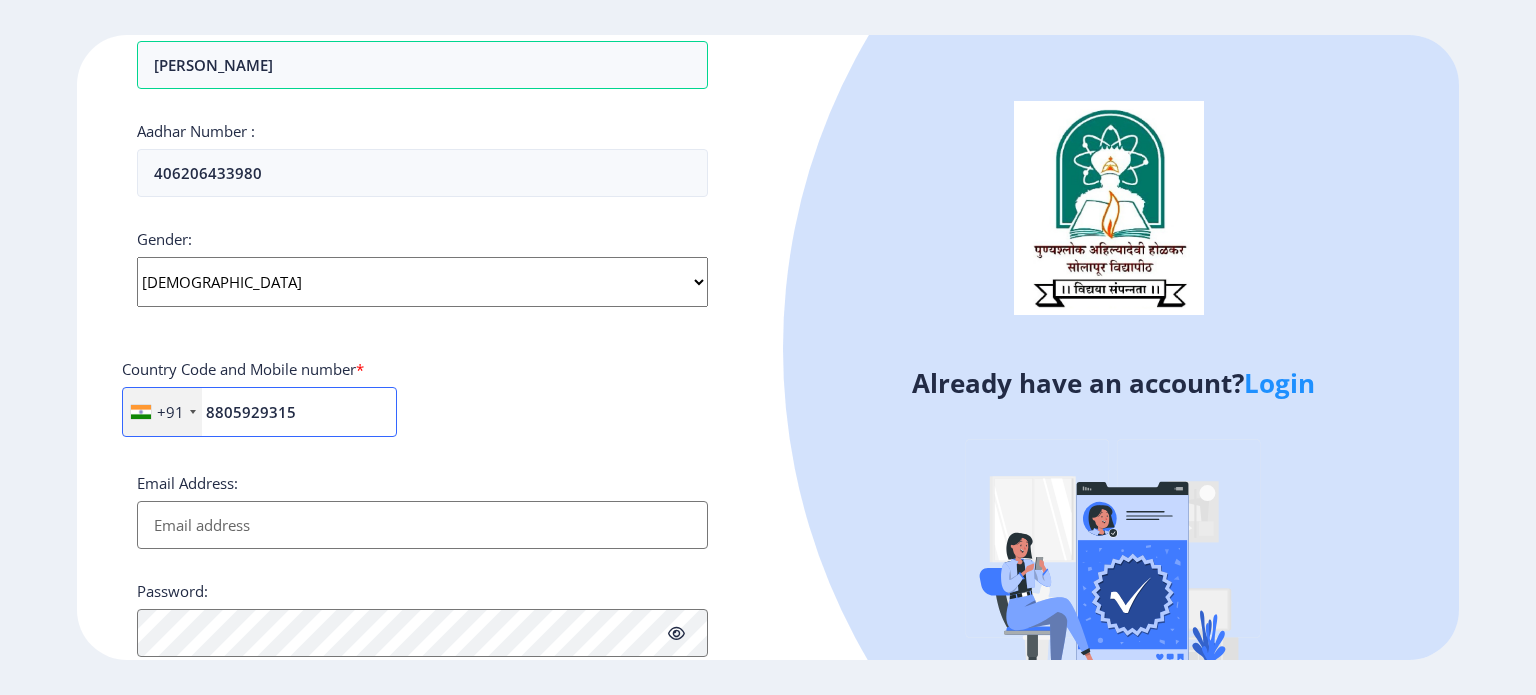 type on "8805929315" 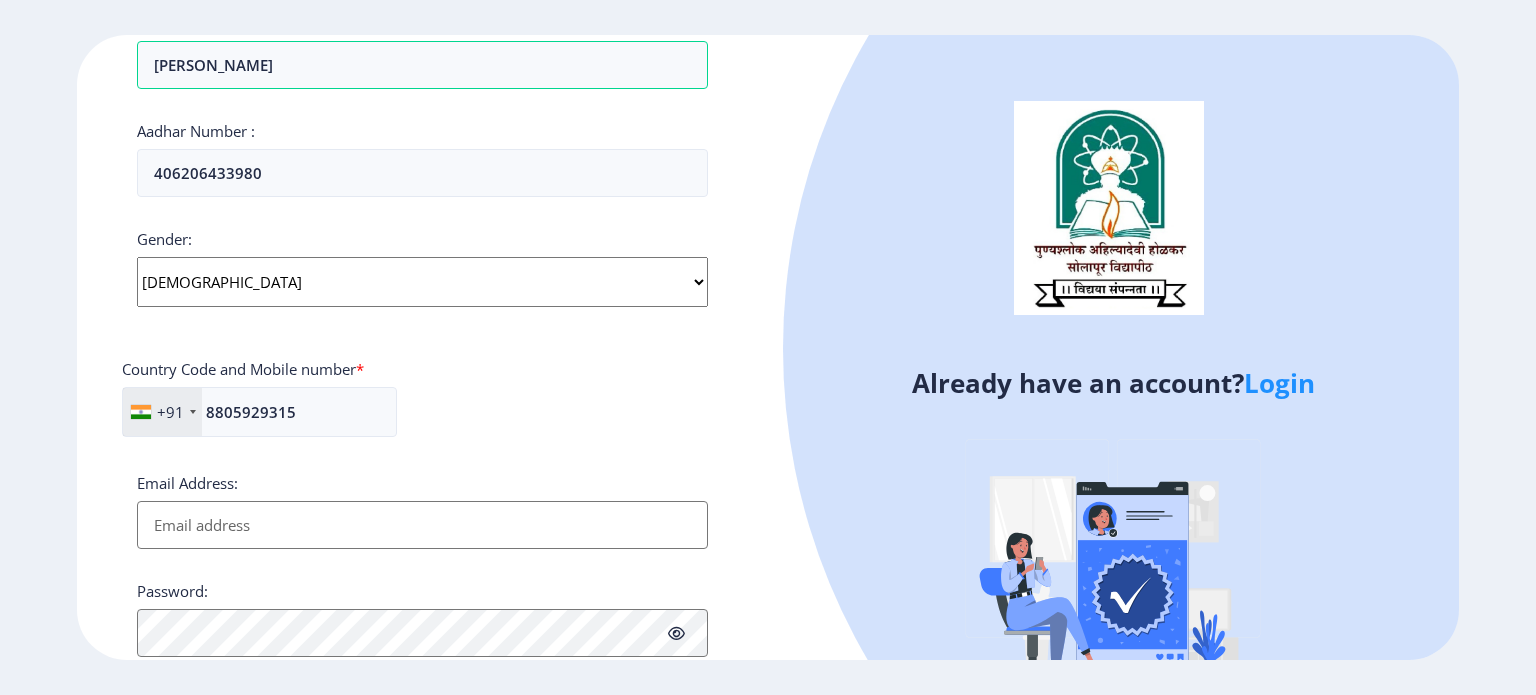 click on "Email Address:" at bounding box center (422, 525) 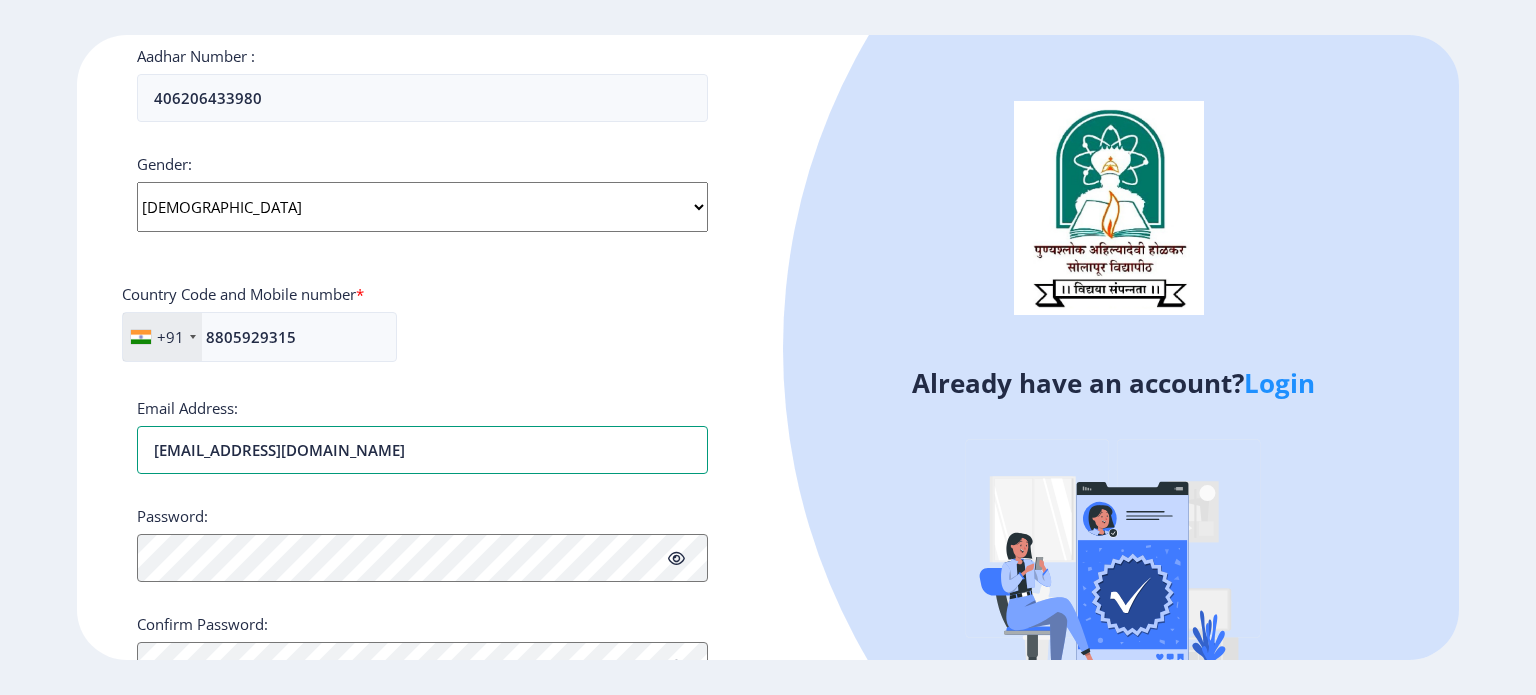 scroll, scrollTop: 763, scrollLeft: 0, axis: vertical 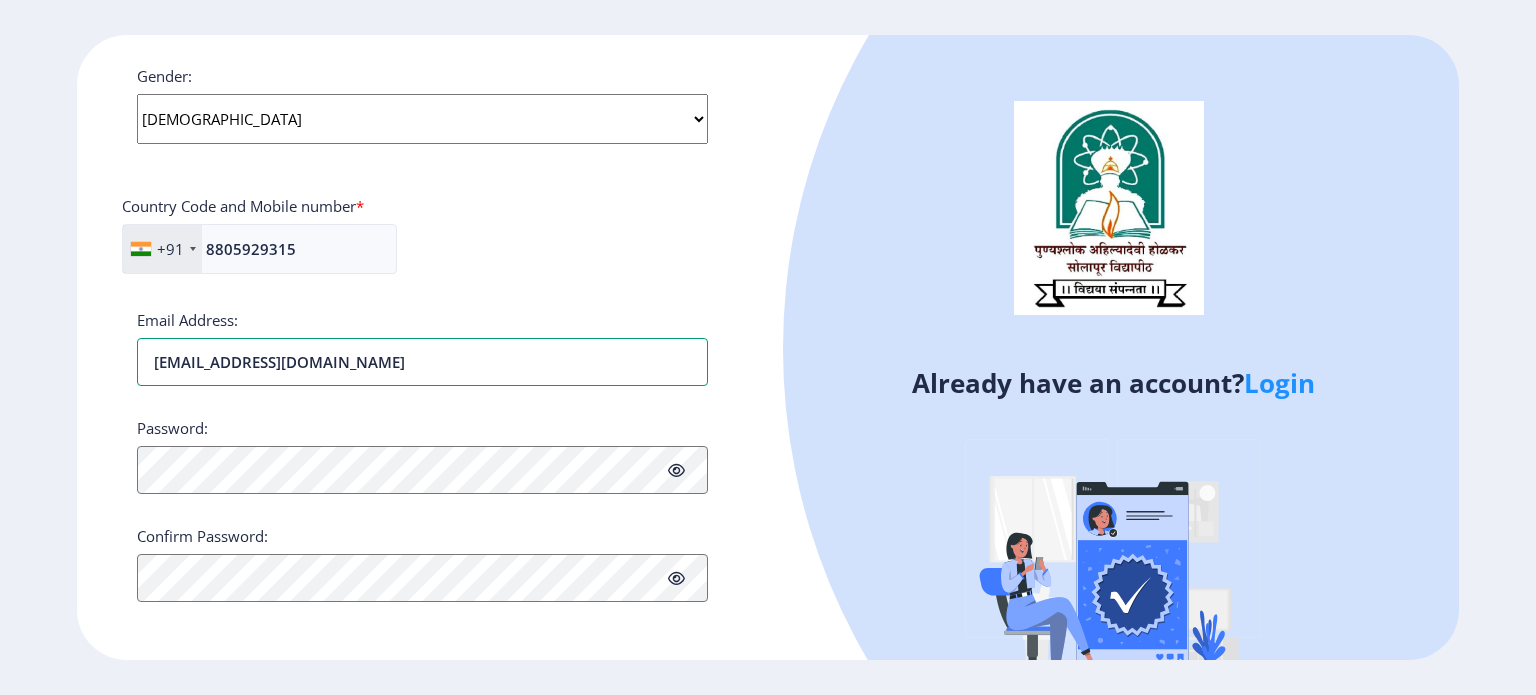 type on "[EMAIL_ADDRESS][DOMAIN_NAME]" 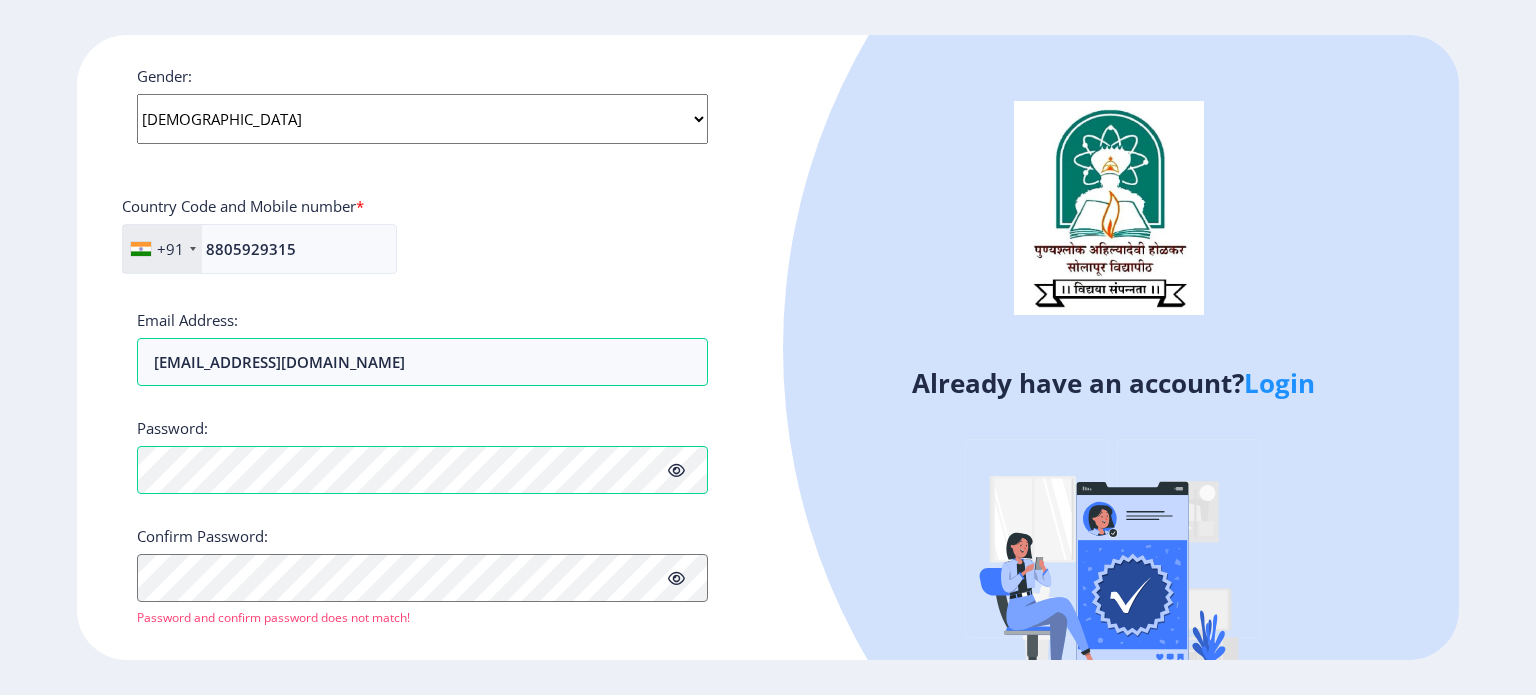 click 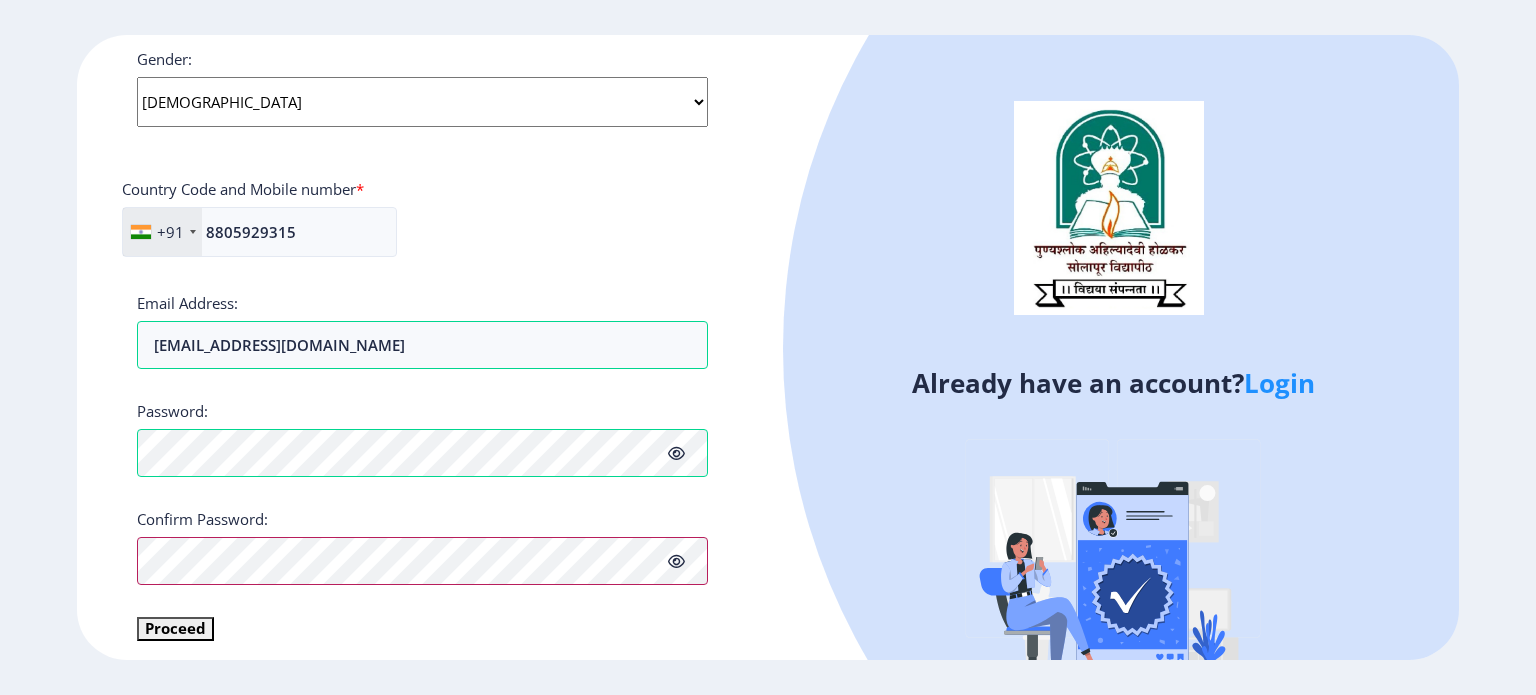 scroll, scrollTop: 786, scrollLeft: 0, axis: vertical 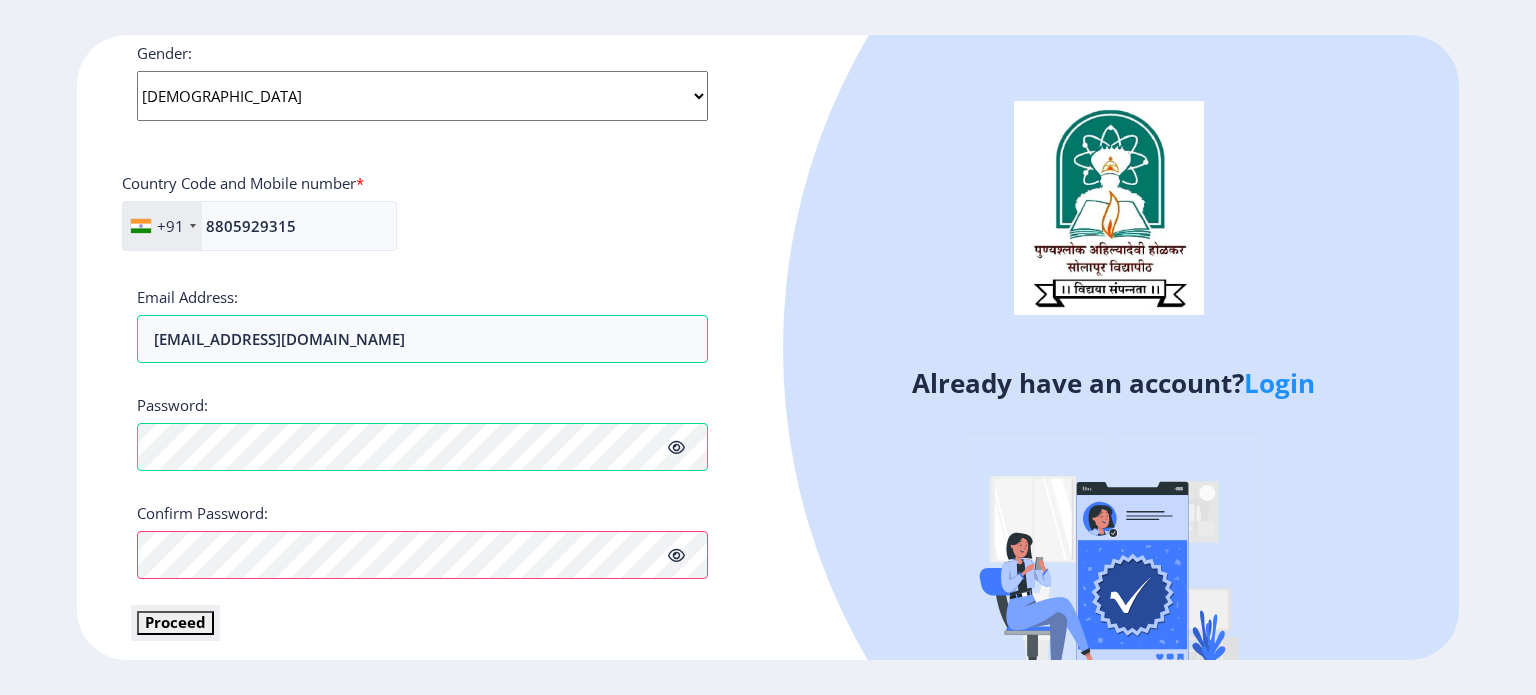 click on "Proceed" 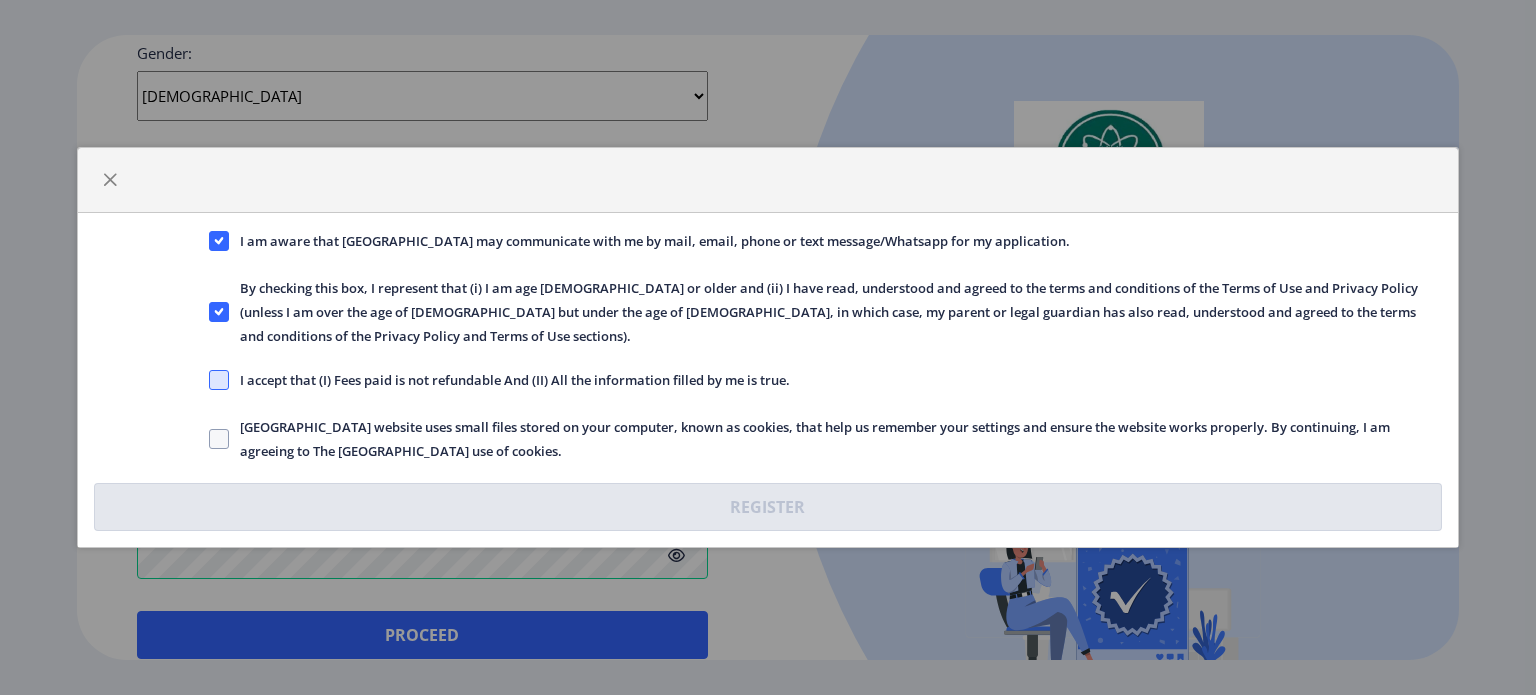 click 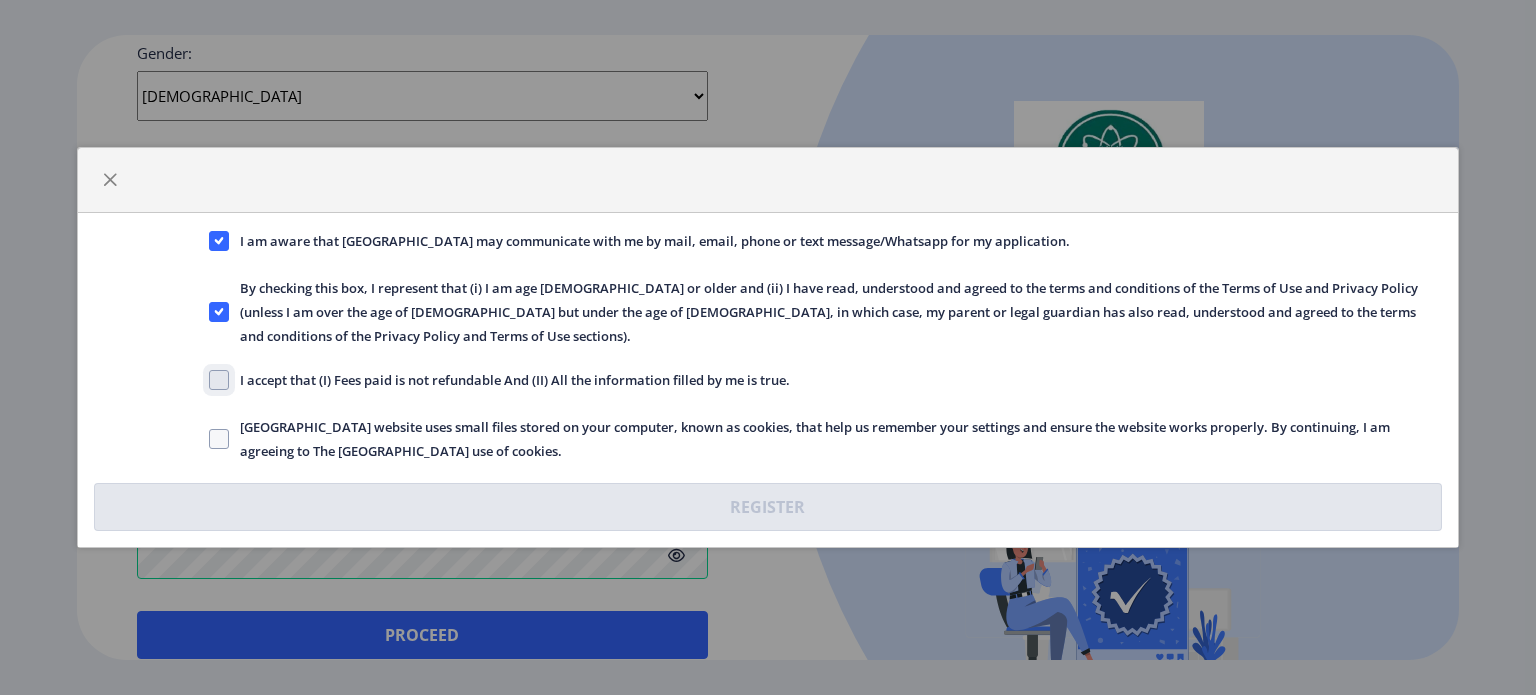 click on "I accept that (I) Fees paid is not refundable And (II) All the information filled by me is true." 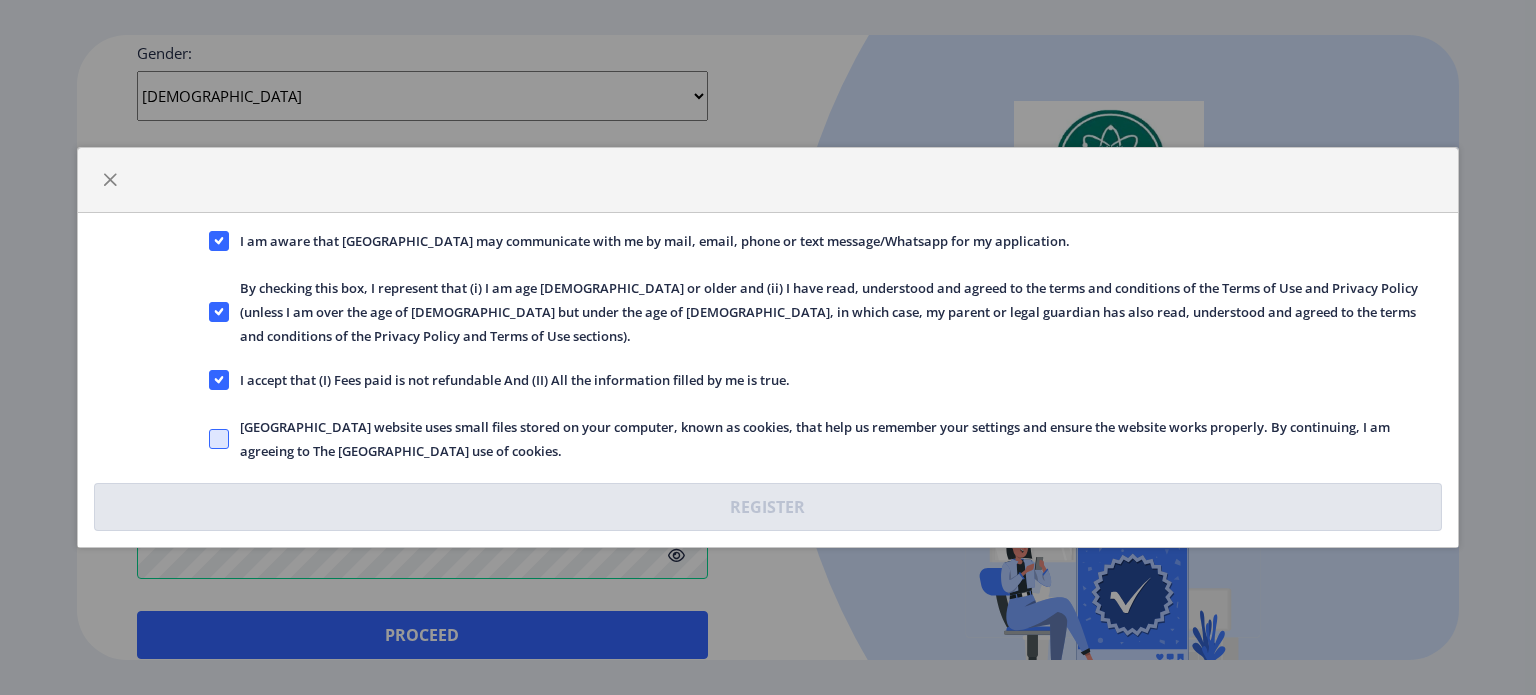 click 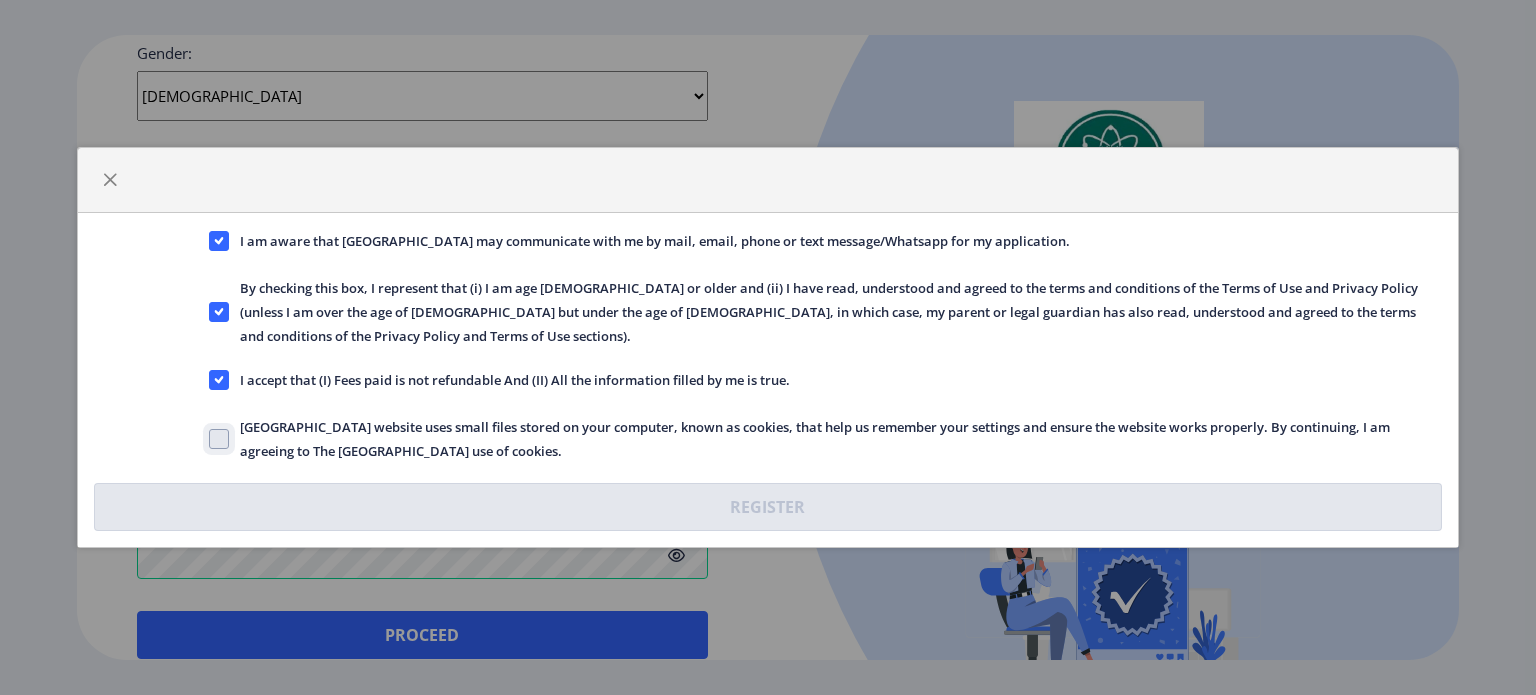 checkbox on "true" 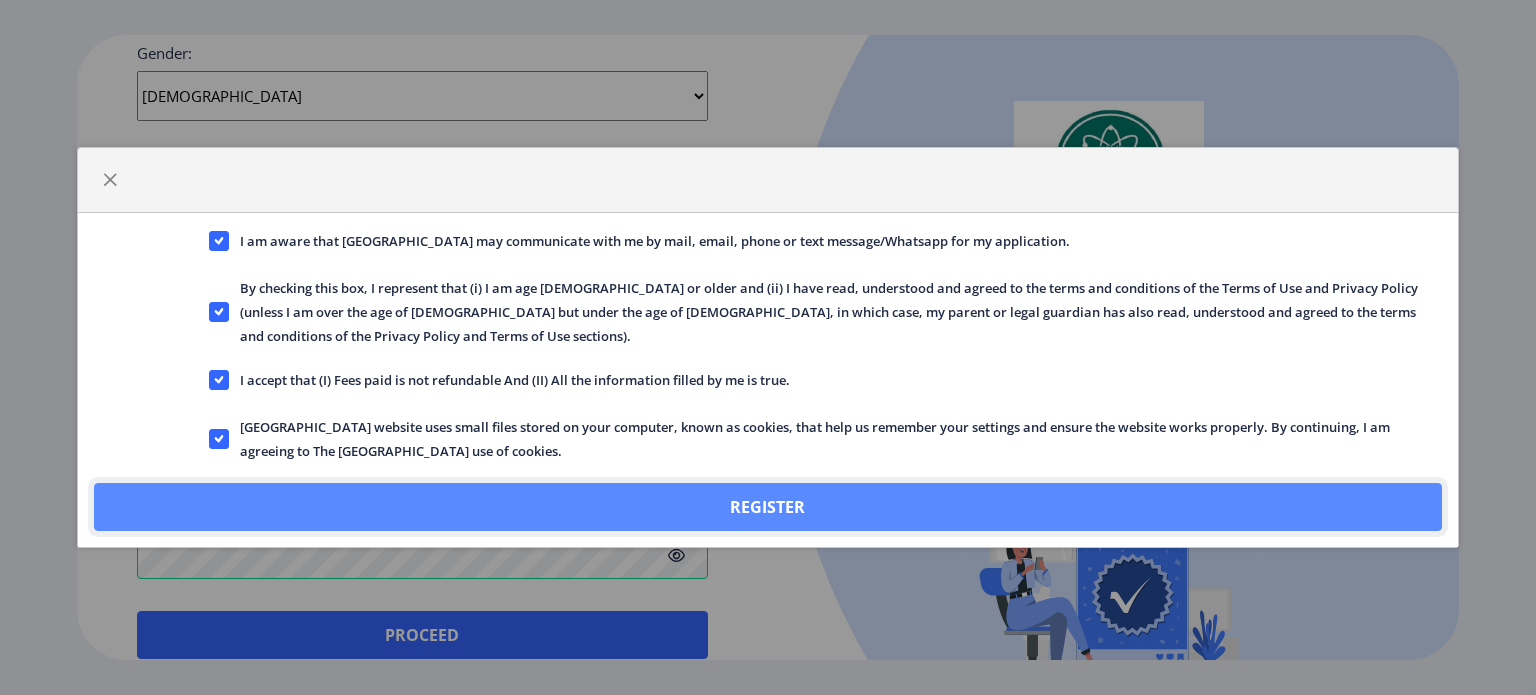 click on "Register" 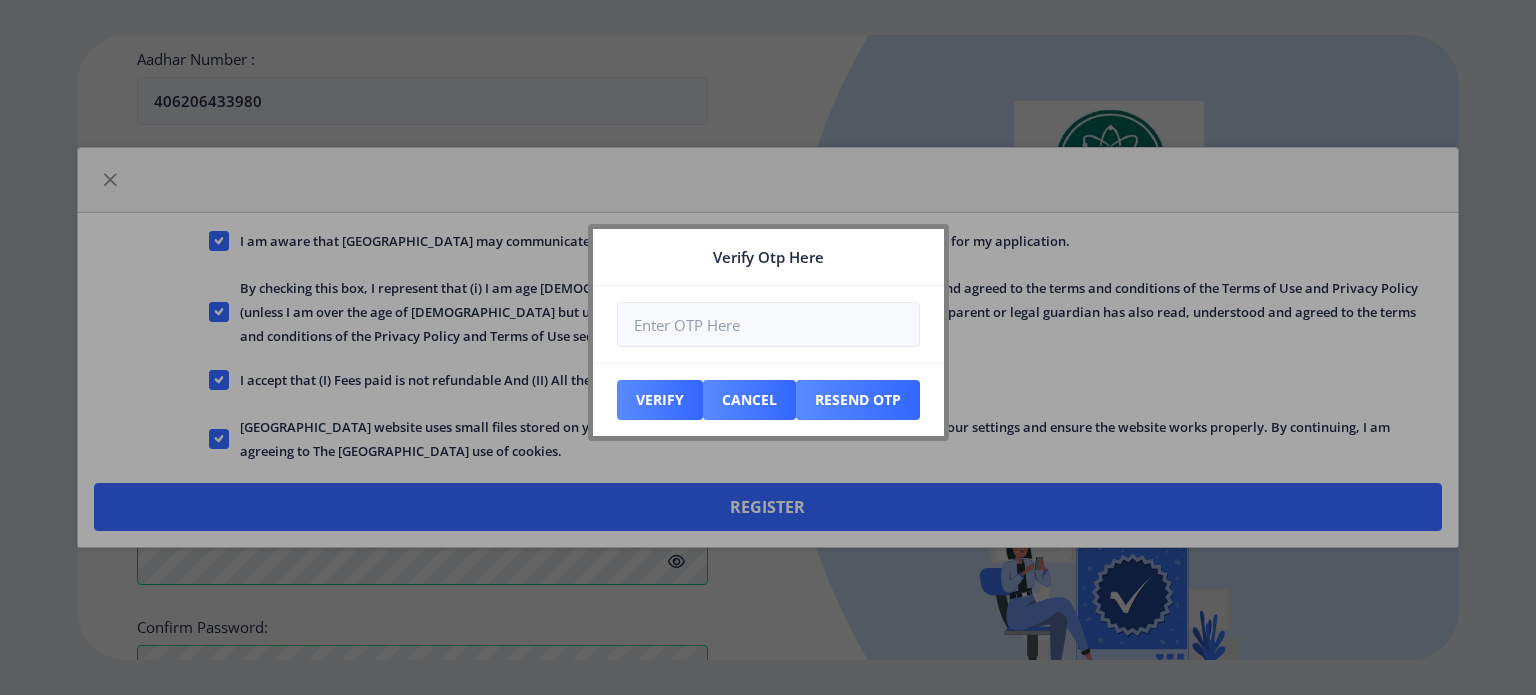 scroll, scrollTop: 900, scrollLeft: 0, axis: vertical 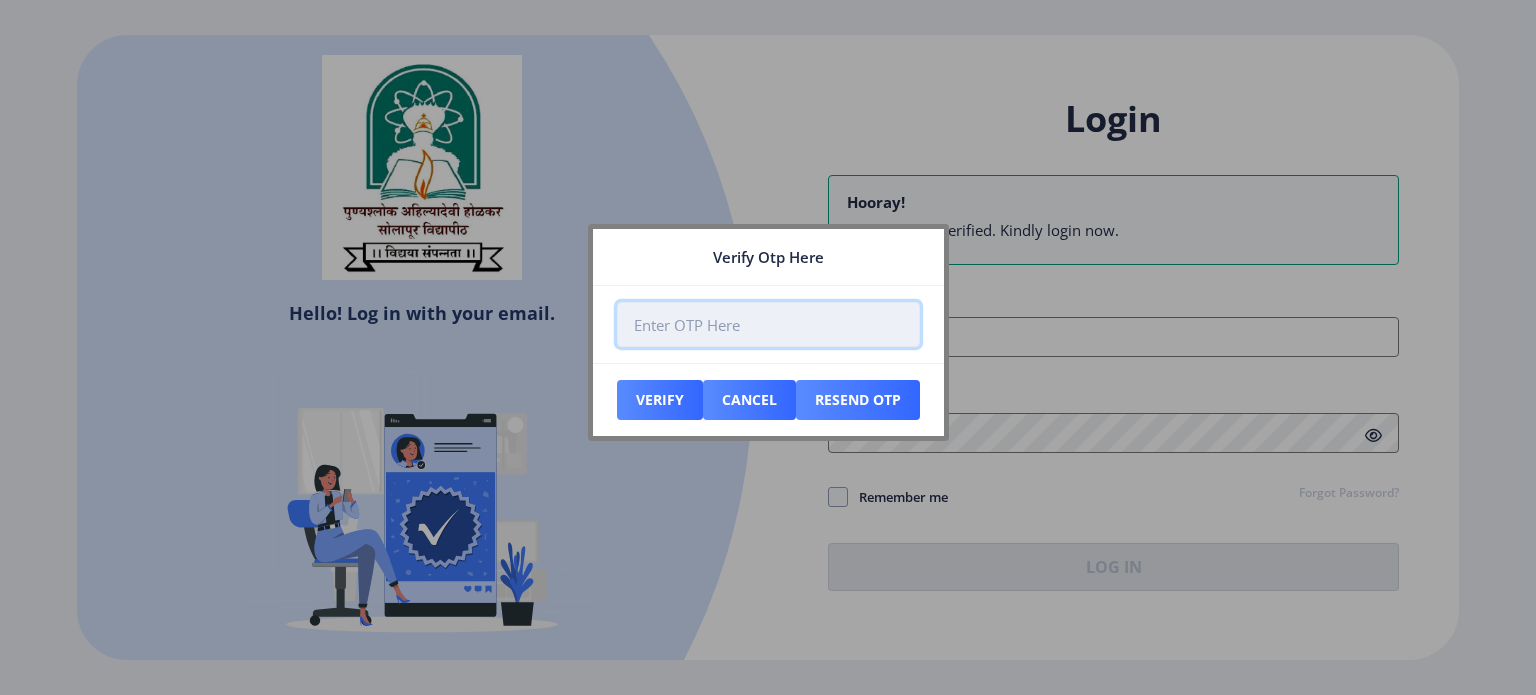 paste on "348999" 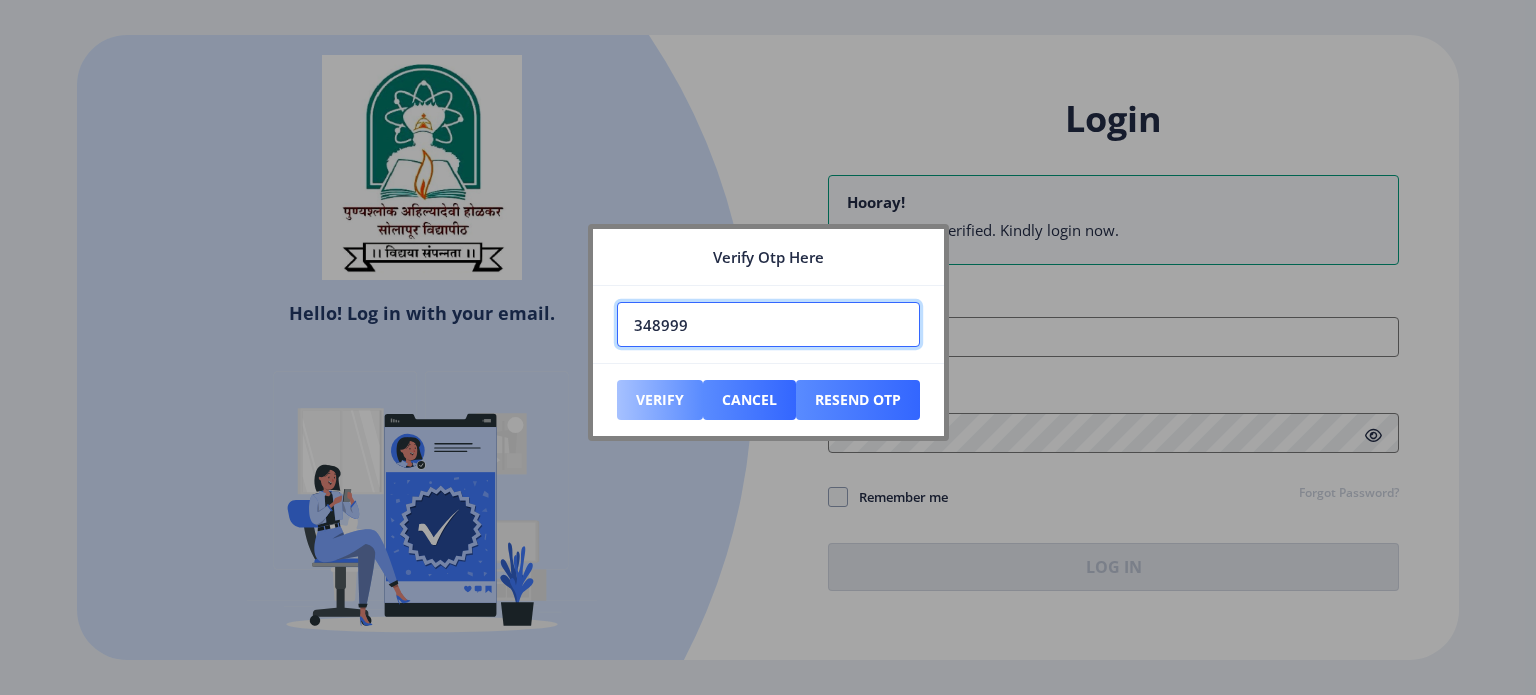 type on "348999" 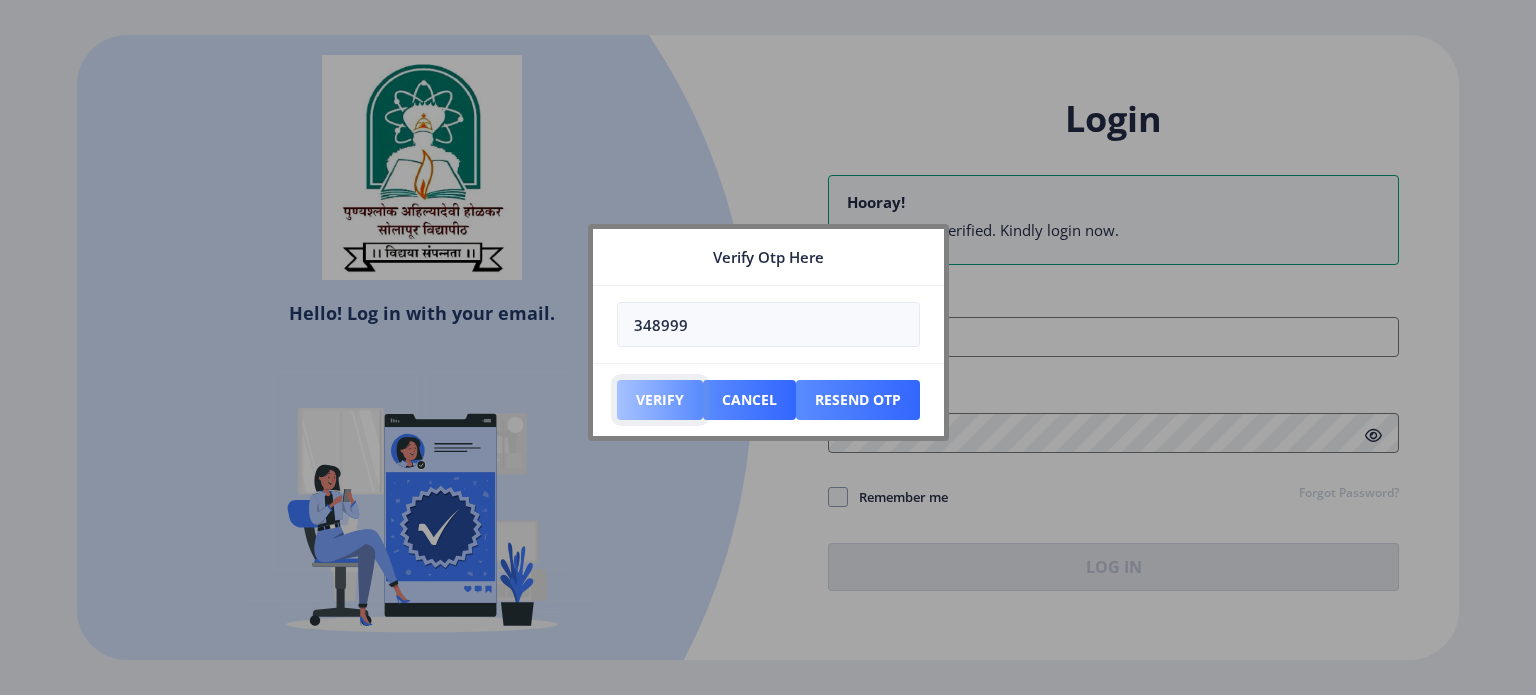 click on "Verify" at bounding box center (660, 400) 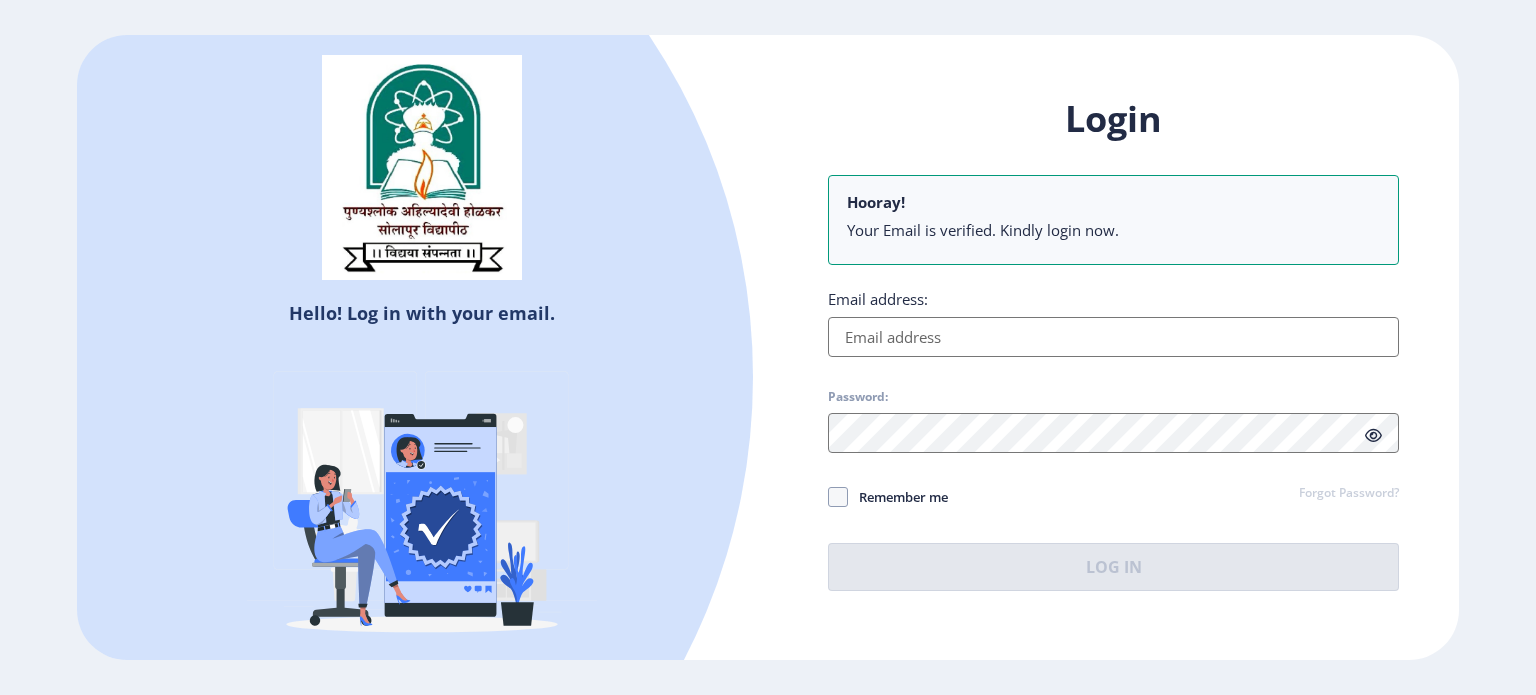 click on "Email address:" at bounding box center [1113, 337] 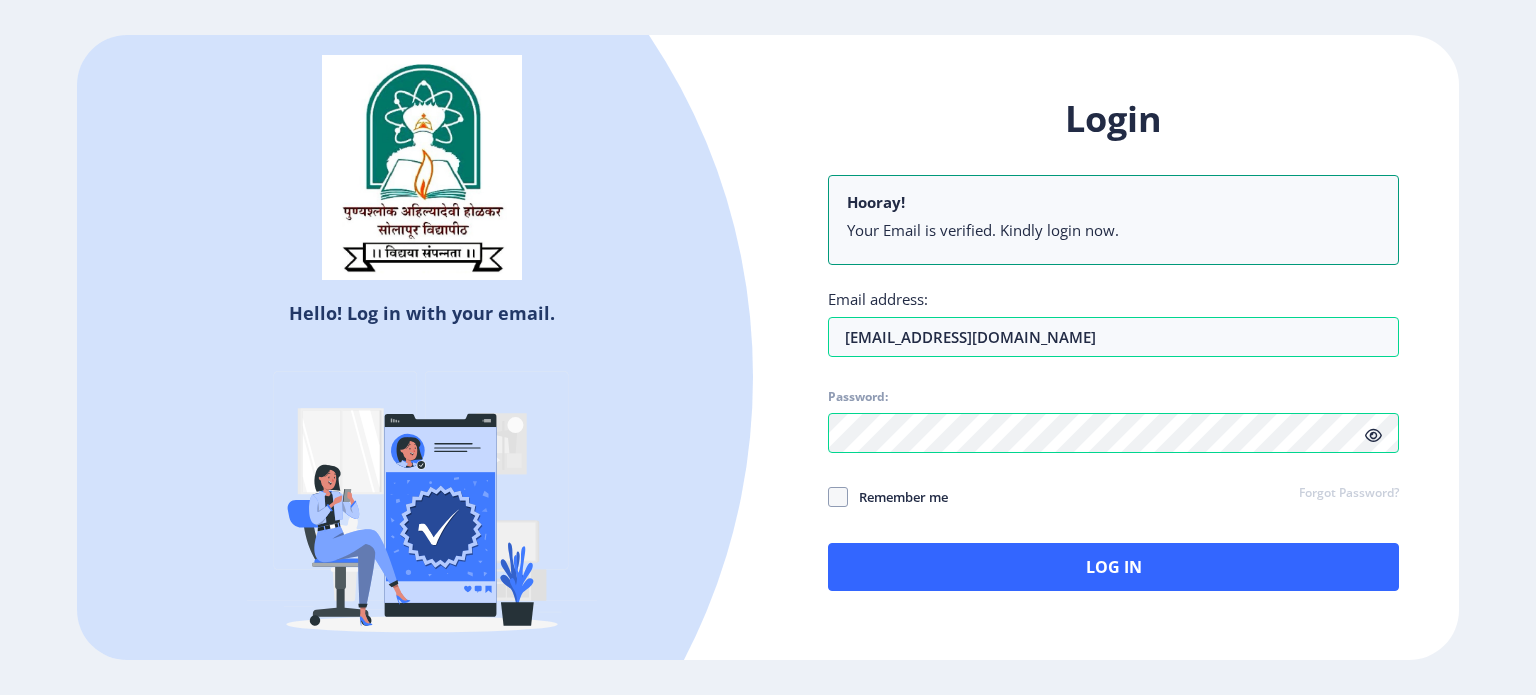 click 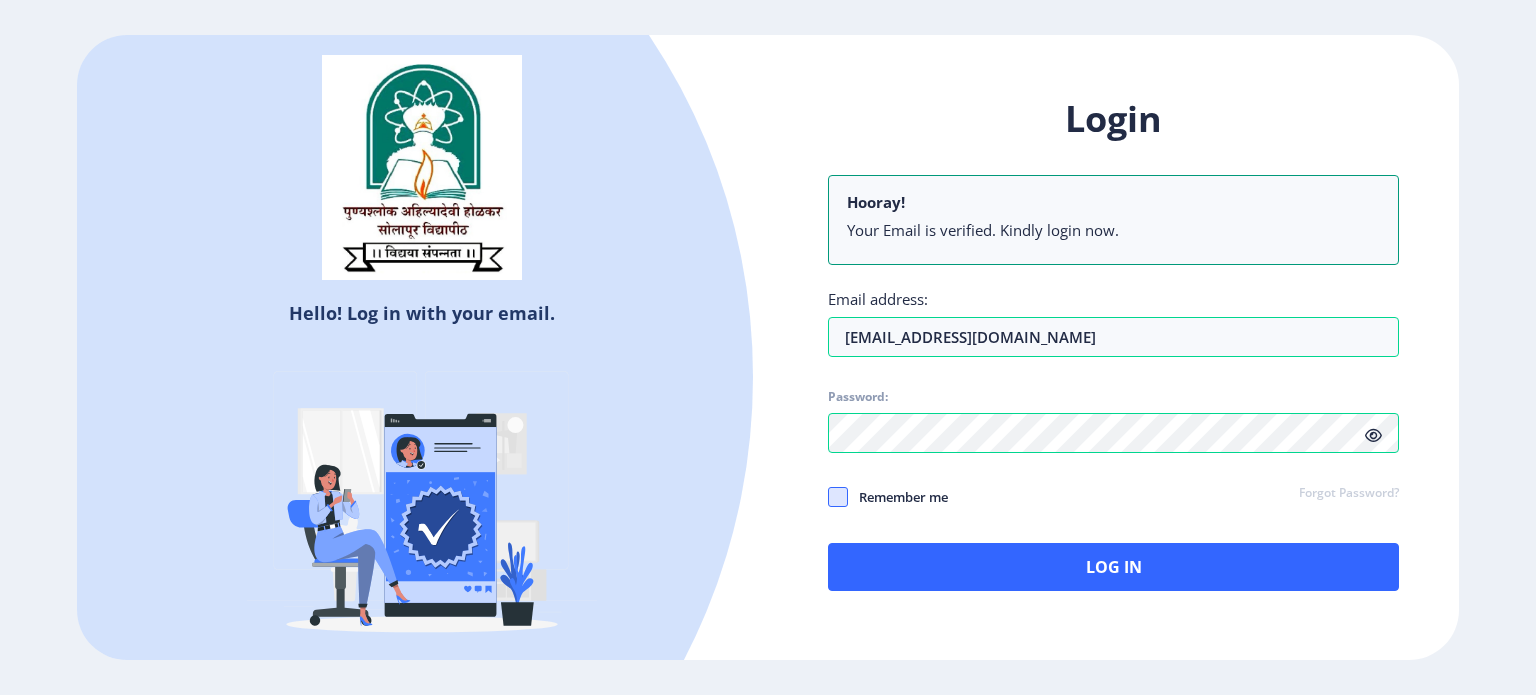 click 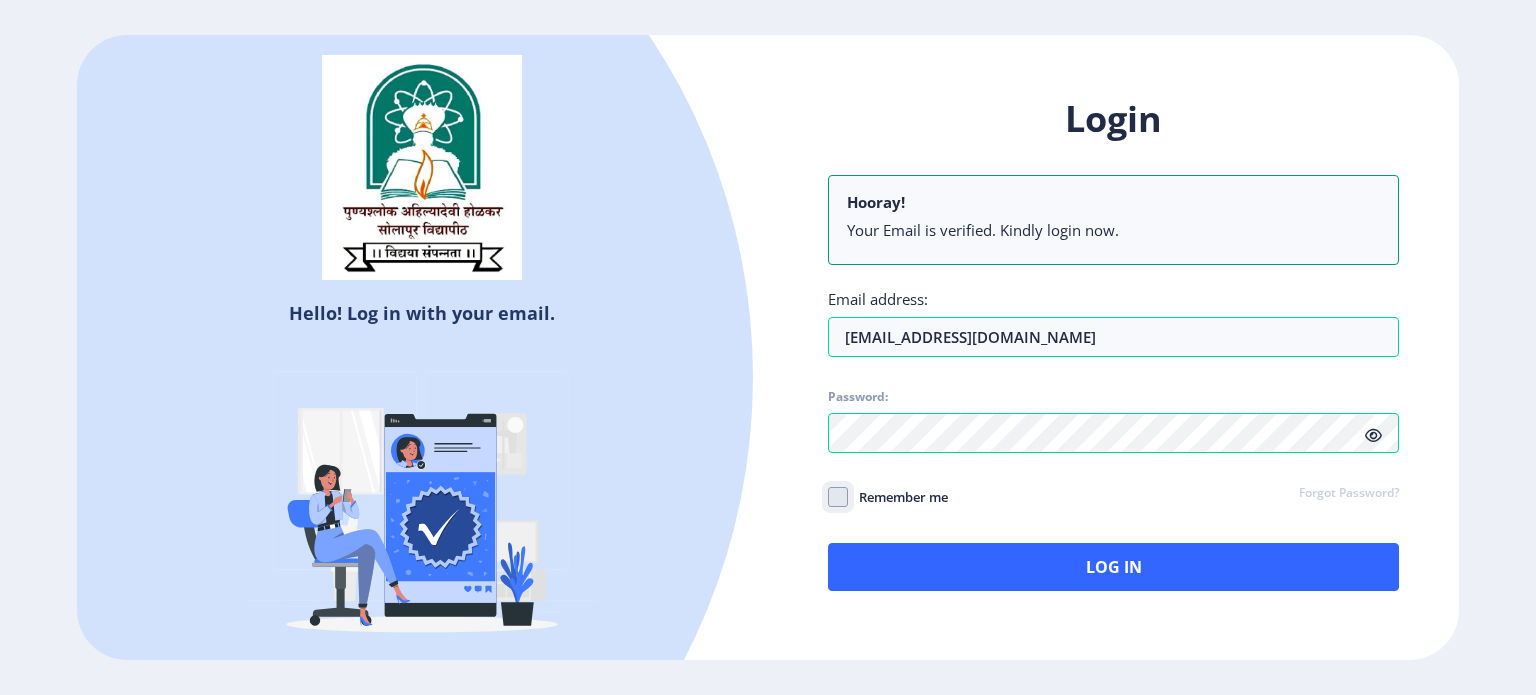 click on "Remember me" 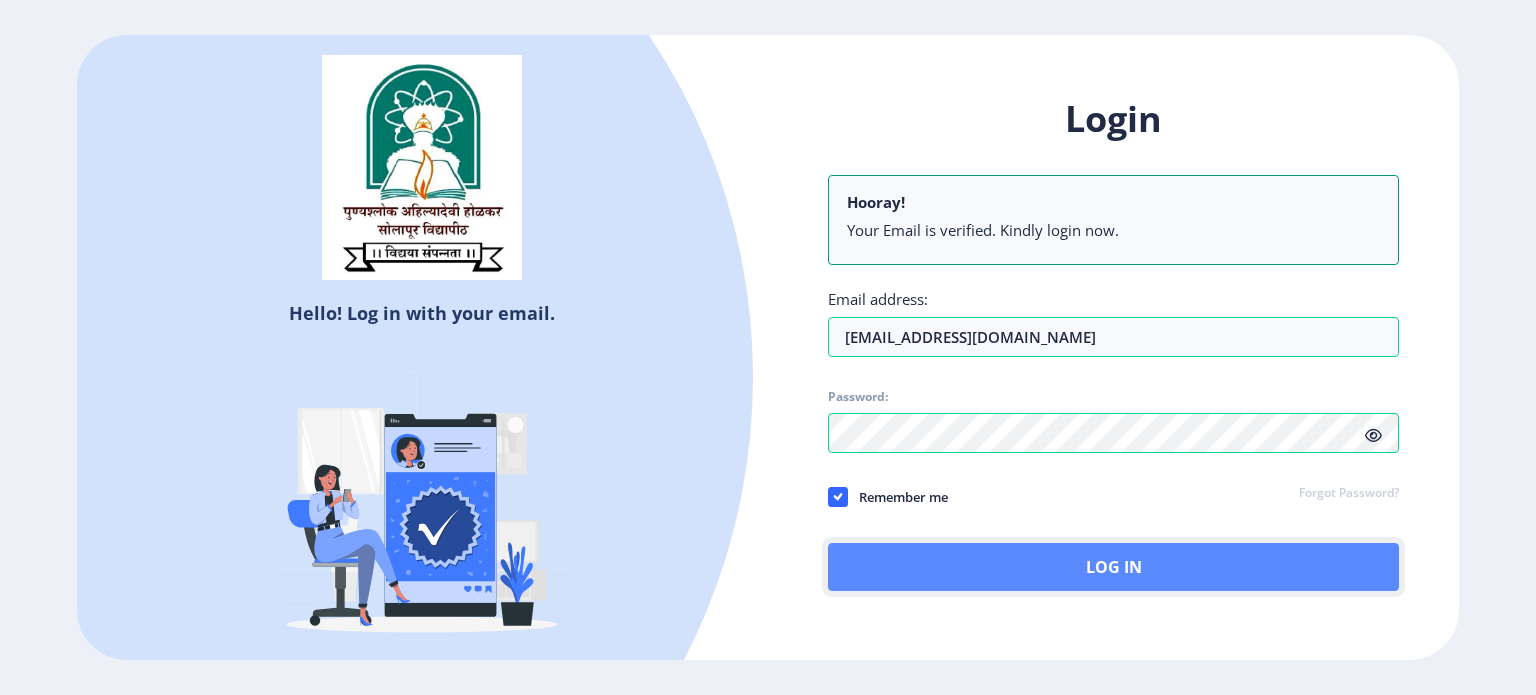 click on "Log In" 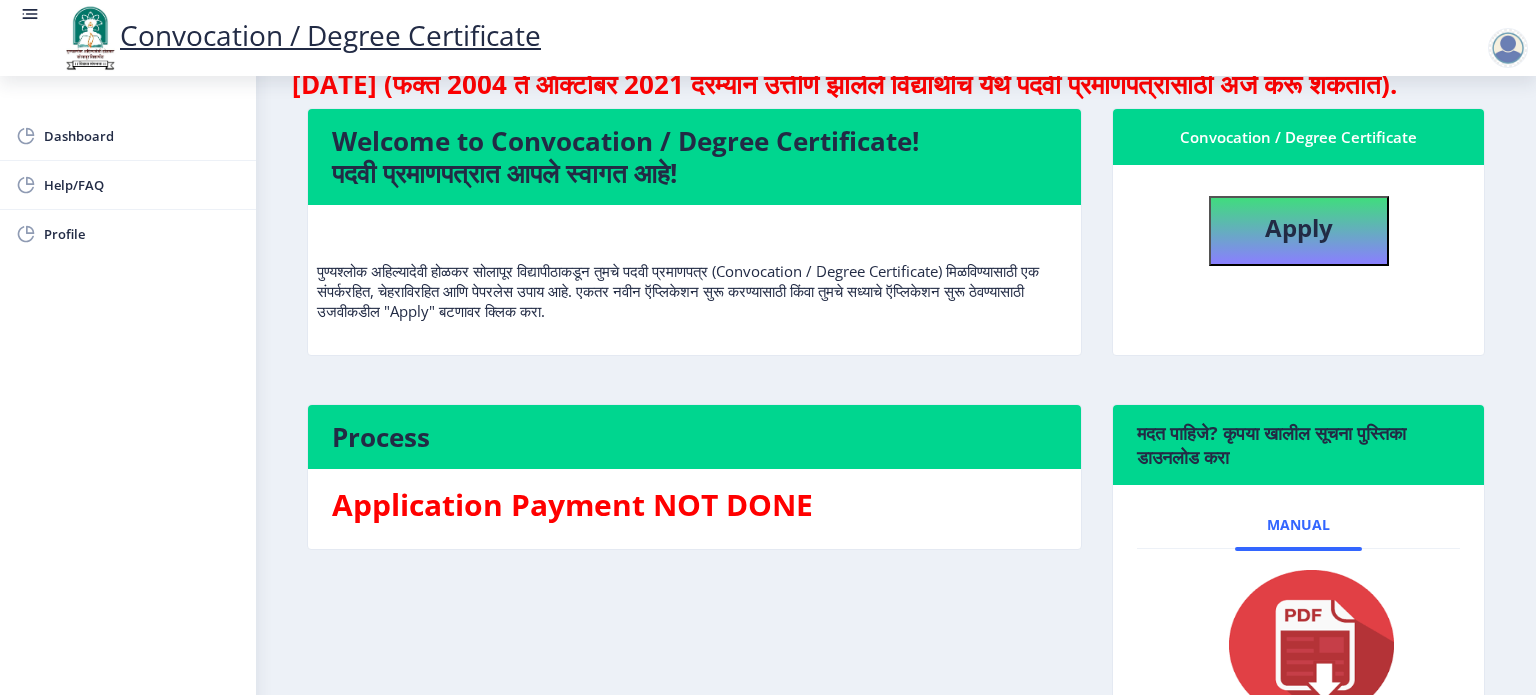 scroll, scrollTop: 72, scrollLeft: 0, axis: vertical 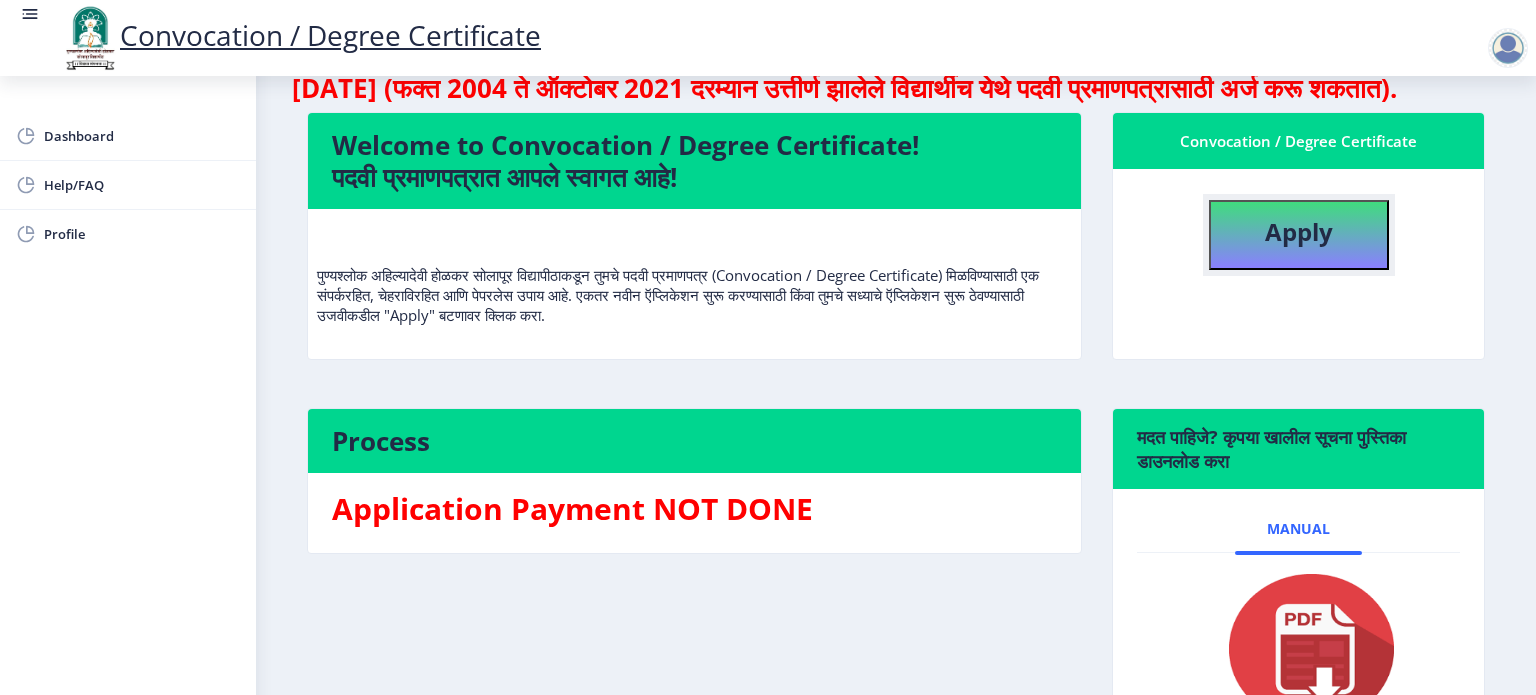 click on "Apply" 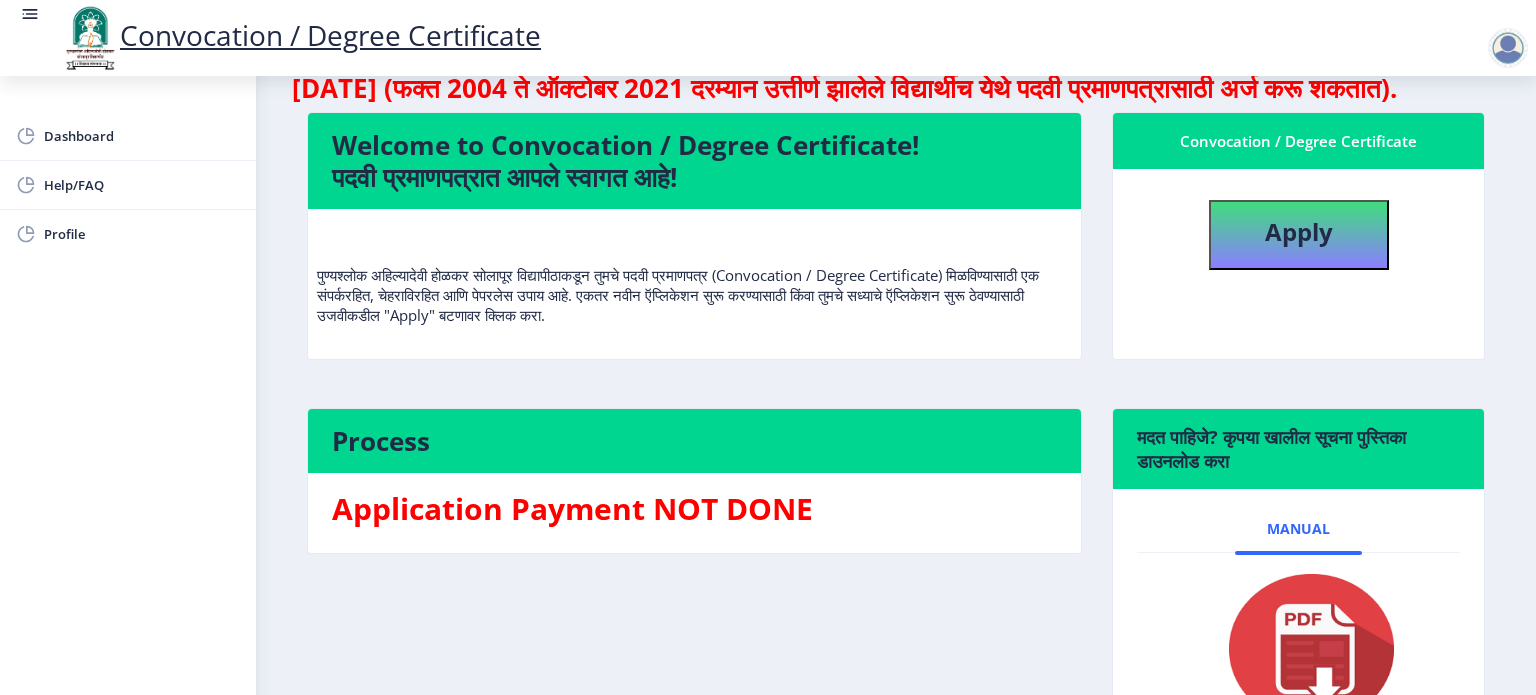 select 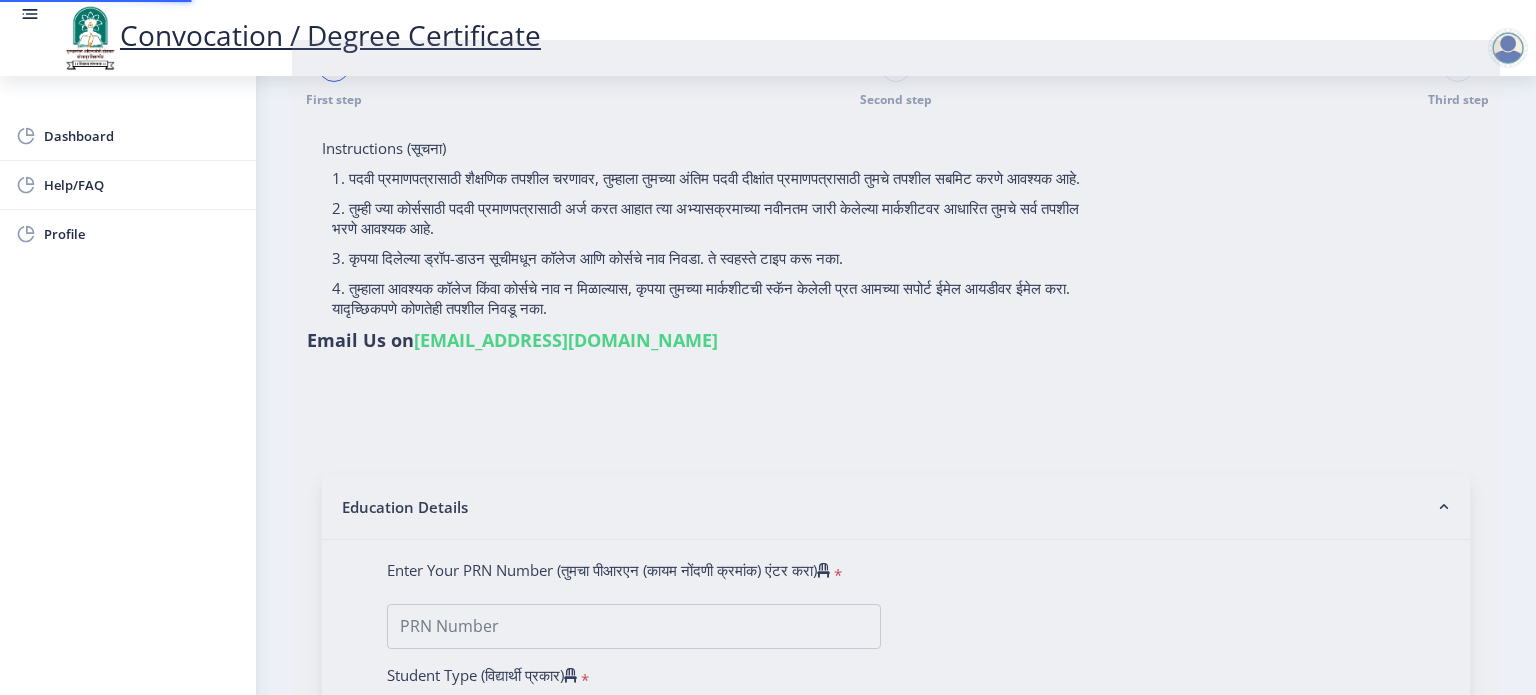 scroll, scrollTop: 0, scrollLeft: 0, axis: both 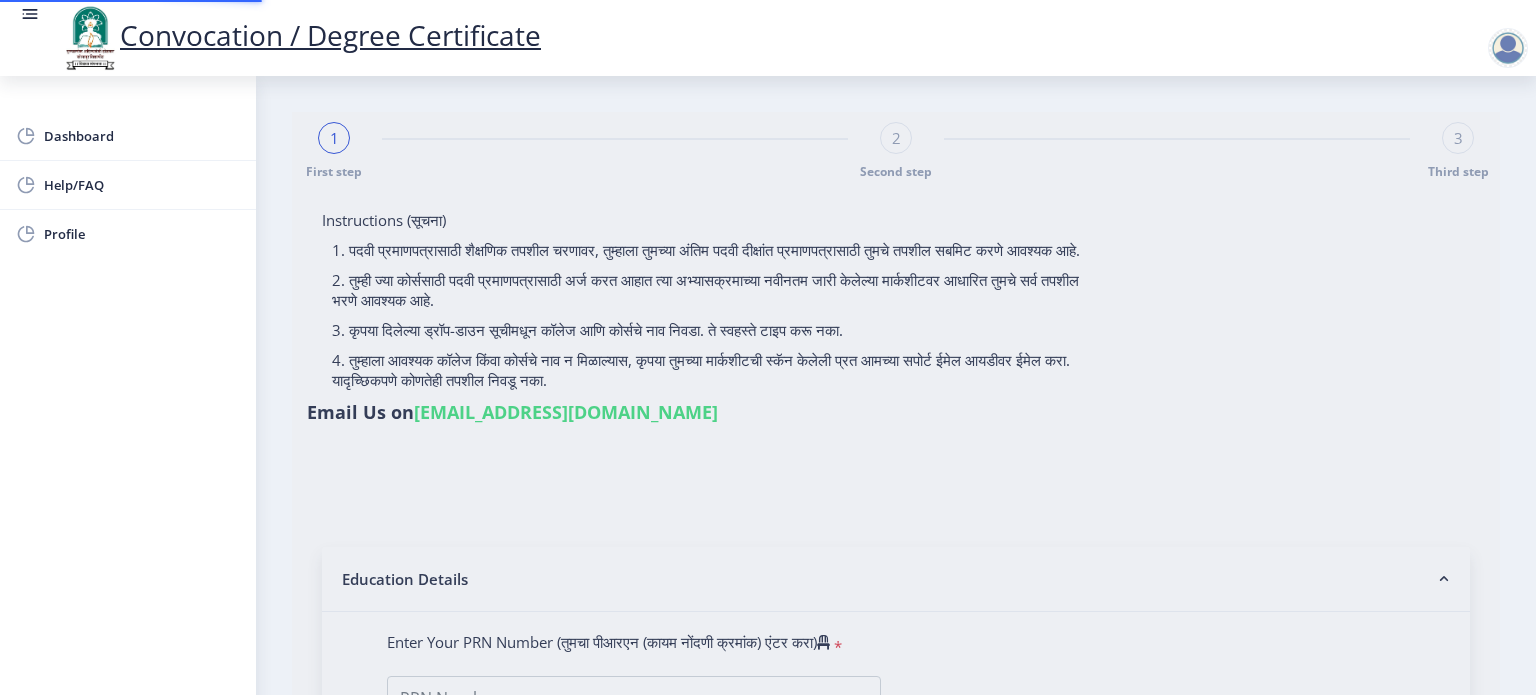type on "[PERSON_NAME]" 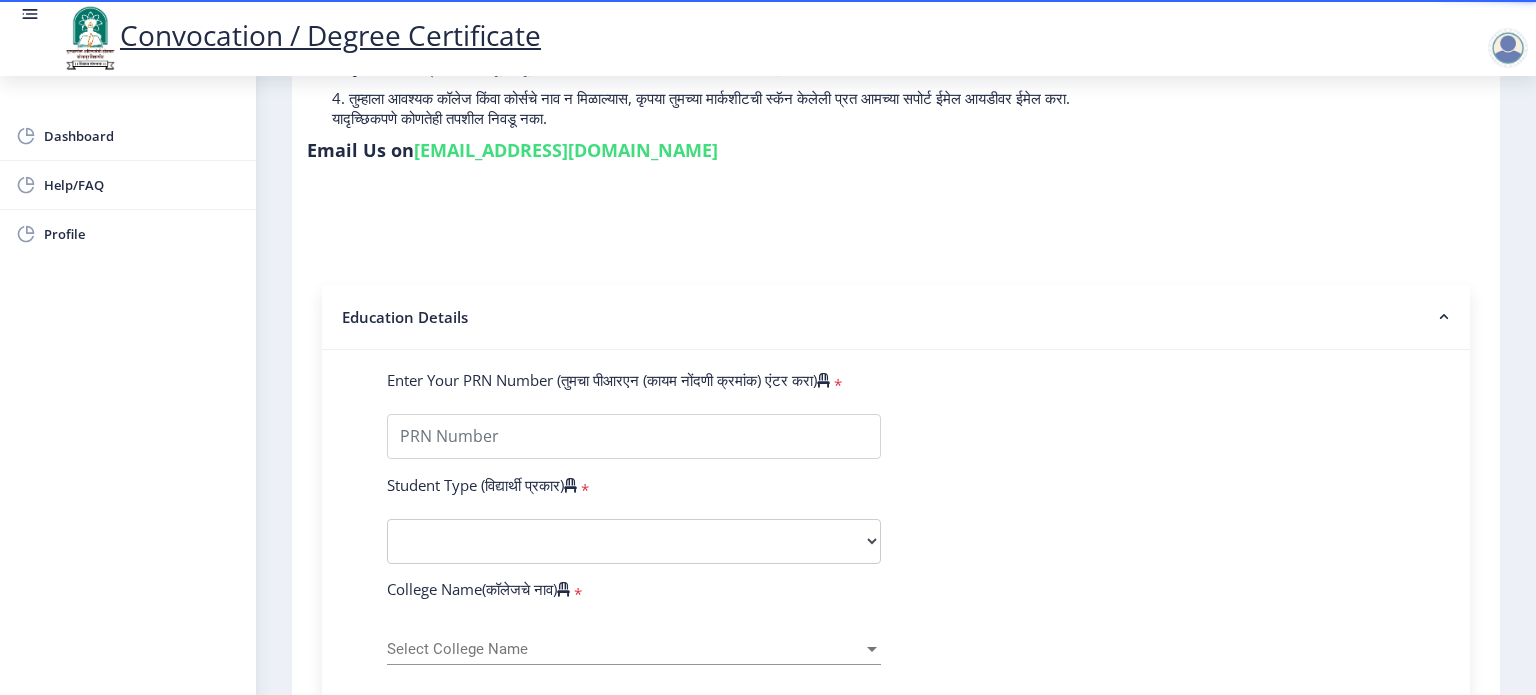 scroll, scrollTop: 300, scrollLeft: 0, axis: vertical 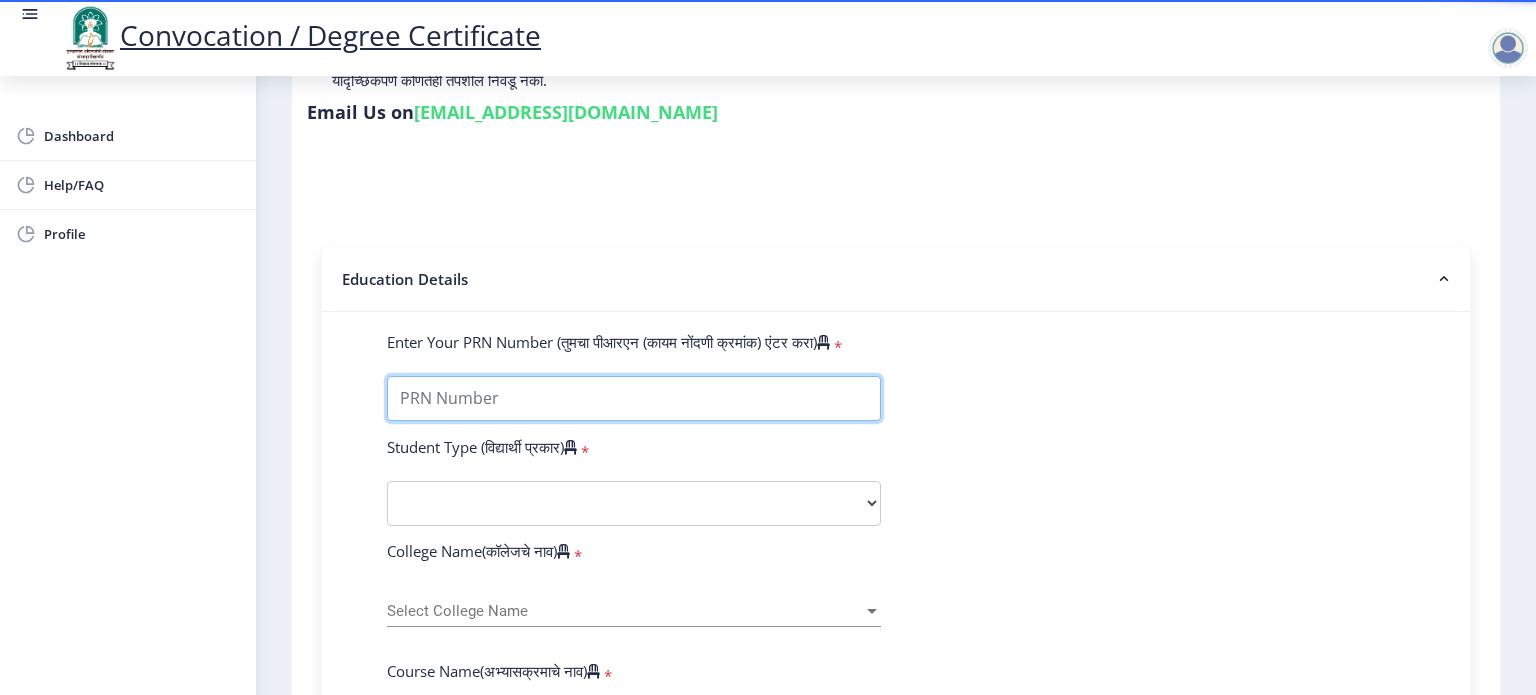 click on "Enter Your PRN Number (तुमचा पीआरएन (कायम नोंदणी क्रमांक) एंटर करा)" at bounding box center [634, 398] 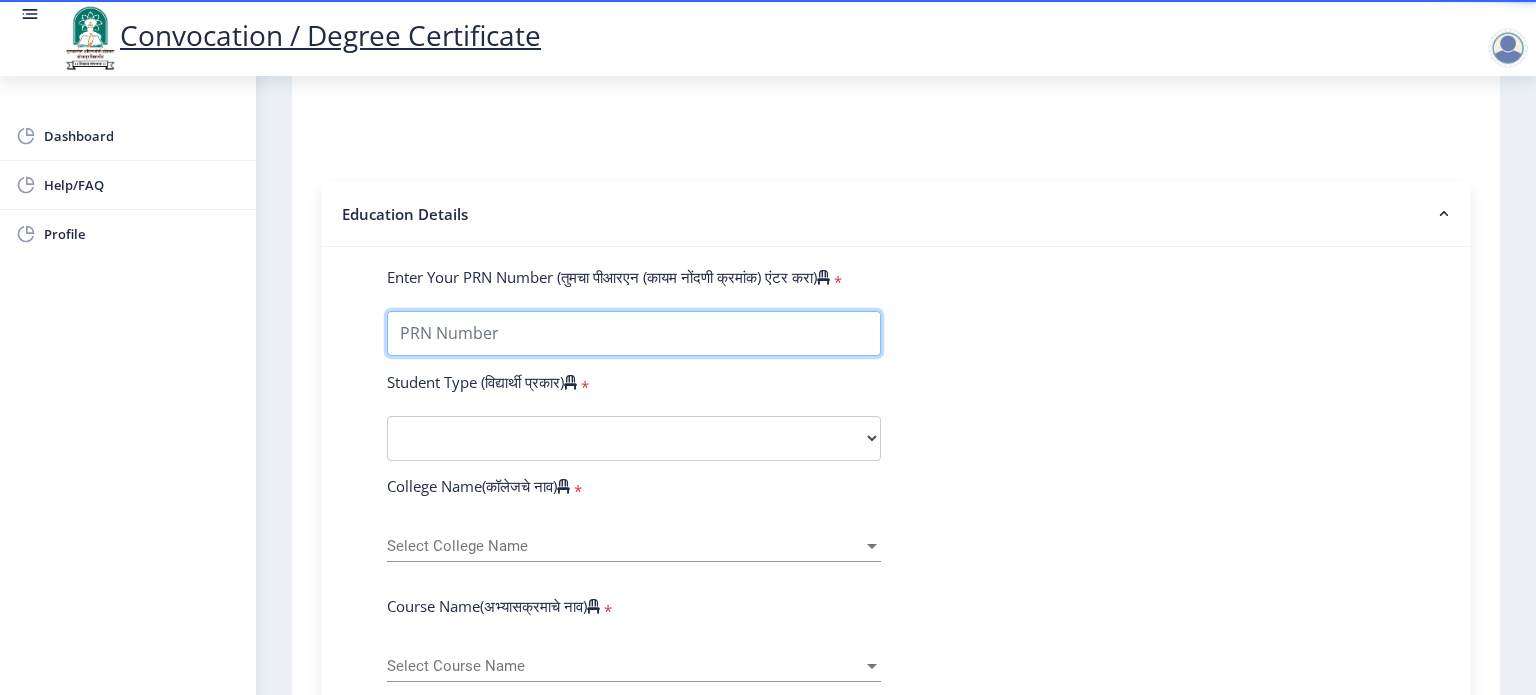 scroll, scrollTop: 400, scrollLeft: 0, axis: vertical 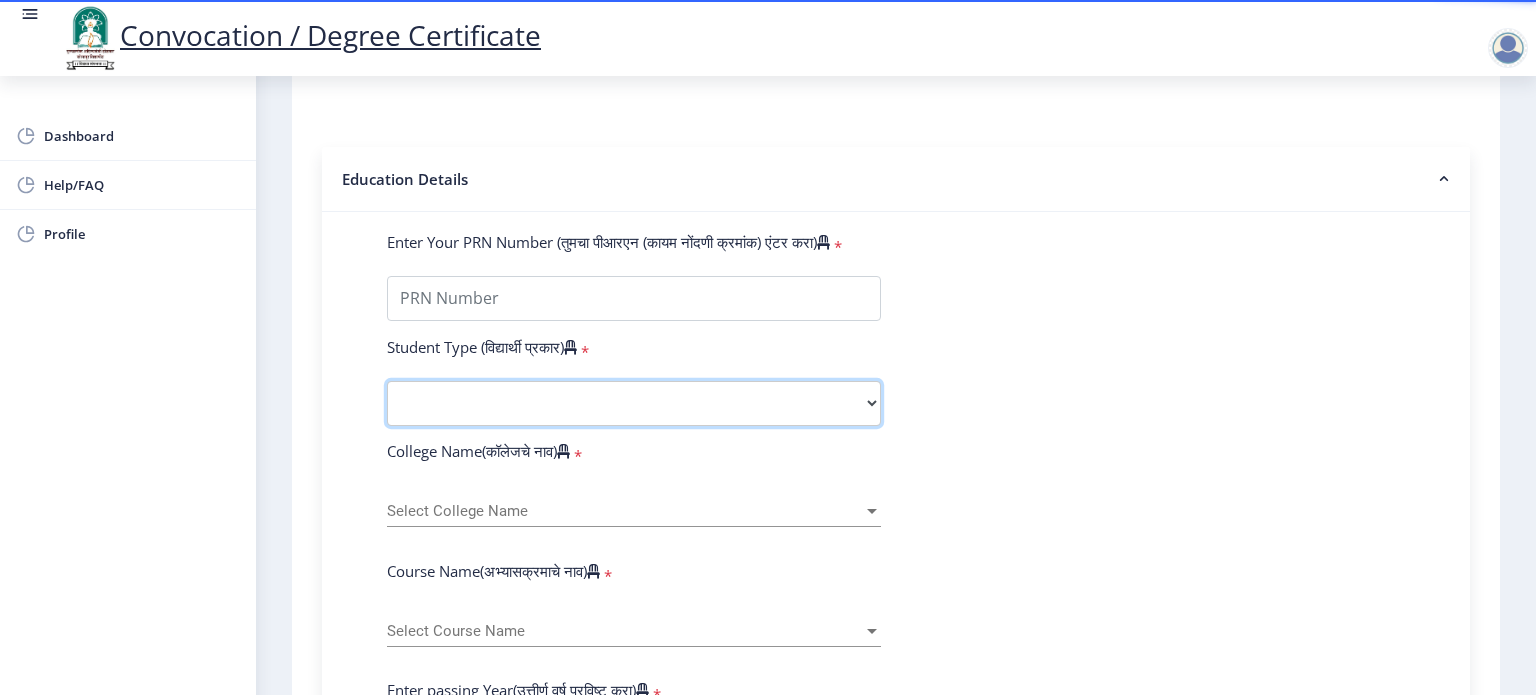 click on "Select Student Type Regular External" at bounding box center [634, 403] 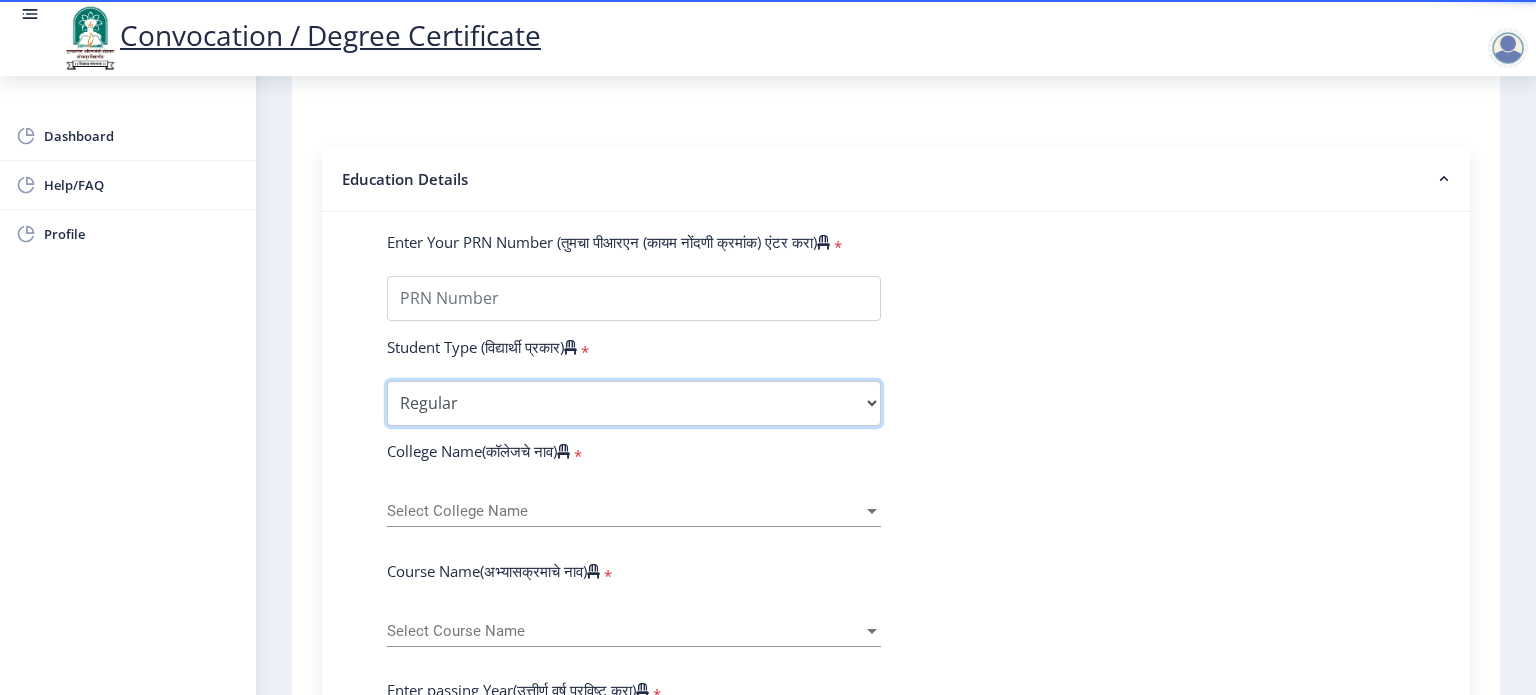 click on "Select Student Type Regular External" at bounding box center (634, 403) 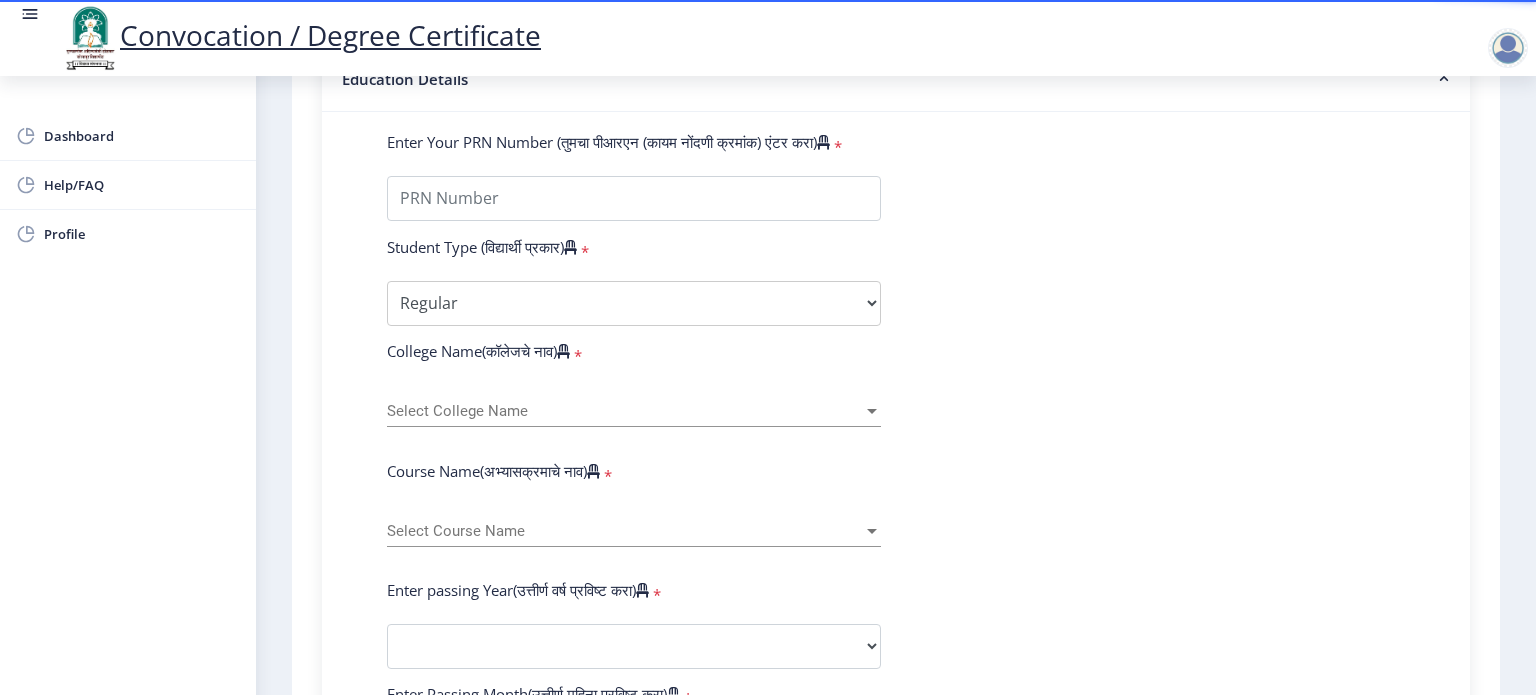 click on "Select College Name" at bounding box center (625, 411) 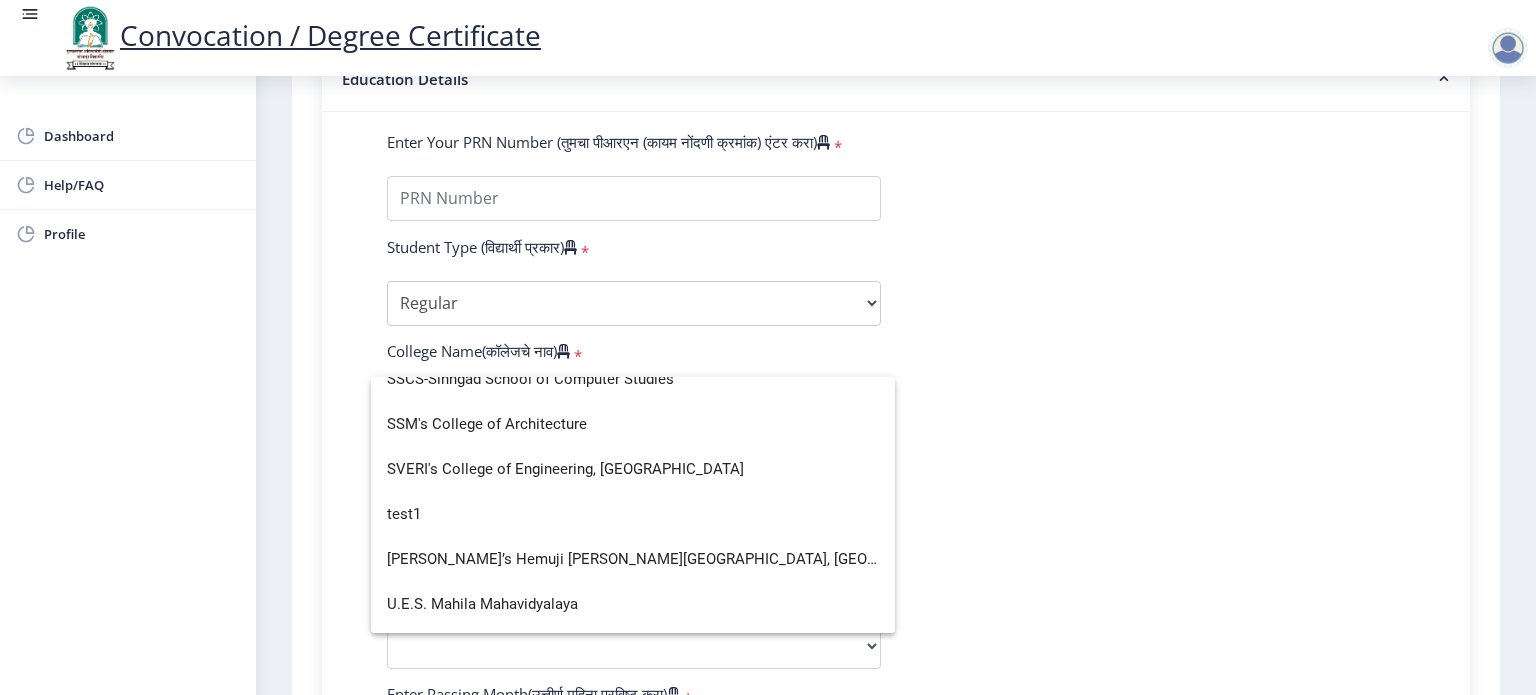 scroll, scrollTop: 6400, scrollLeft: 0, axis: vertical 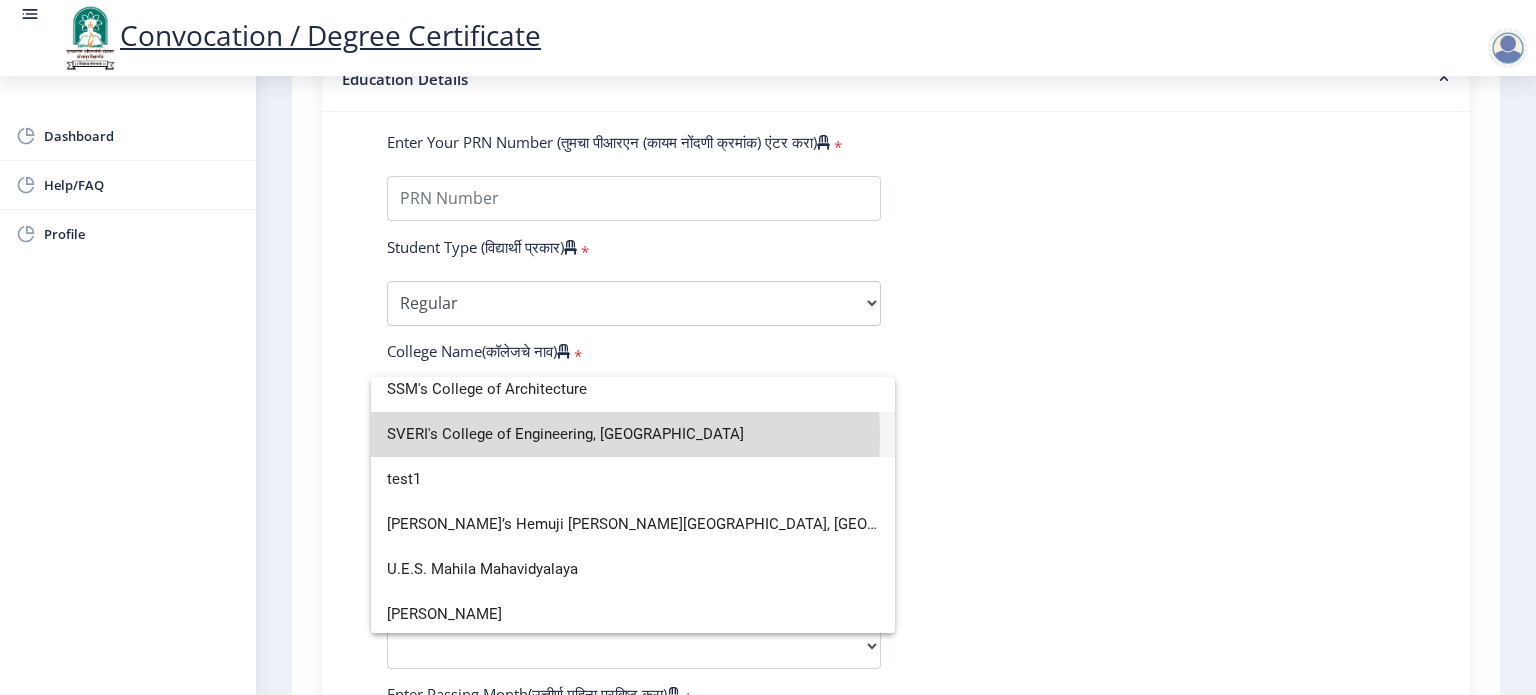 click on "SVERI's College of Engineering, [GEOGRAPHIC_DATA]" at bounding box center (633, 434) 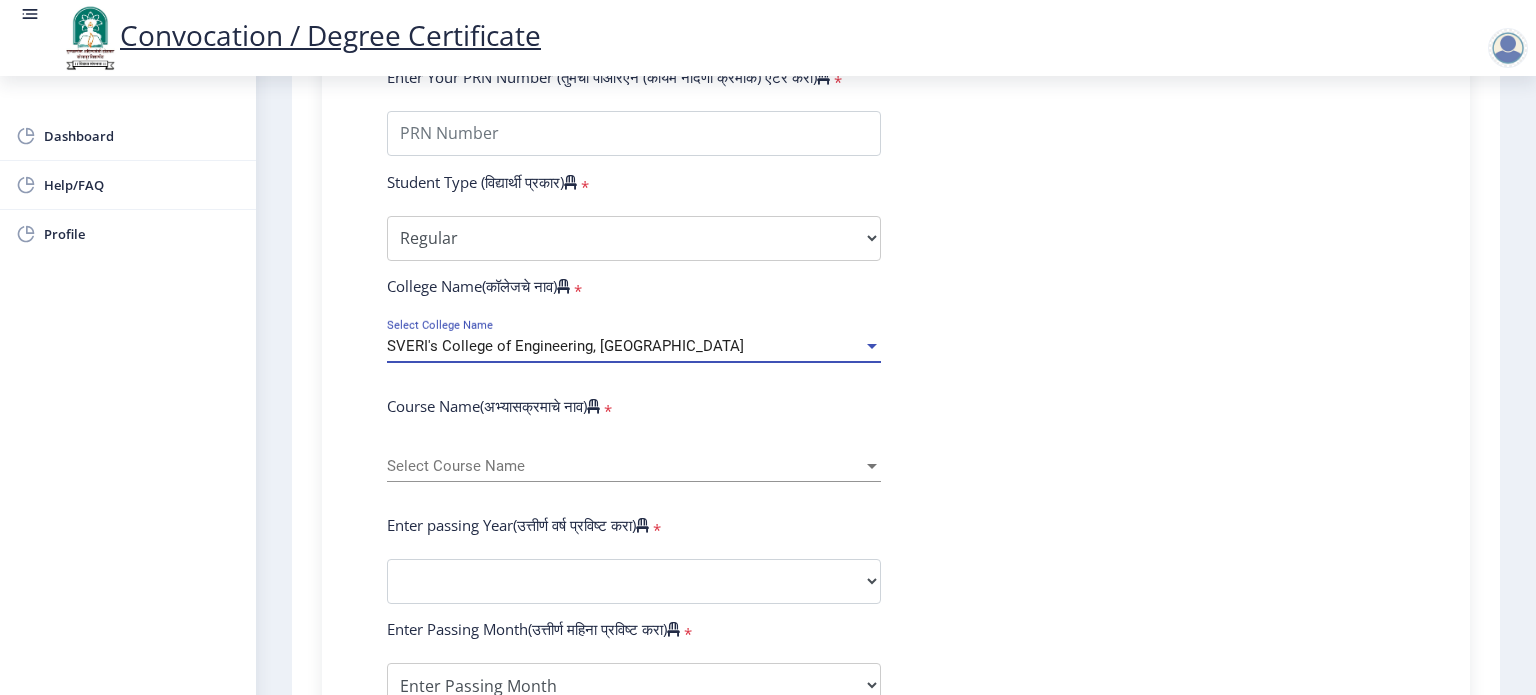 scroll, scrollTop: 600, scrollLeft: 0, axis: vertical 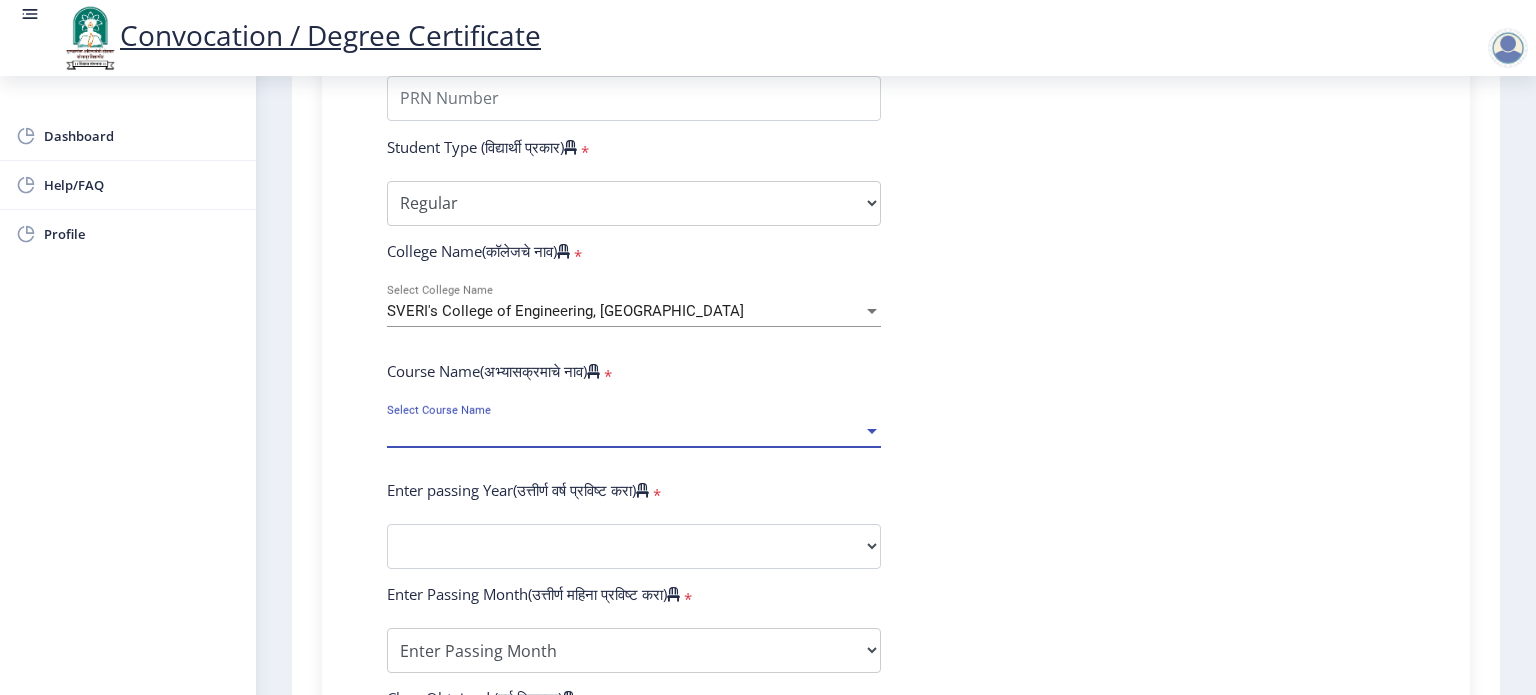 click on "Select Course Name" at bounding box center (625, 431) 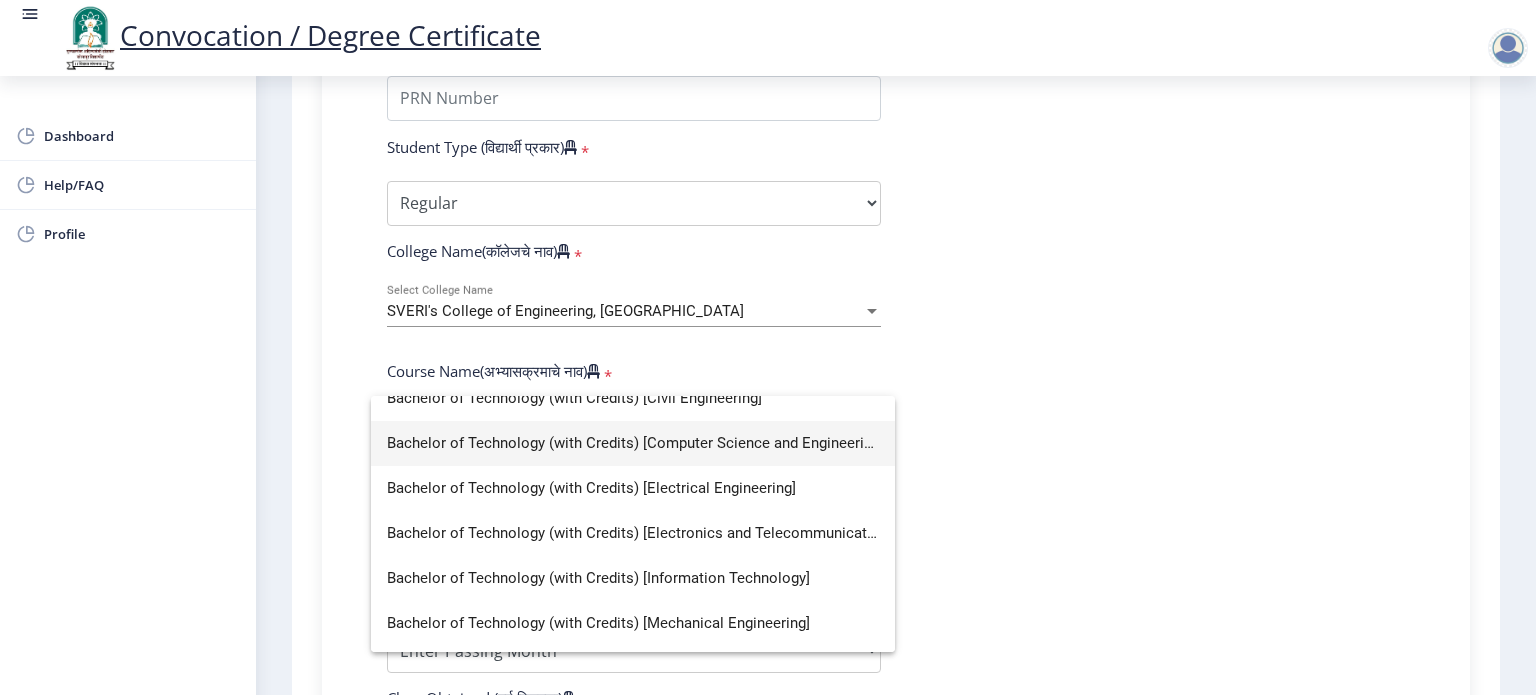 scroll, scrollTop: 100, scrollLeft: 0, axis: vertical 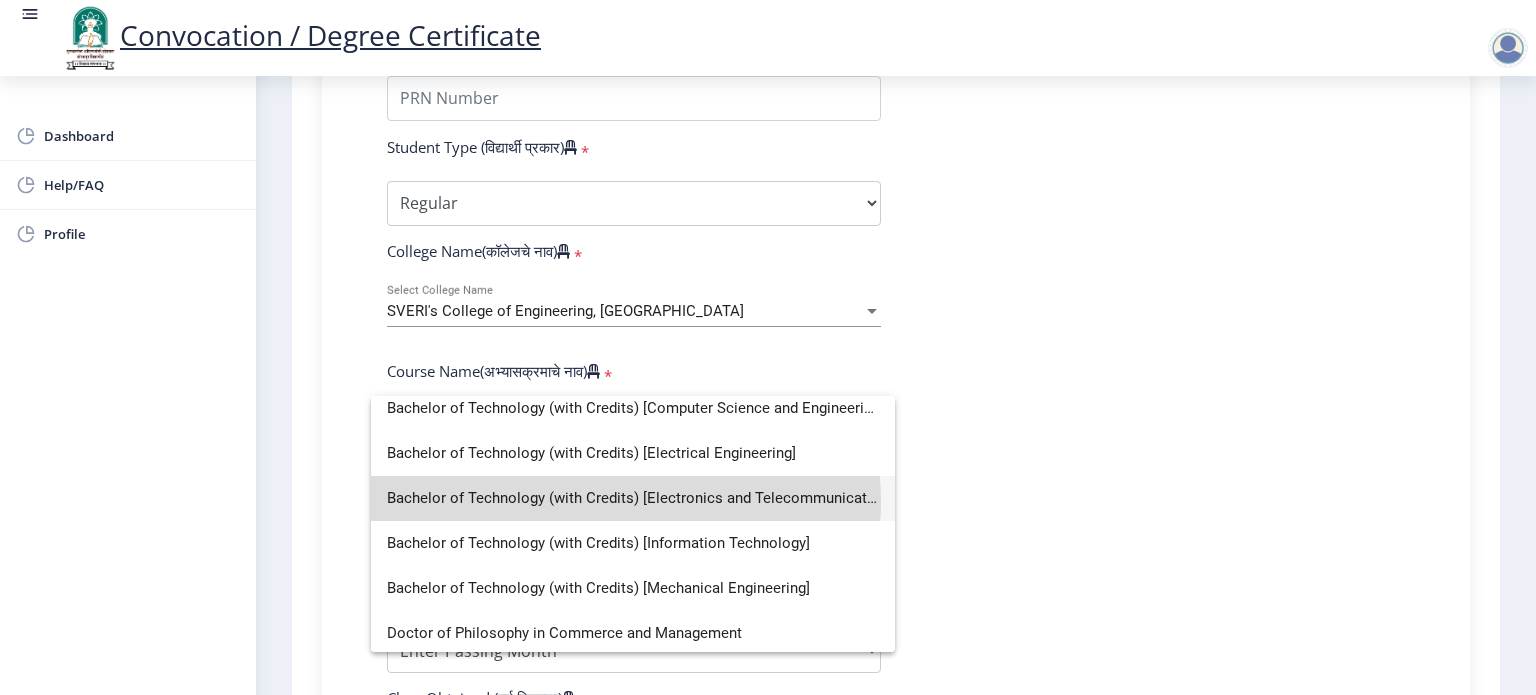 click on "Bachelor of Technology (with Credits) [Electronics and Telecommunication Engineering]" at bounding box center [633, 498] 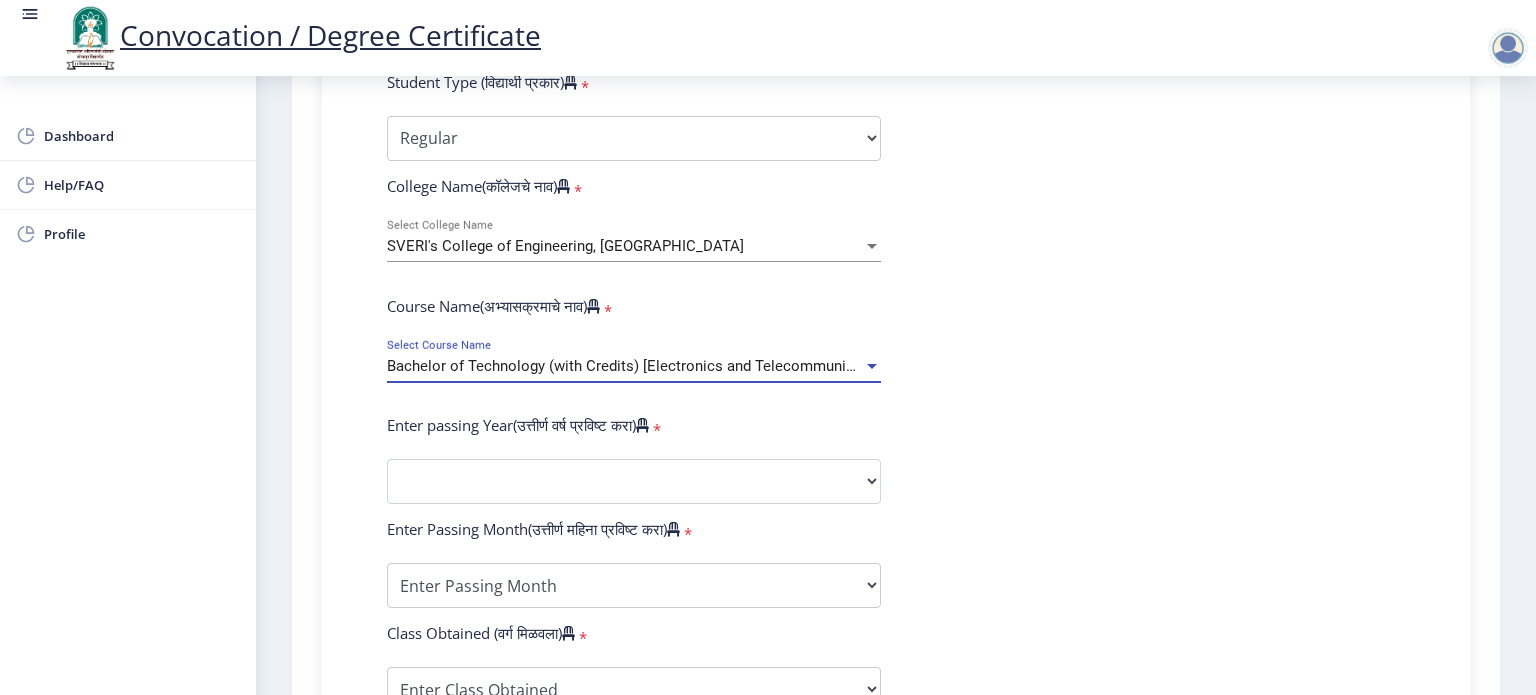 scroll, scrollTop: 700, scrollLeft: 0, axis: vertical 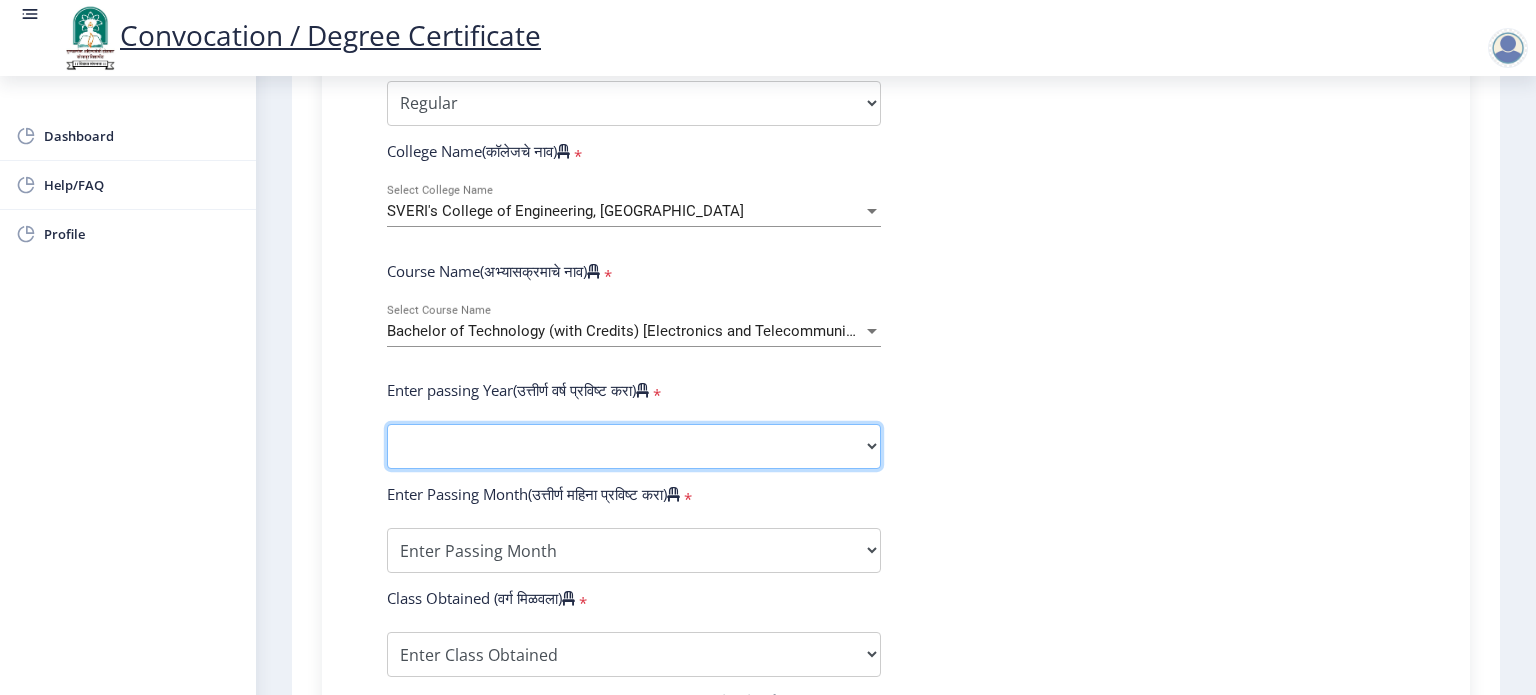 click on "2025   2024   2023   2022   2021   2020   2019   2018   2017   2016   2015   2014   2013   2012   2011   2010   2009   2008   2007   2006   2005   2004   2003   2002   2001   2000   1999   1998   1997   1996   1995   1994   1993   1992   1991   1990   1989   1988   1987   1986   1985   1984   1983   1982   1981   1980   1979   1978   1977   1976" 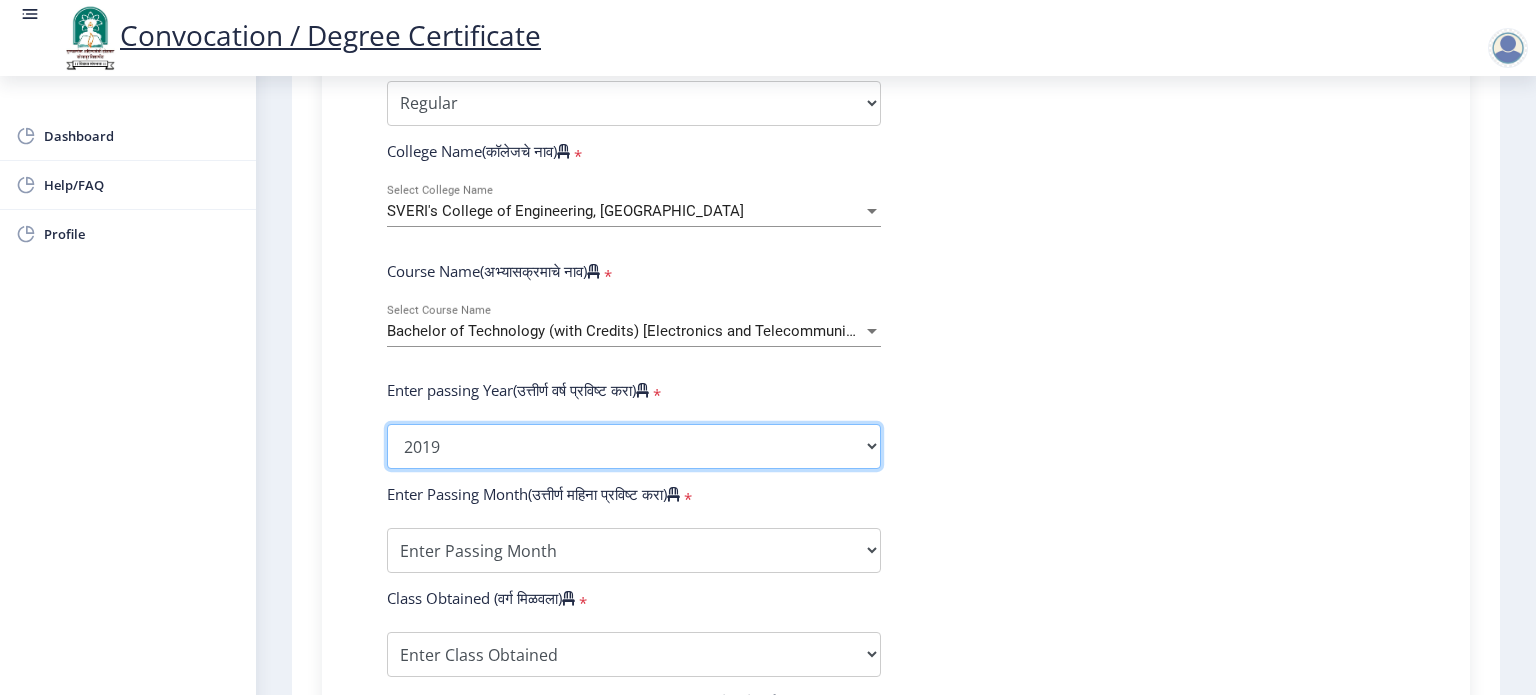 click on "2025   2024   2023   2022   2021   2020   2019   2018   2017   2016   2015   2014   2013   2012   2011   2010   2009   2008   2007   2006   2005   2004   2003   2002   2001   2000   1999   1998   1997   1996   1995   1994   1993   1992   1991   1990   1989   1988   1987   1986   1985   1984   1983   1982   1981   1980   1979   1978   1977   1976" 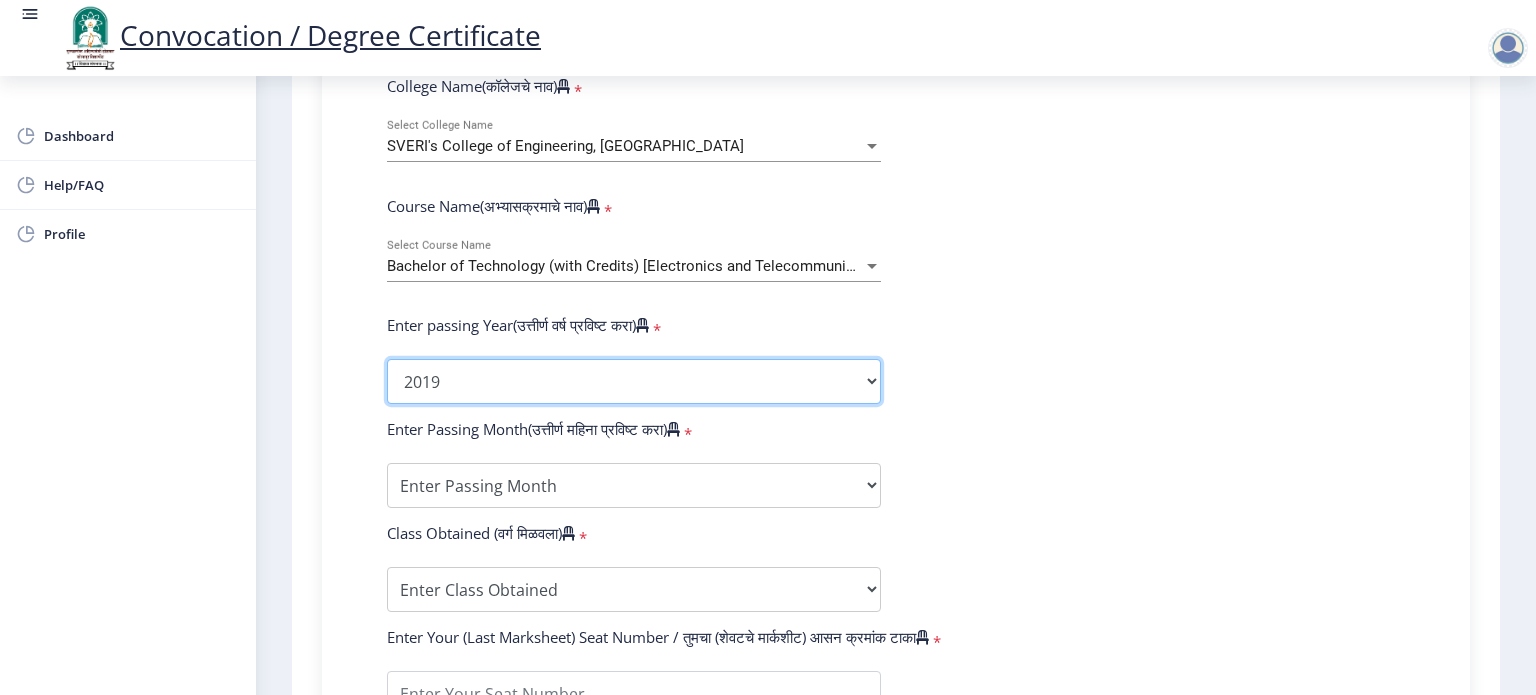 scroll, scrollTop: 800, scrollLeft: 0, axis: vertical 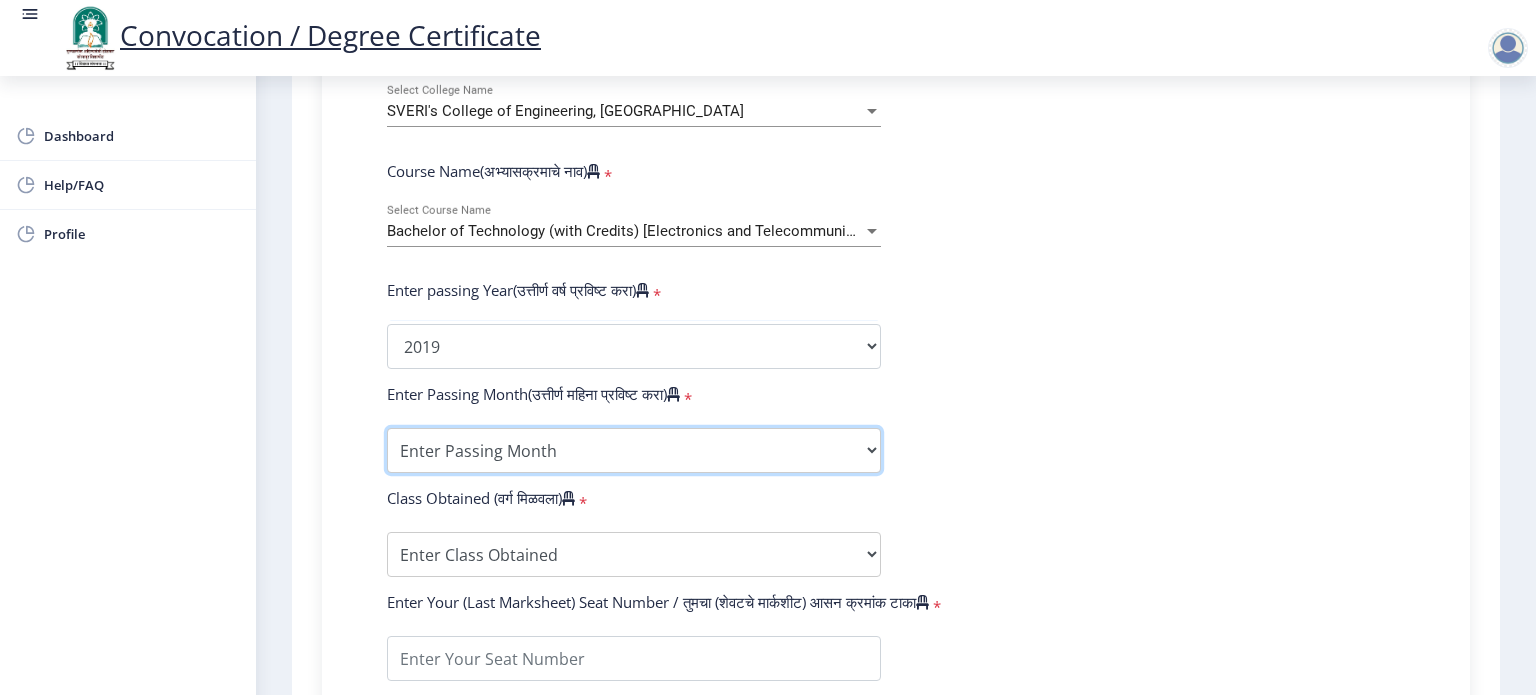 click on "Enter Passing Month March April May October November December" at bounding box center (634, 450) 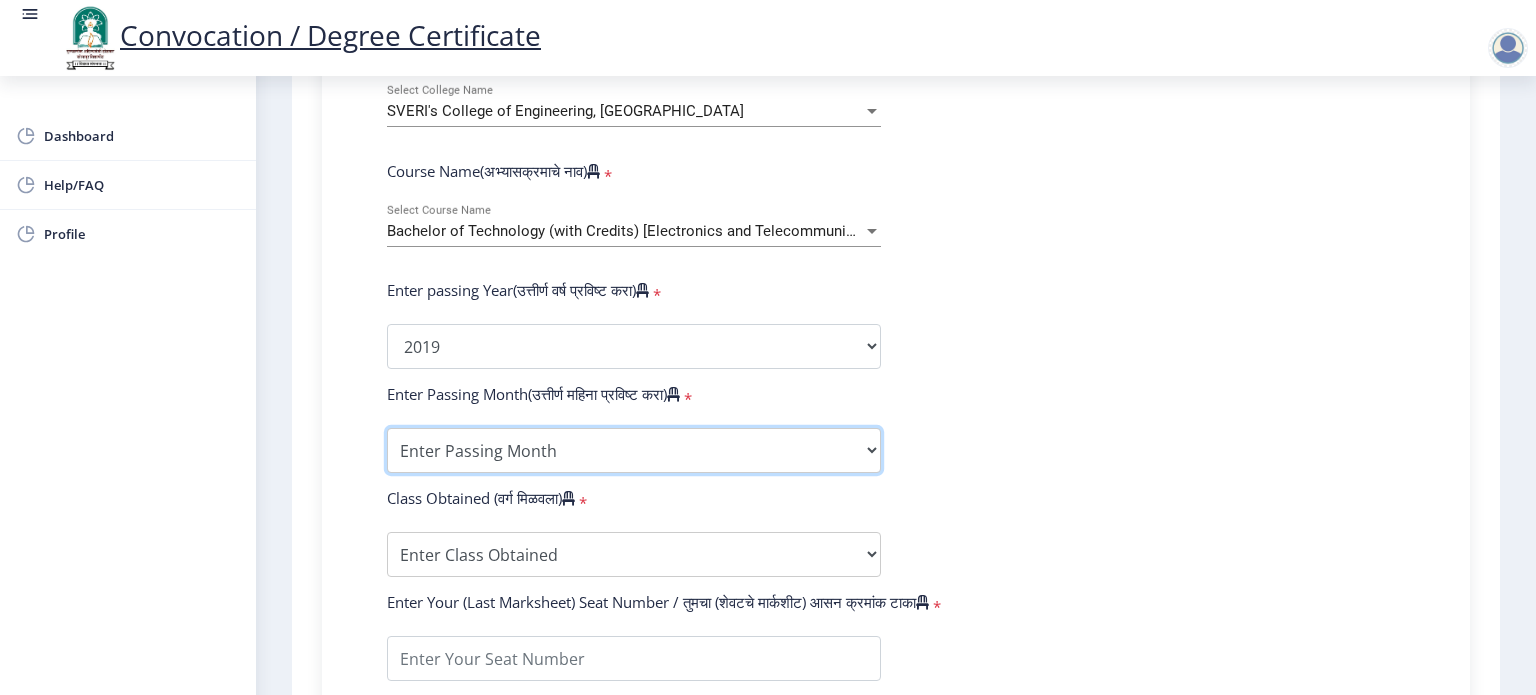scroll, scrollTop: 900, scrollLeft: 0, axis: vertical 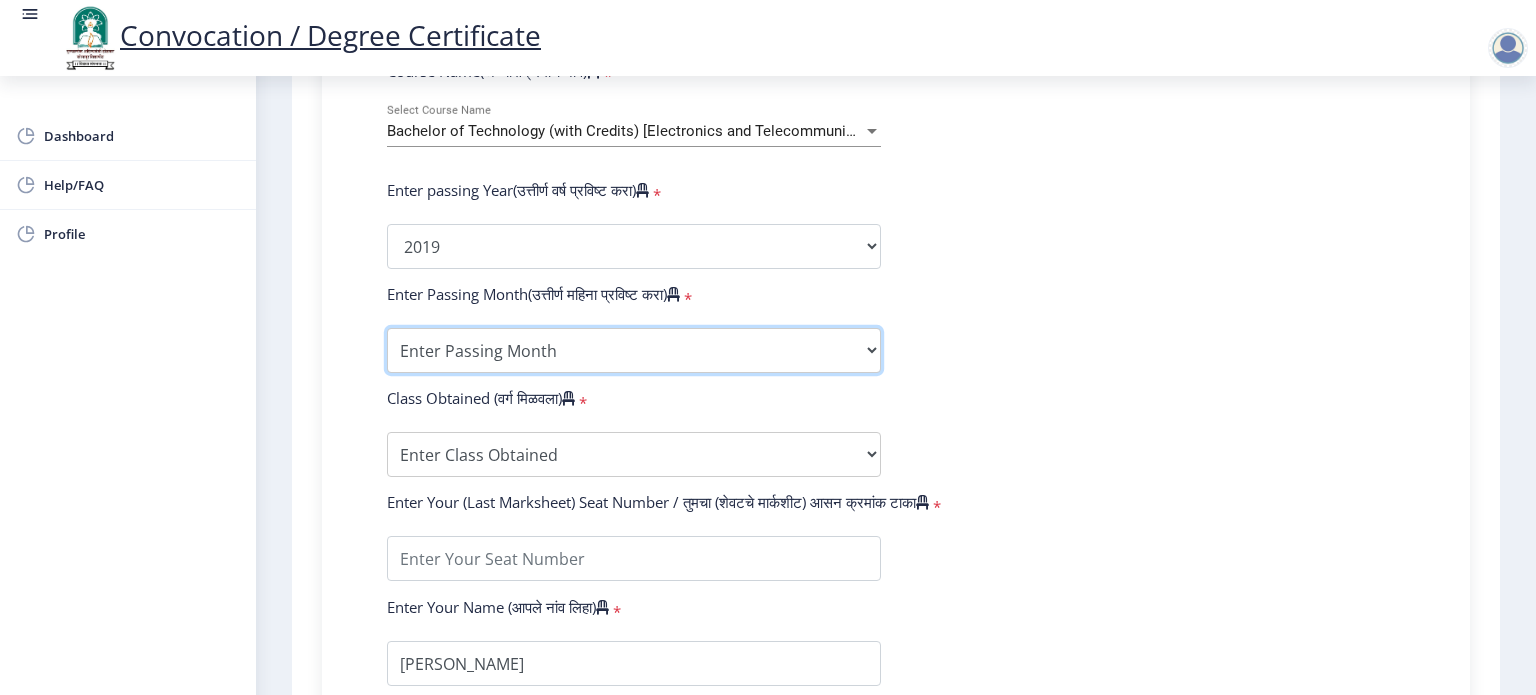click on "Enter Passing Month March April May October November December" at bounding box center (634, 350) 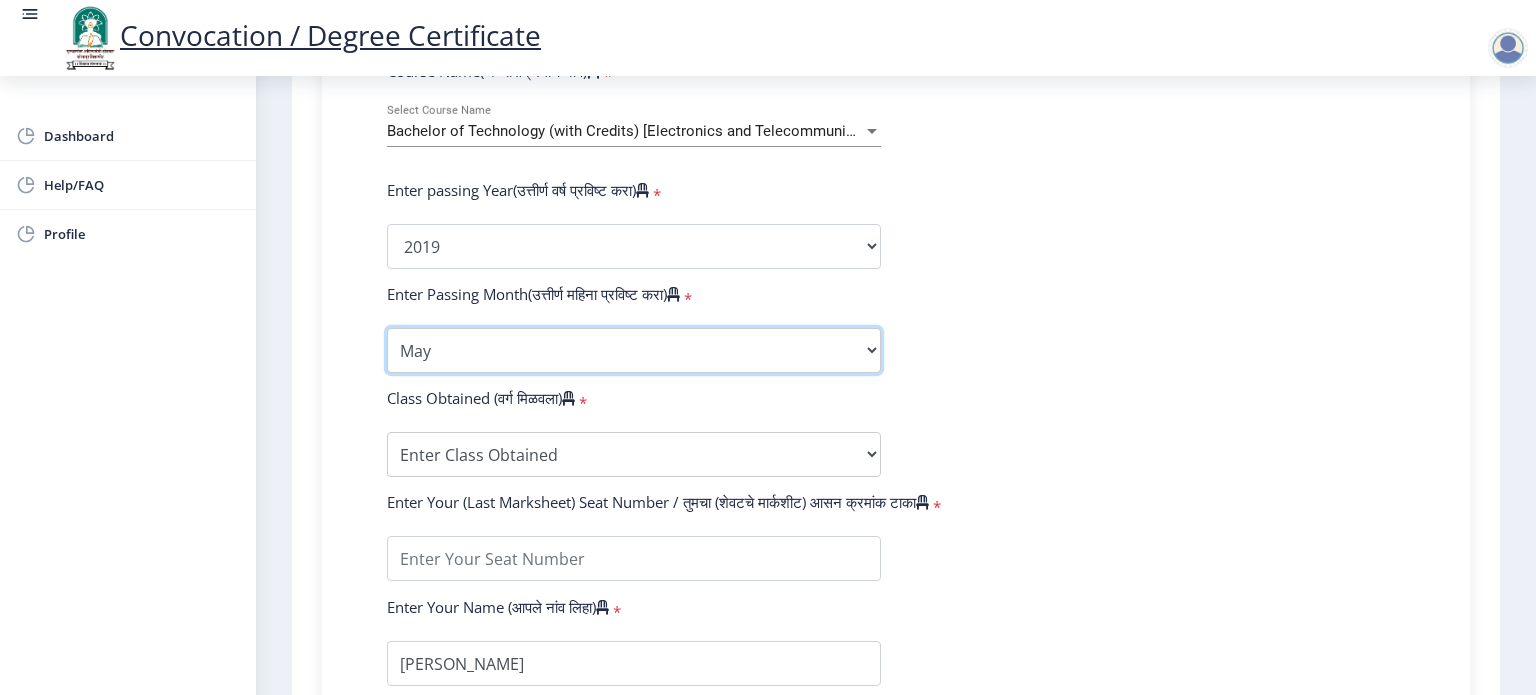 click on "Enter Passing Month March April May October November December" at bounding box center (634, 350) 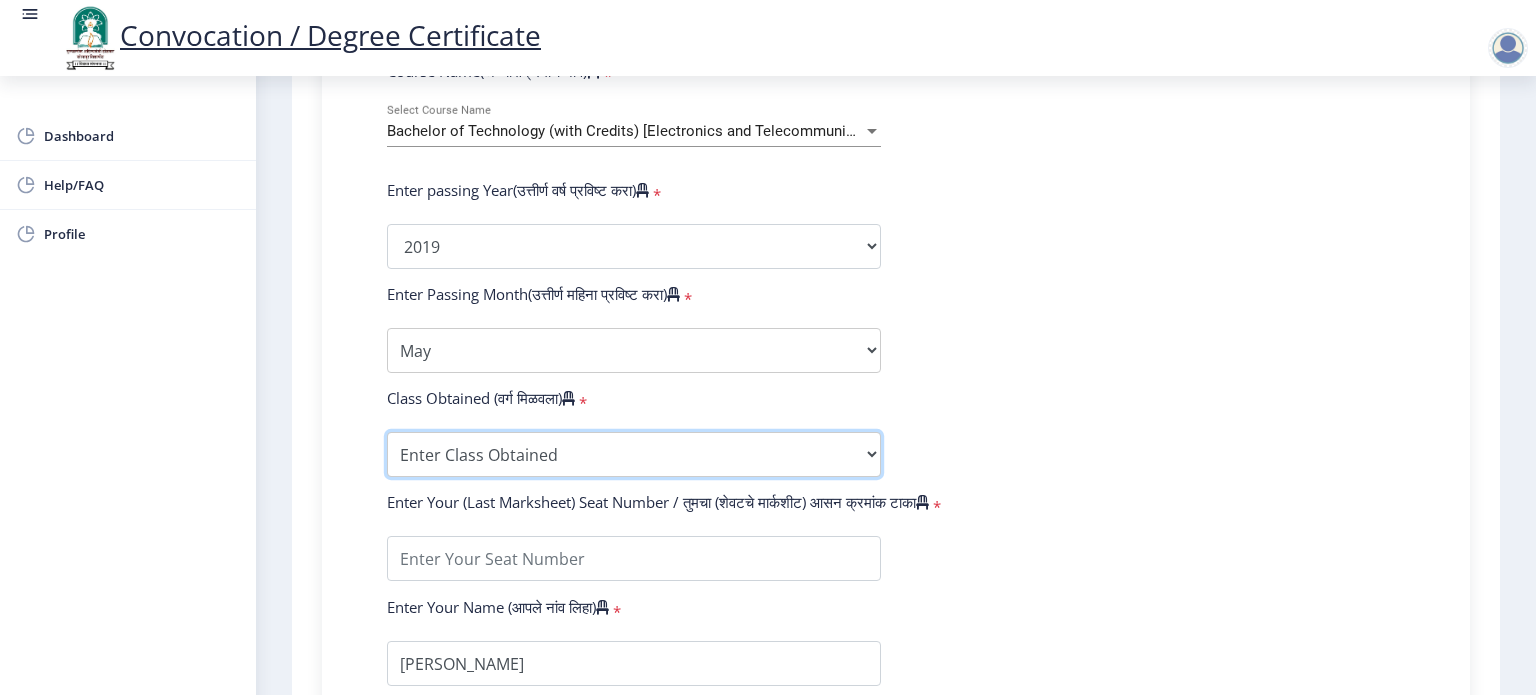 click on "Enter Class Obtained FIRST CLASS WITH DISTINCTION FIRST CLASS HIGHER SECOND CLASS SECOND CLASS PASS CLASS Grade O Grade A+ Grade A Grade B+ Grade B Grade C+ Grade C Grade D Grade E" at bounding box center (634, 454) 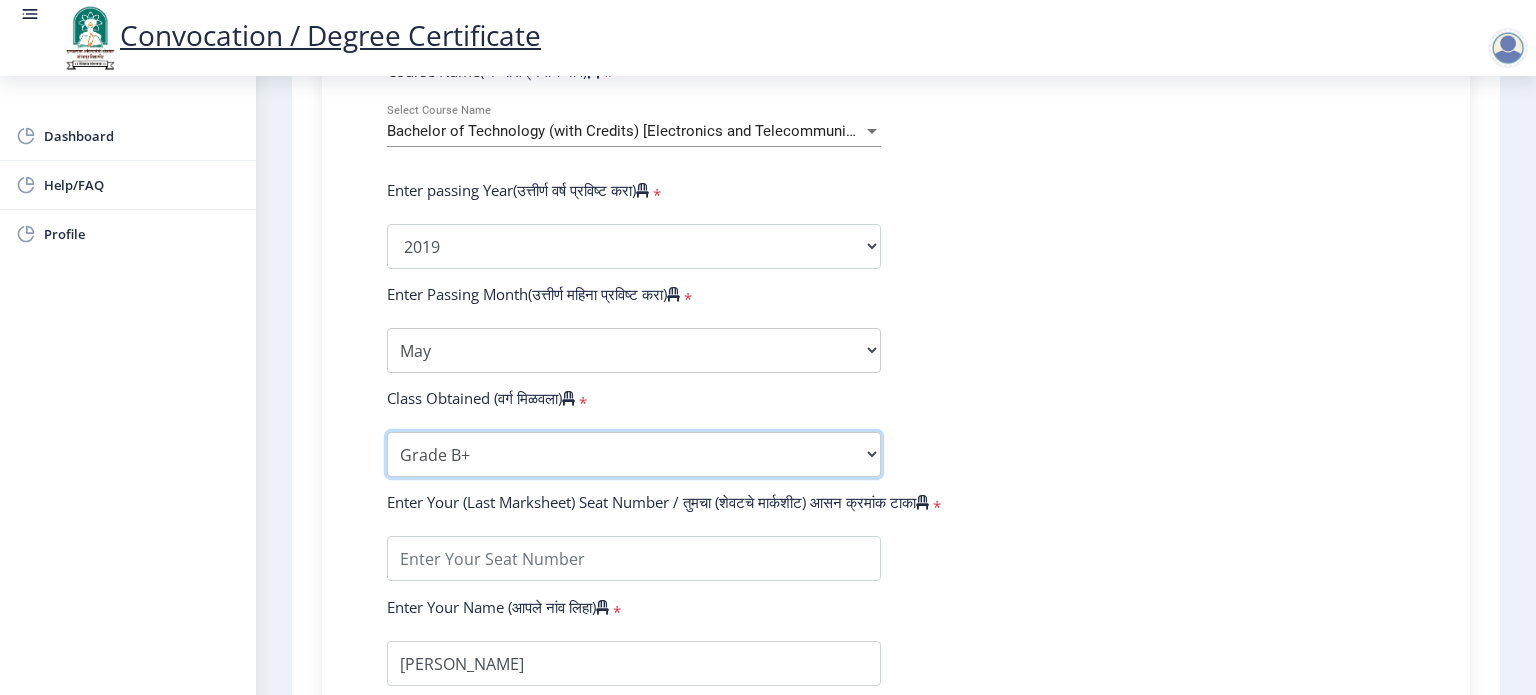 click on "Enter Class Obtained FIRST CLASS WITH DISTINCTION FIRST CLASS HIGHER SECOND CLASS SECOND CLASS PASS CLASS Grade O Grade A+ Grade A Grade B+ Grade B Grade C+ Grade C Grade D Grade E" at bounding box center [634, 454] 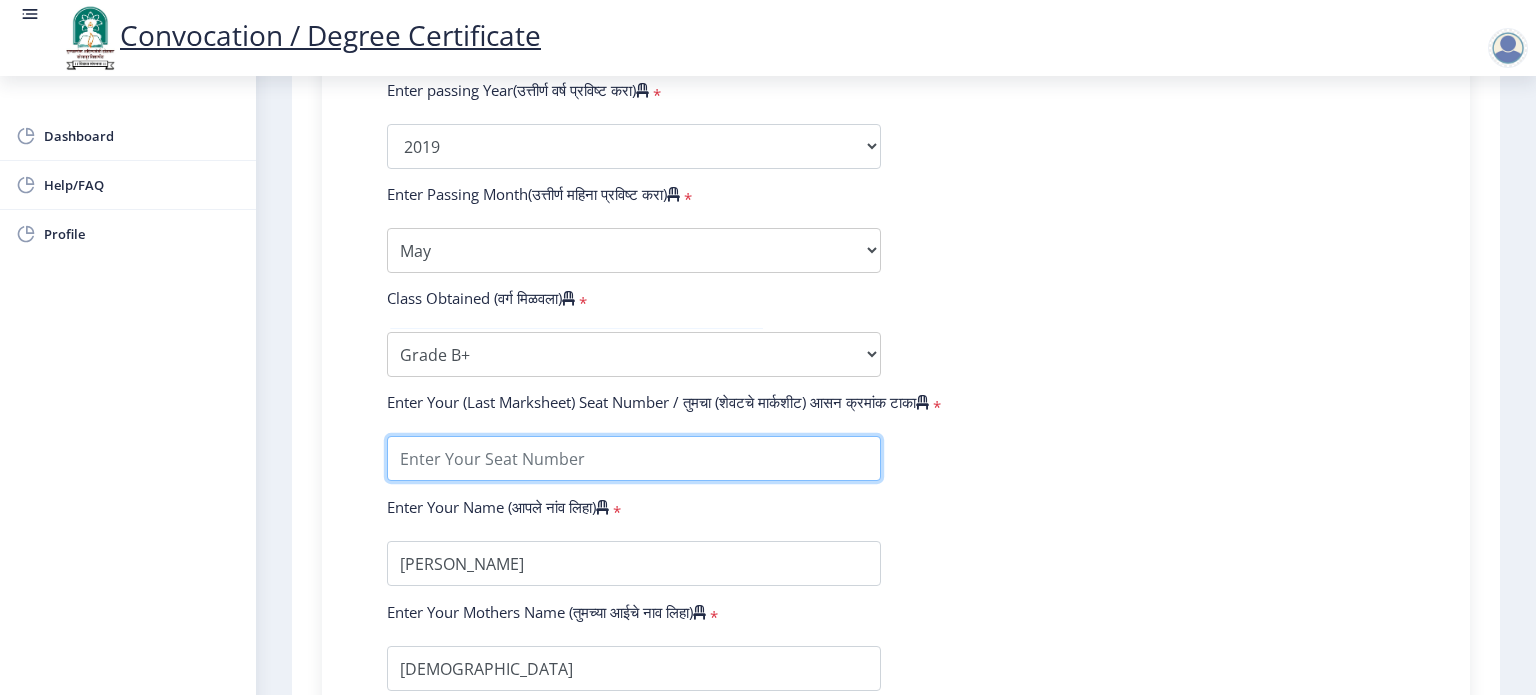 click at bounding box center [634, 458] 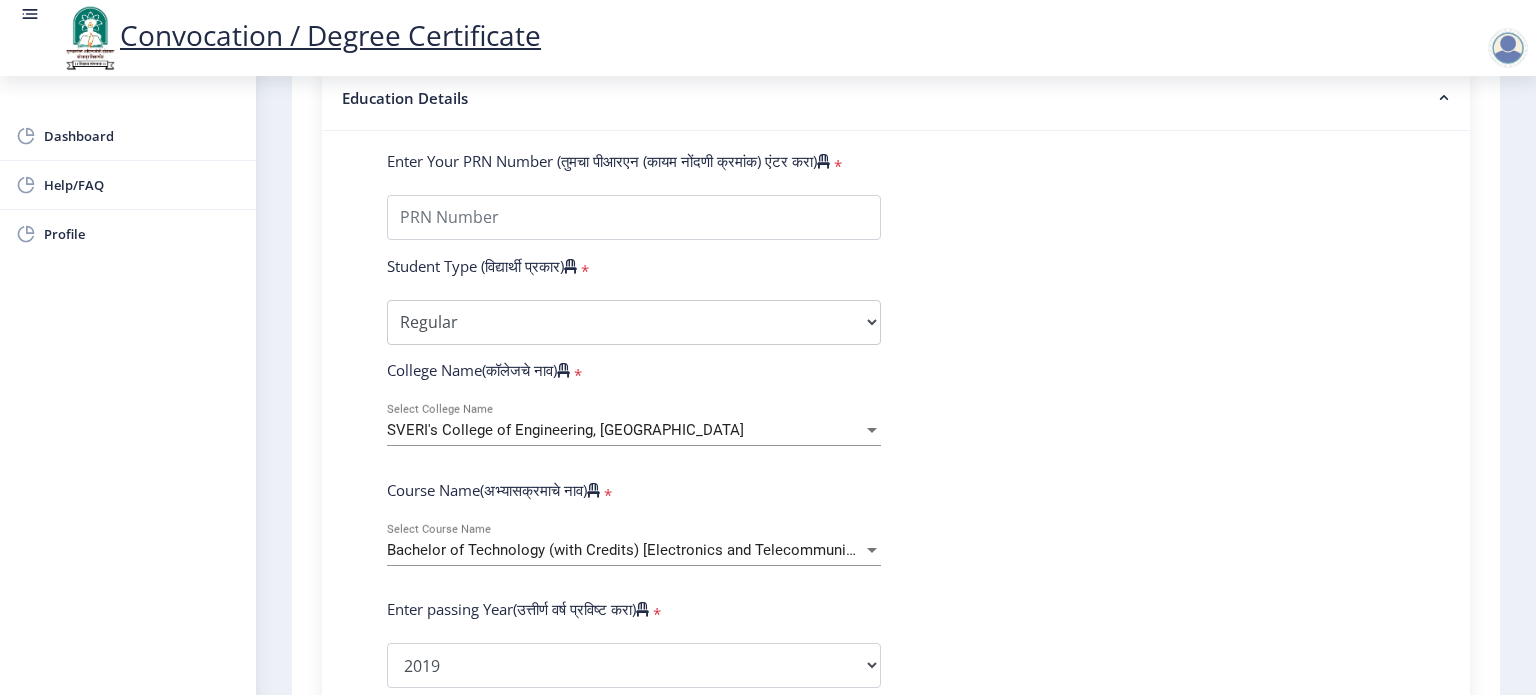 scroll, scrollTop: 400, scrollLeft: 0, axis: vertical 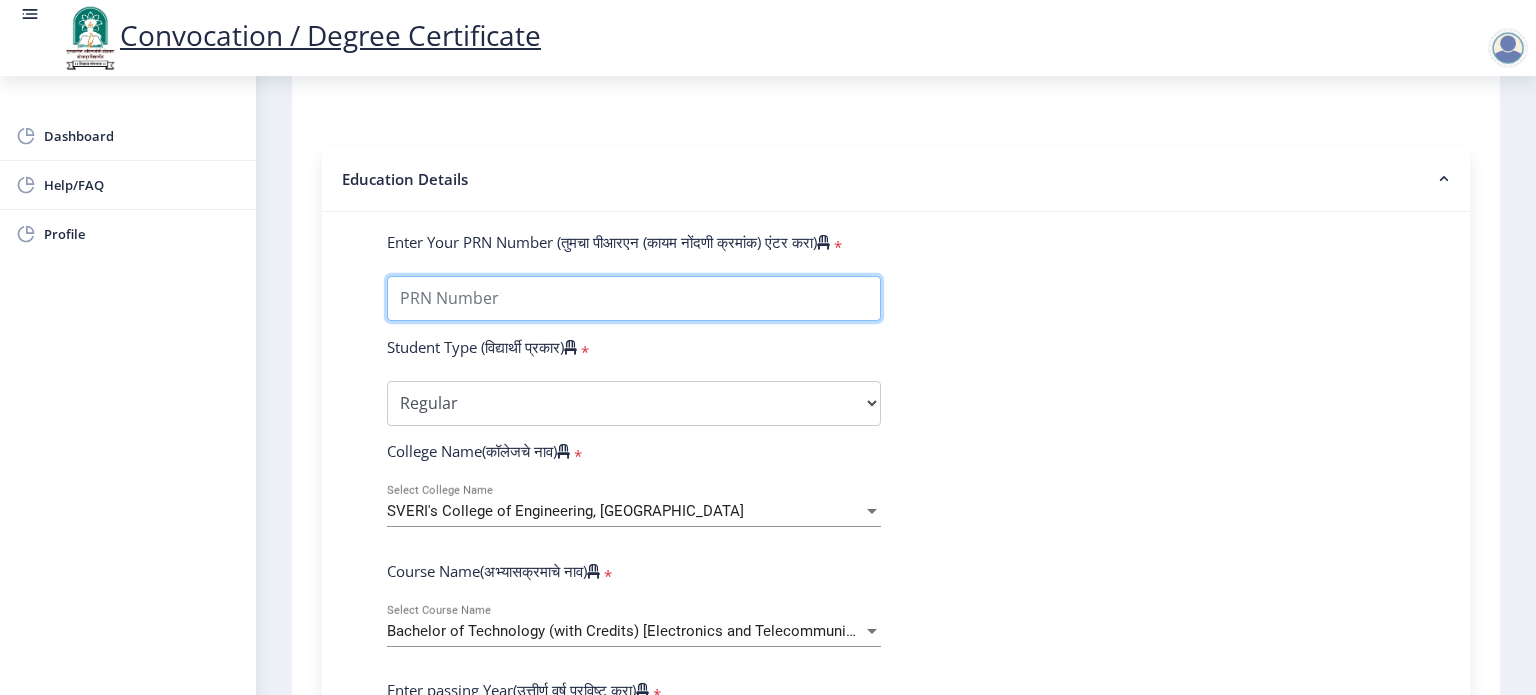 click on "Enter Your PRN Number (तुमचा पीआरएन (कायम नोंदणी क्रमांक) एंटर करा)" at bounding box center [634, 298] 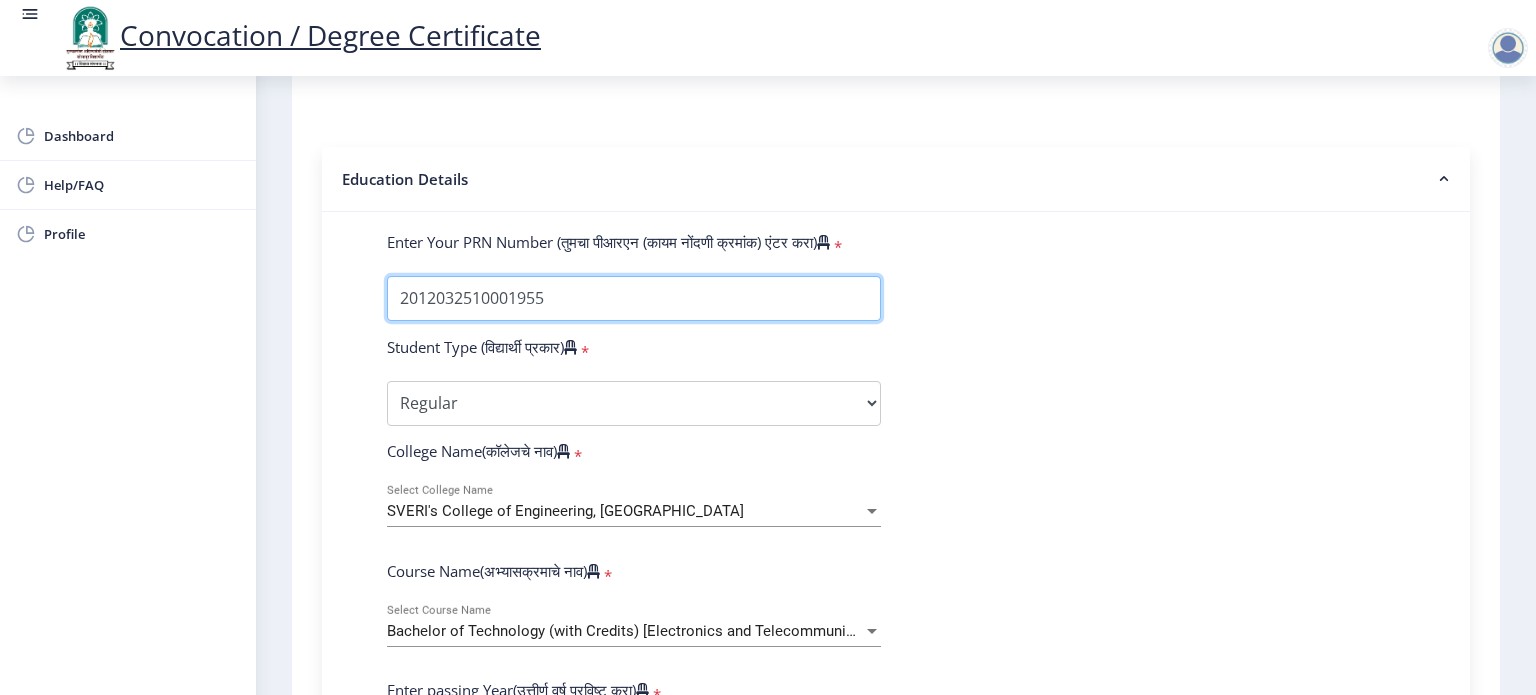 type on "2012032510001955" 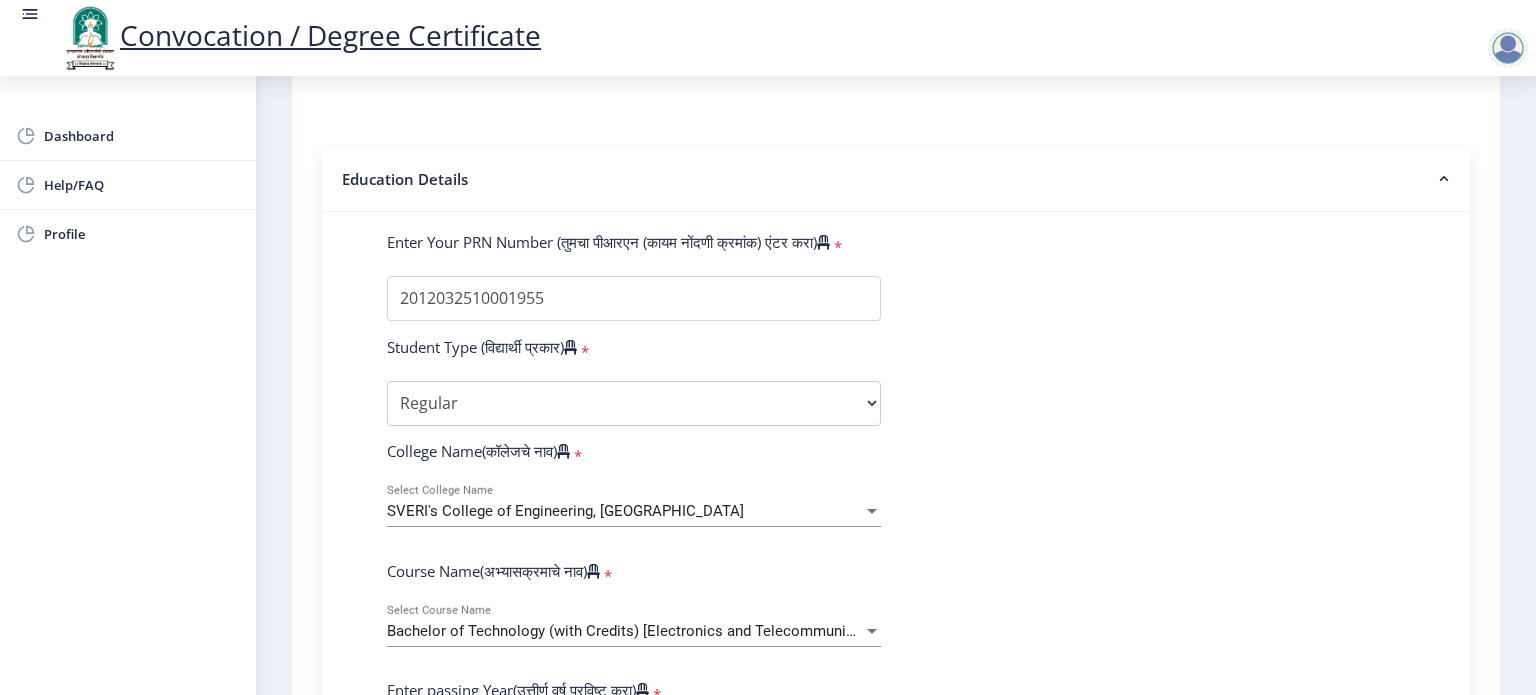 click on "Enter Your PRN Number (तुमचा पीआरएन (कायम नोंदणी क्रमांक) एंटर करा)   * Student Type (विद्यार्थी प्रकार)    * Select Student Type Regular External College Name(कॉलेजचे नाव)   * [PERSON_NAME]'s College of Engineering, Pandharpur Select College Name Course Name(अभ्यासक्रमाचे नाव)   * Bachelor of Technology (with Credits) [Electronics and Telecommunication Engineering] Select Course Name Enter passing Year(उत्तीर्ण वर्ष प्रविष्ट करा)   *  2025   2024   2023   2022   2021   2020   2019   2018   2017   2016   2015   2014   2013   2012   2011   2010   2009   2008   2007   2006   2005   2004   2003   2002   2001   2000   1999   1998   1997   1996   1995   1994   1993   1992   1991   1990   1989   1988   1987   1986   1985   1984   1983   1982   1981   1980   1979   1978   1977   1976  * Enter Passing Month March May" 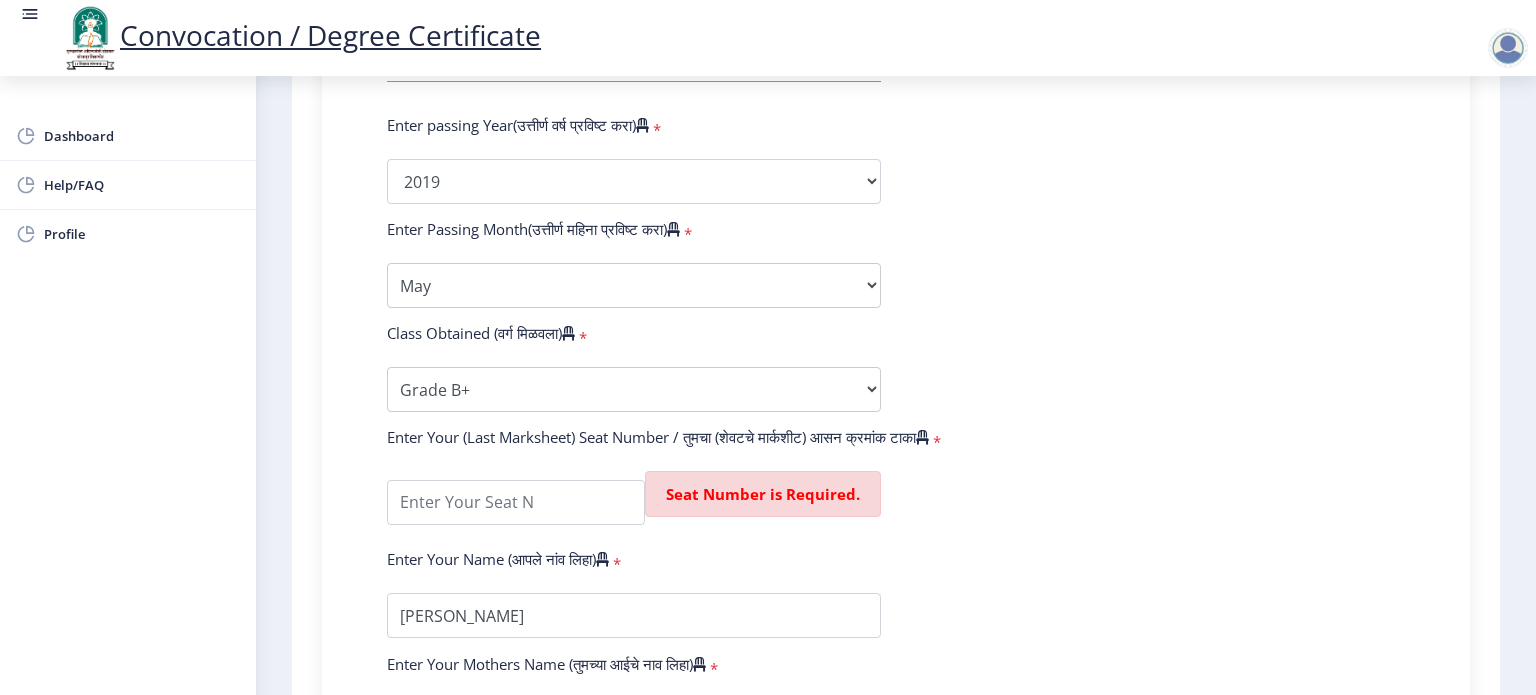 scroll, scrollTop: 1000, scrollLeft: 0, axis: vertical 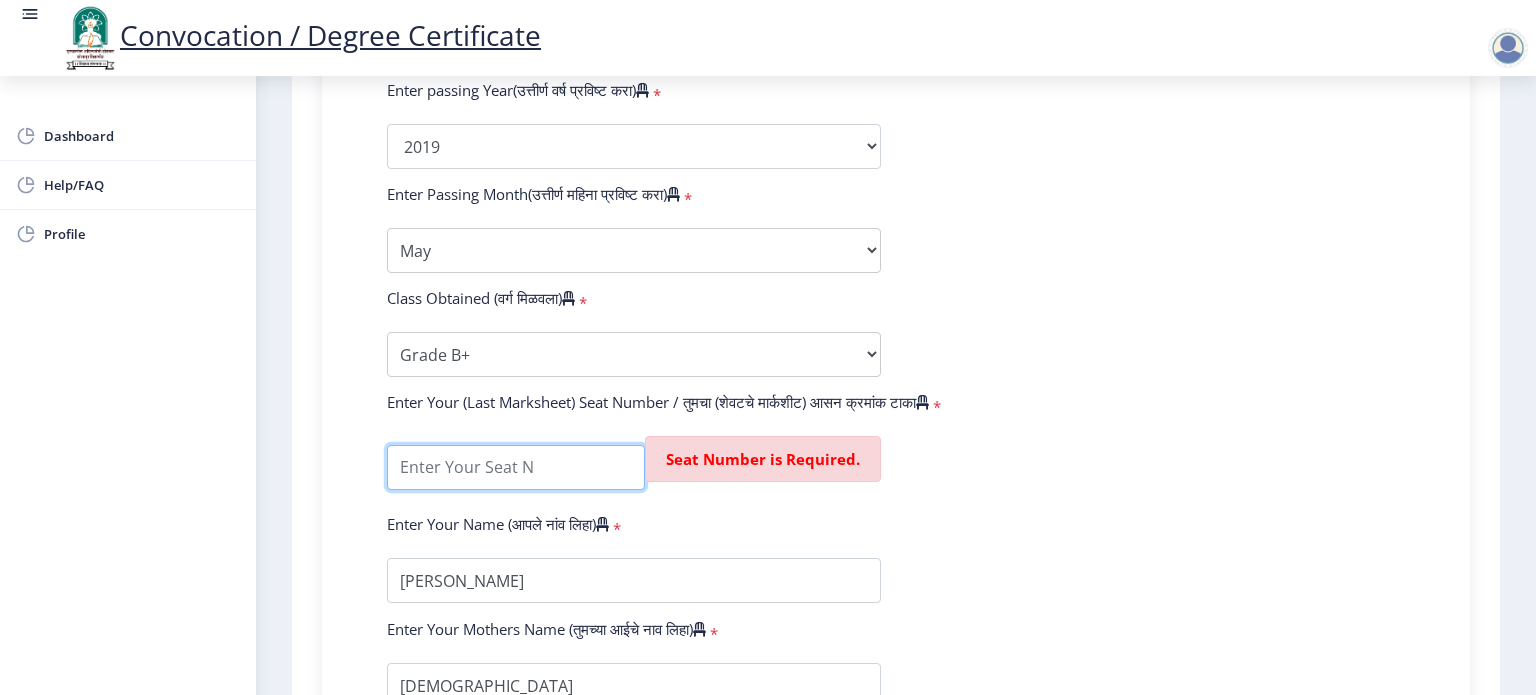 click at bounding box center (516, 467) 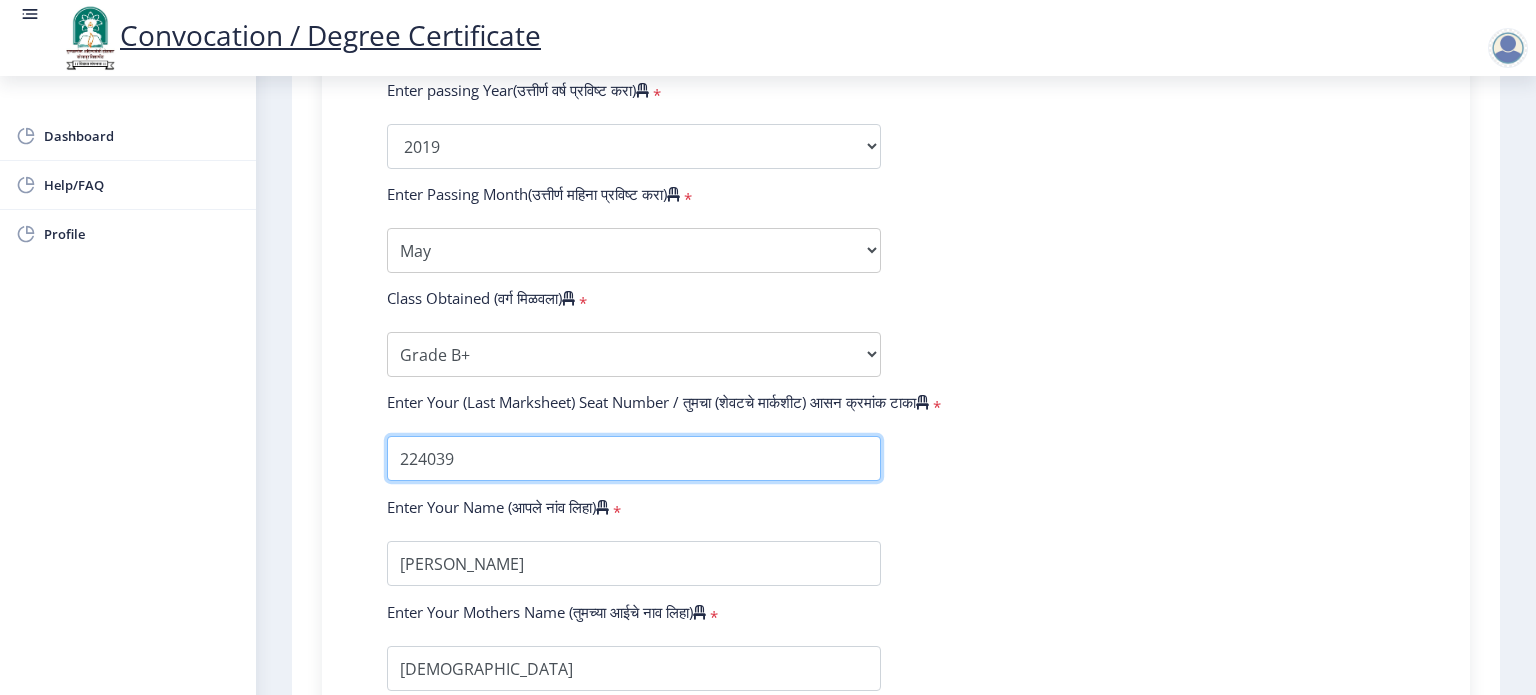 type on "224039" 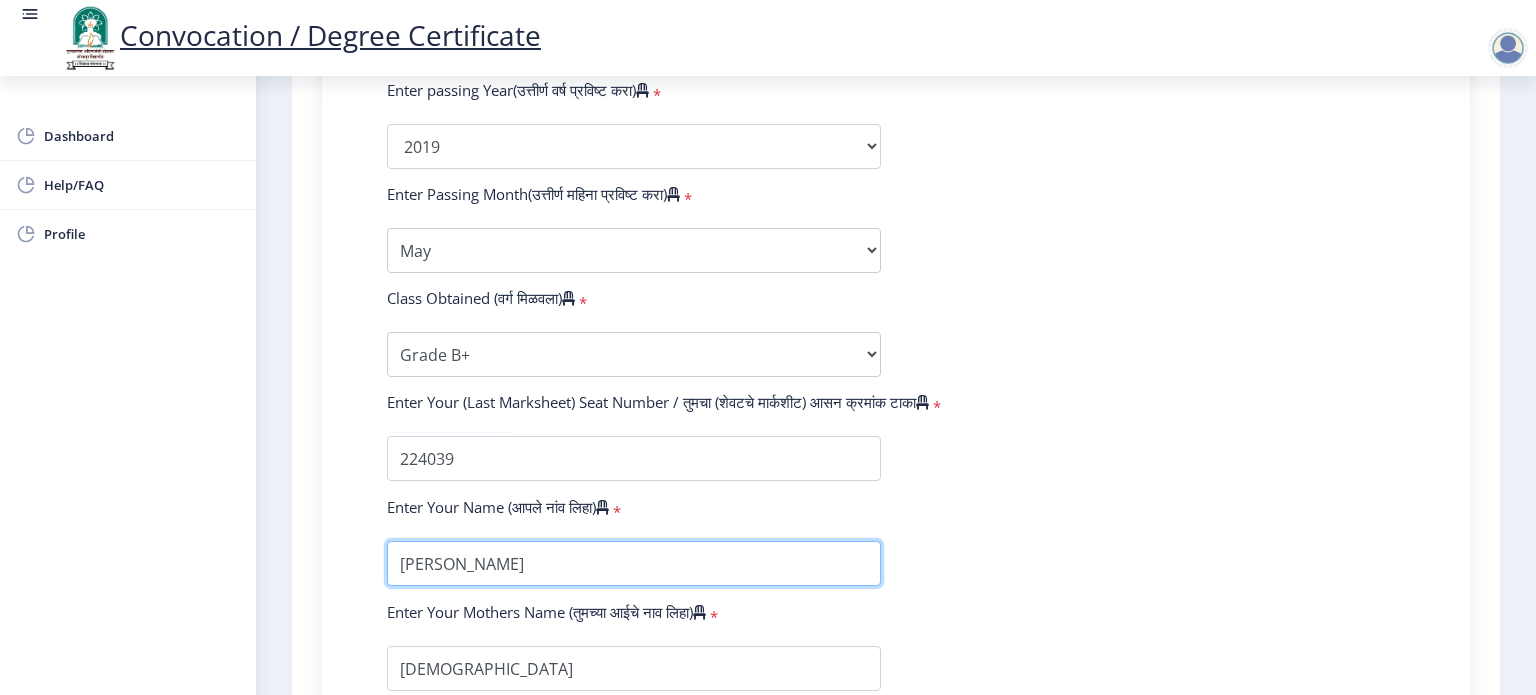 click at bounding box center (634, 563) 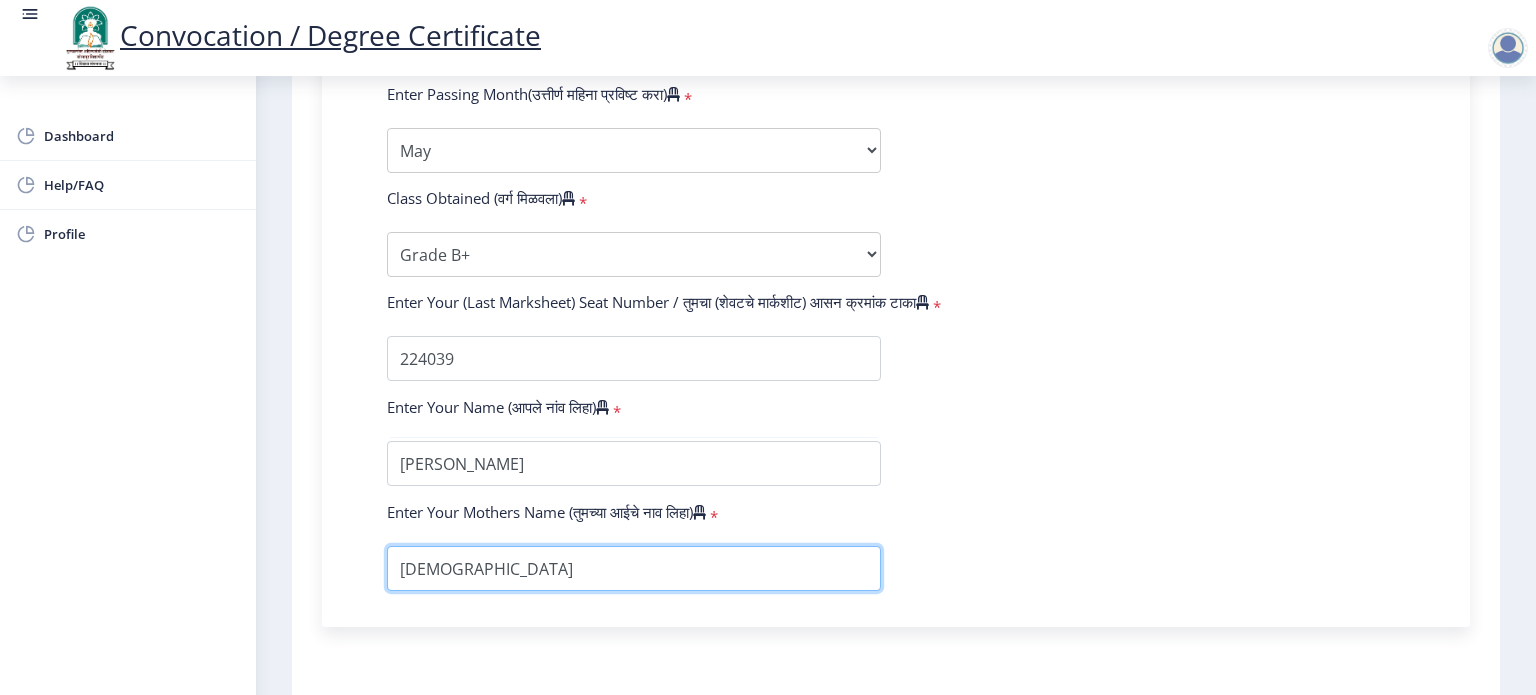 click at bounding box center [634, 568] 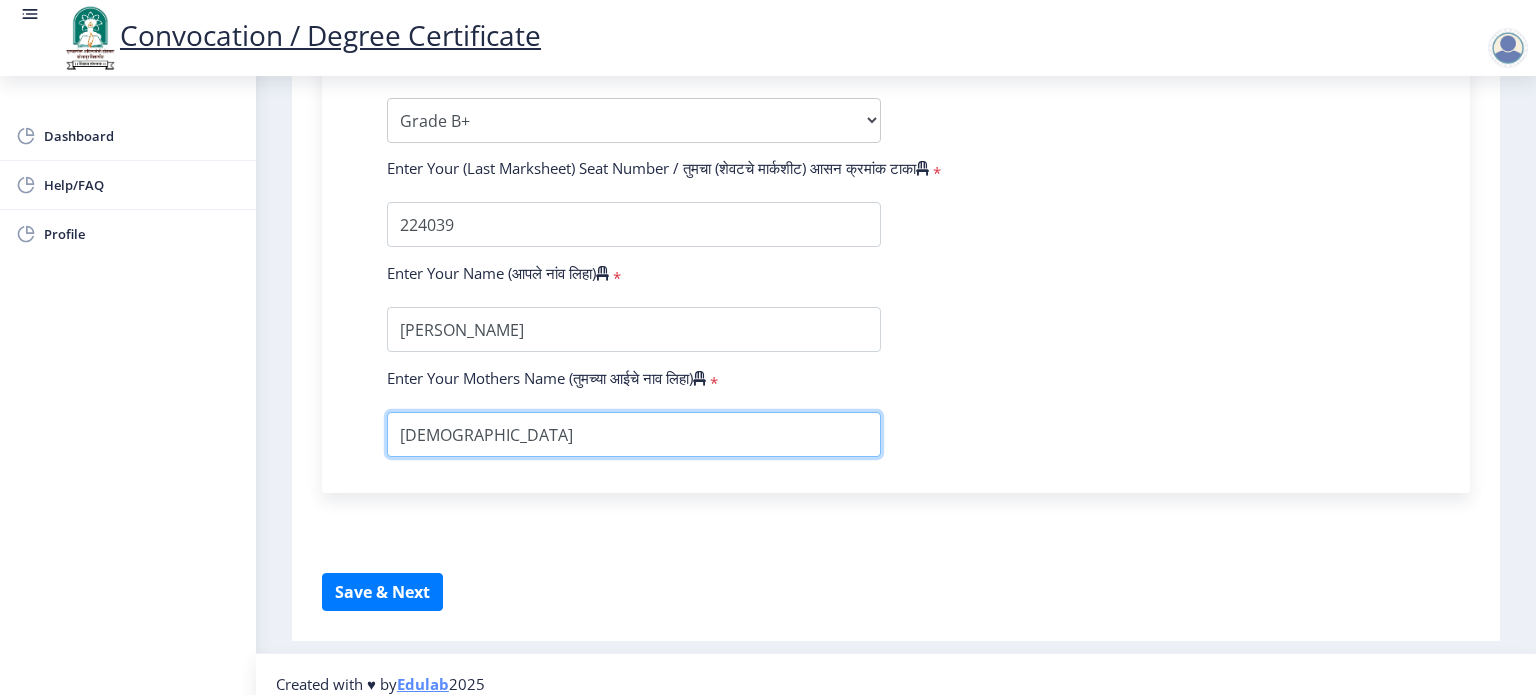 scroll, scrollTop: 1240, scrollLeft: 0, axis: vertical 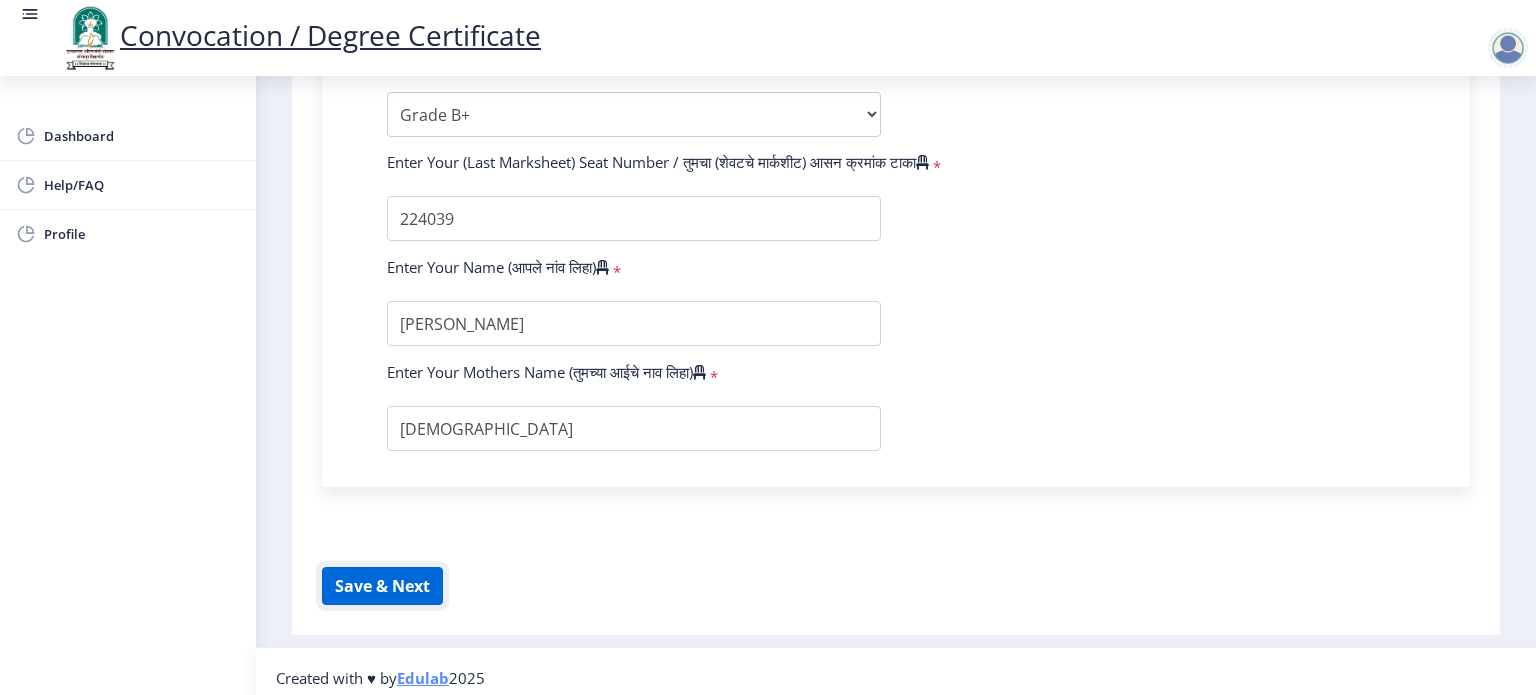 click on "Save & Next" 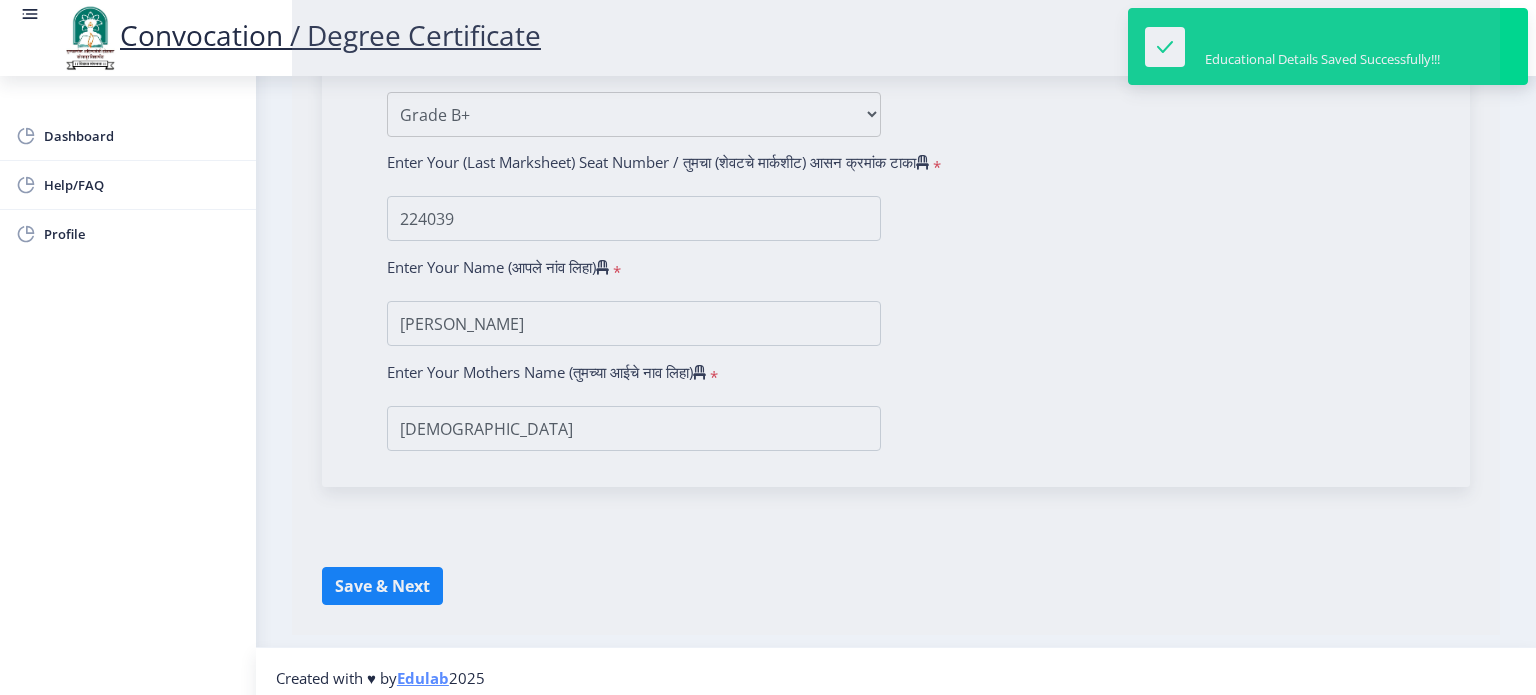 select 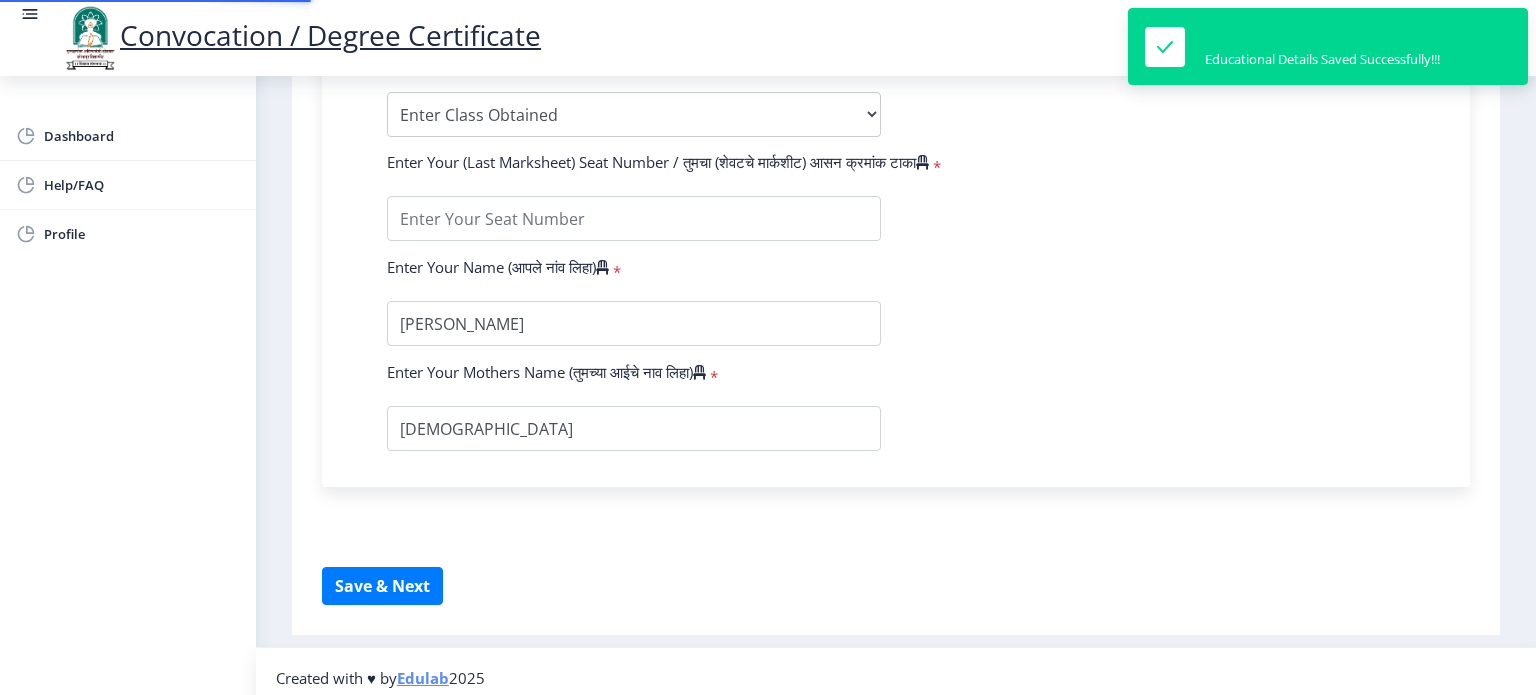 scroll, scrollTop: 0, scrollLeft: 0, axis: both 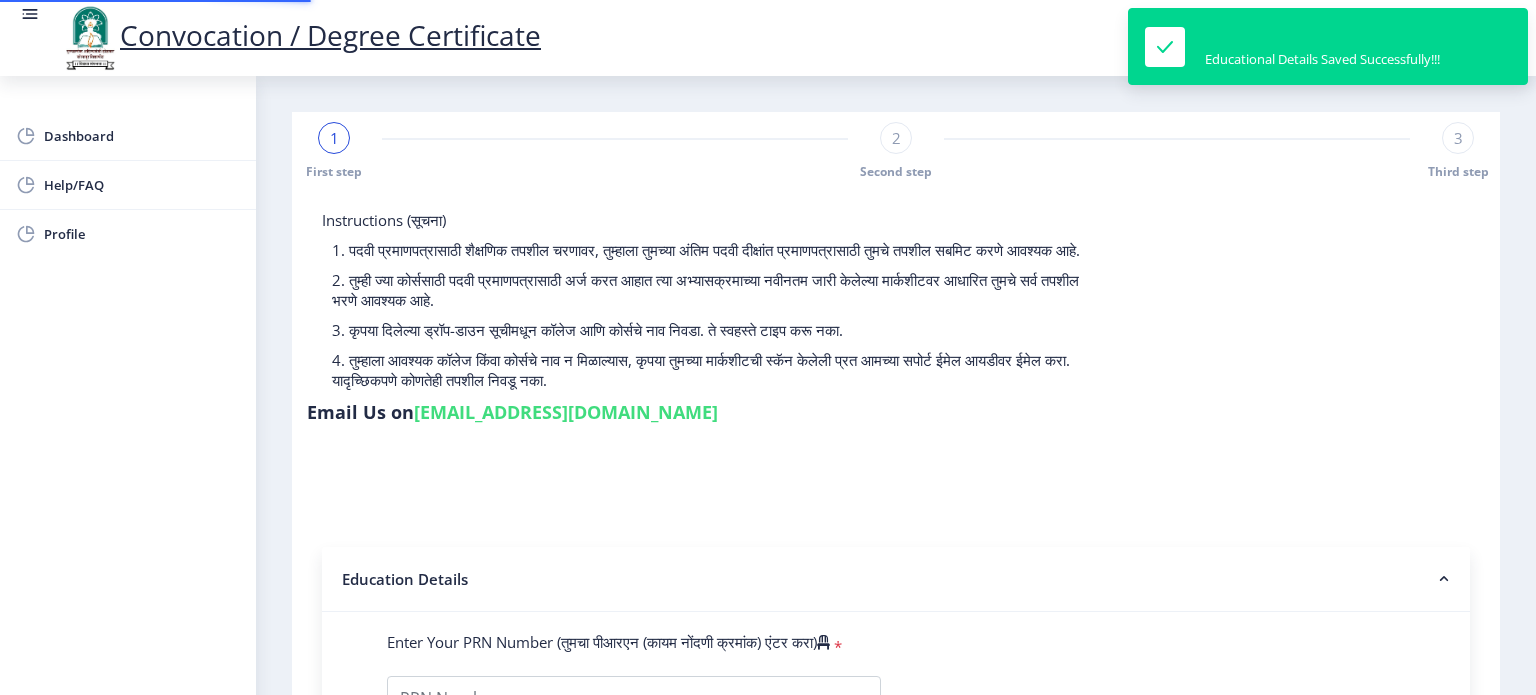 type on "2012032510001955" 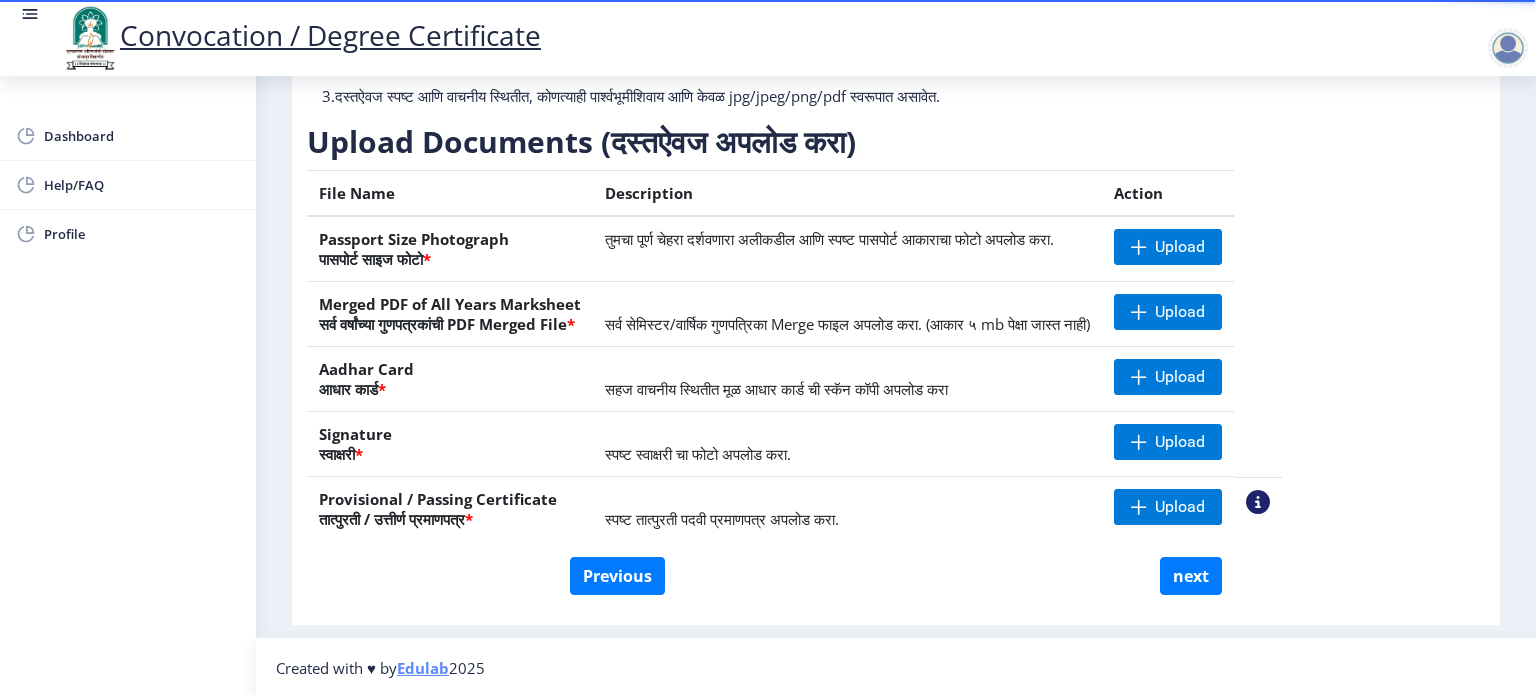 scroll, scrollTop: 152, scrollLeft: 0, axis: vertical 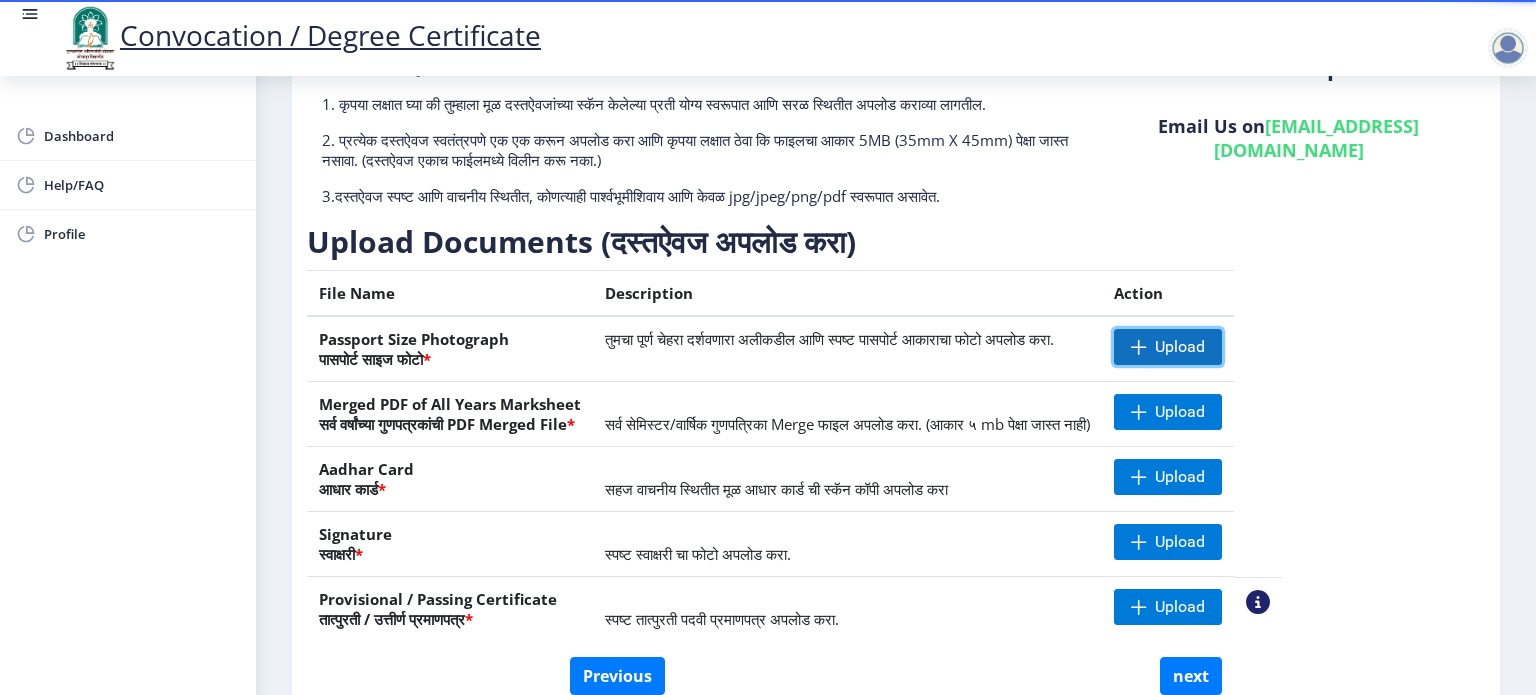 click on "Upload" 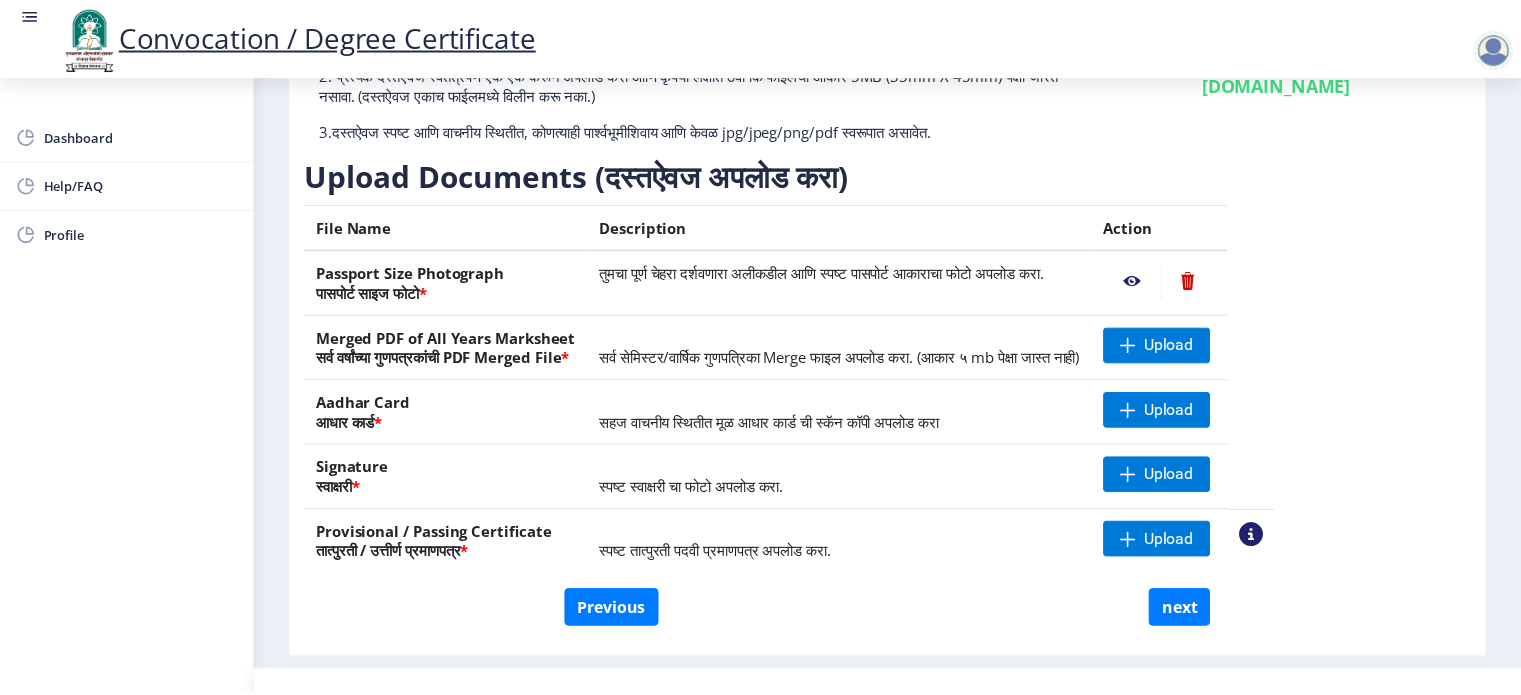 scroll, scrollTop: 252, scrollLeft: 0, axis: vertical 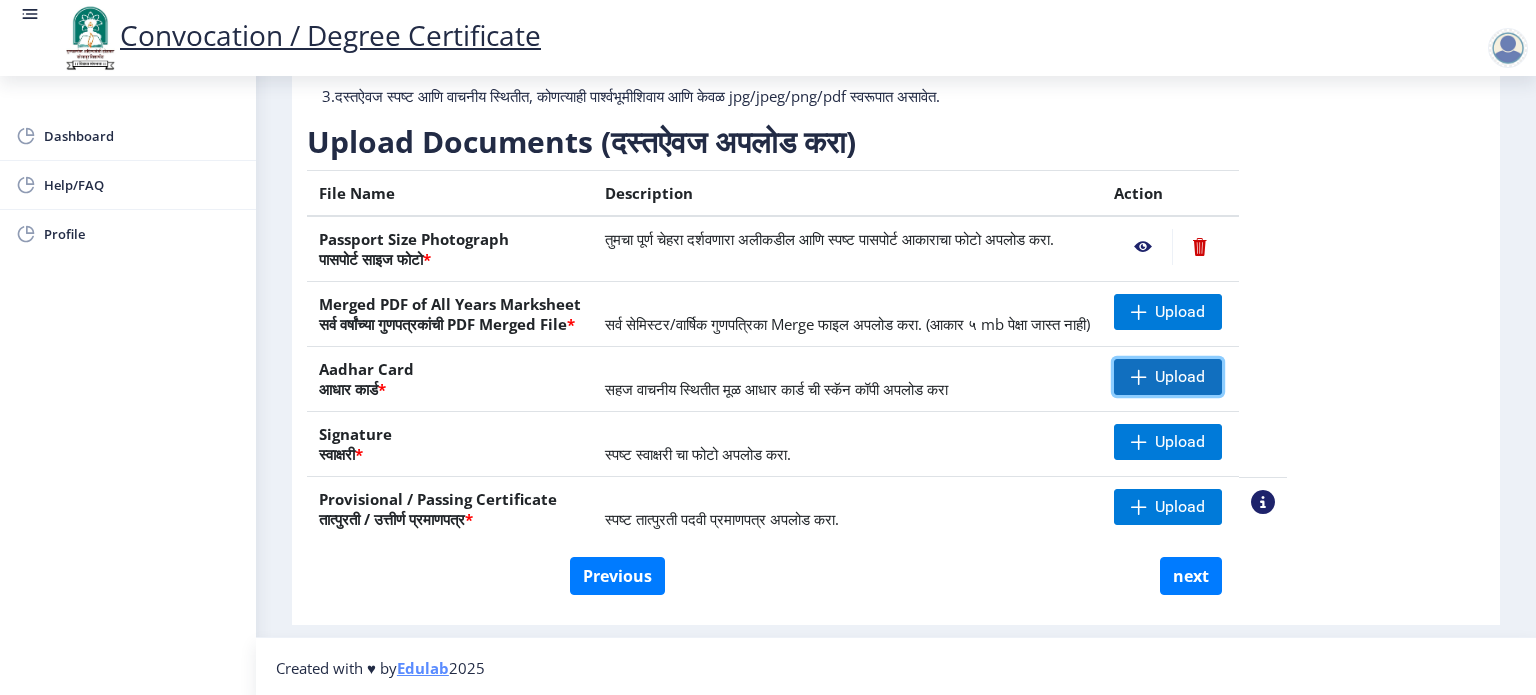 click on "Upload" 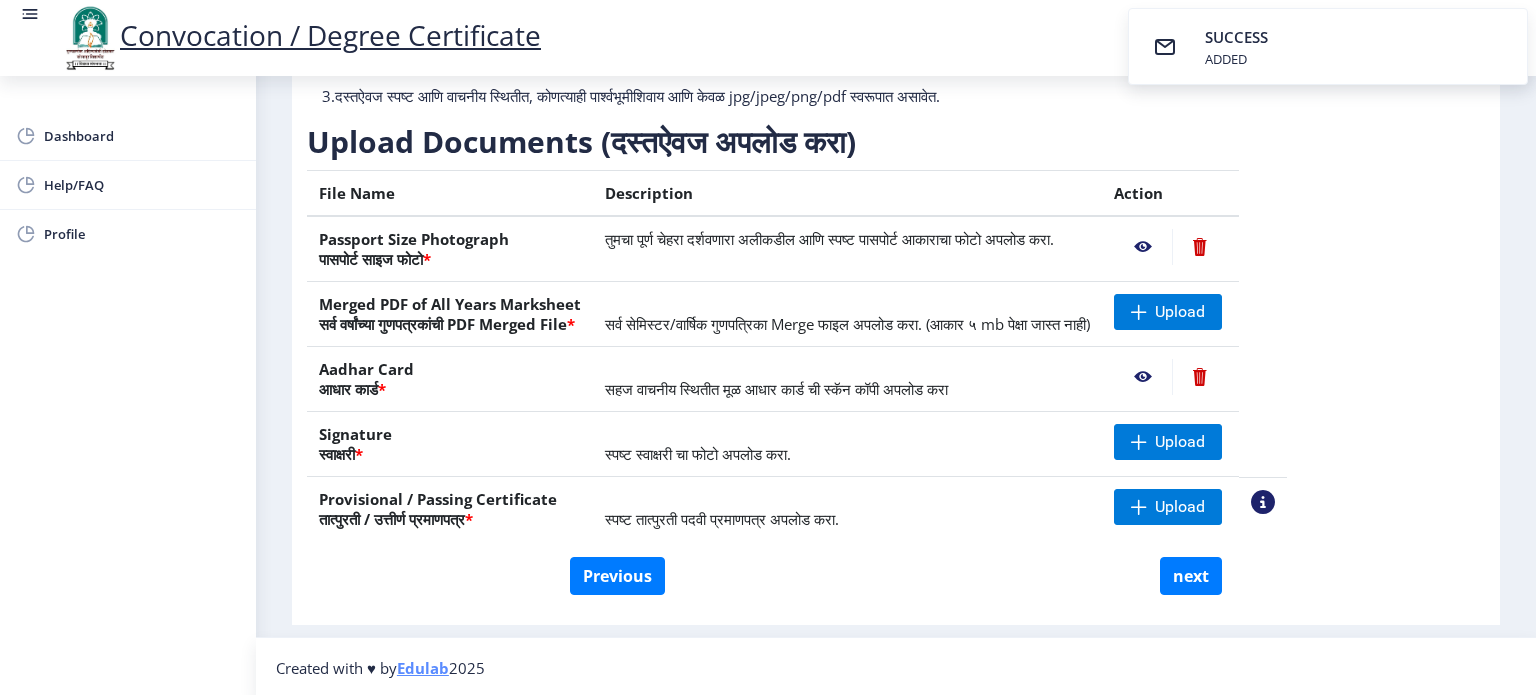 click 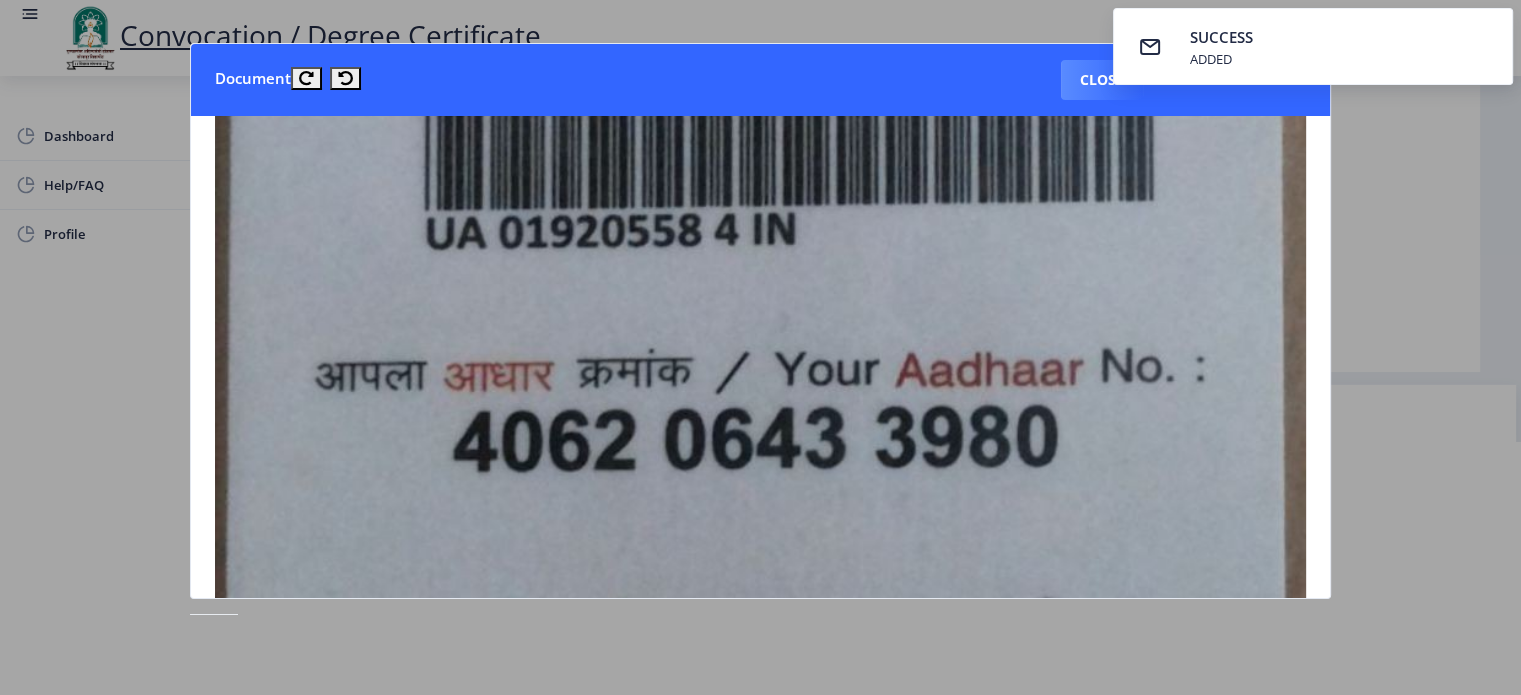 scroll, scrollTop: 1200, scrollLeft: 0, axis: vertical 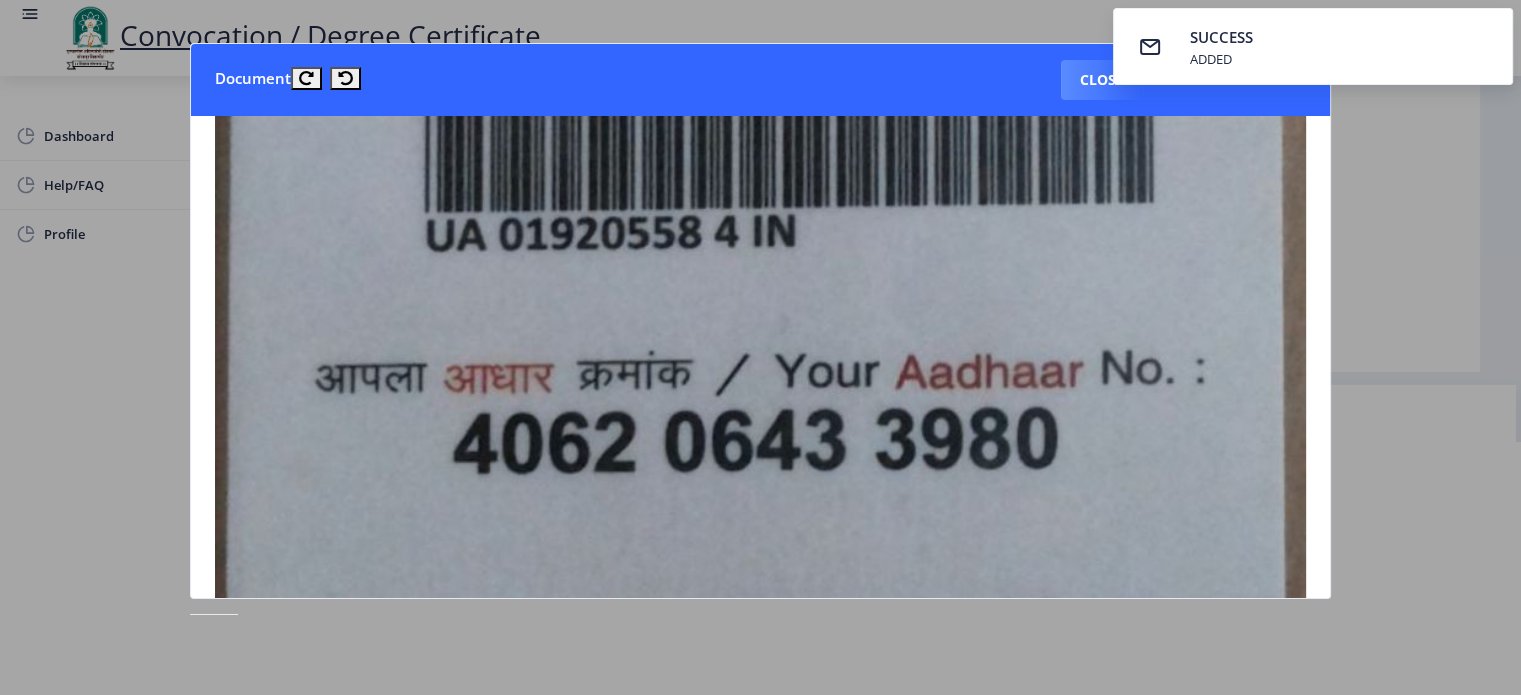 click 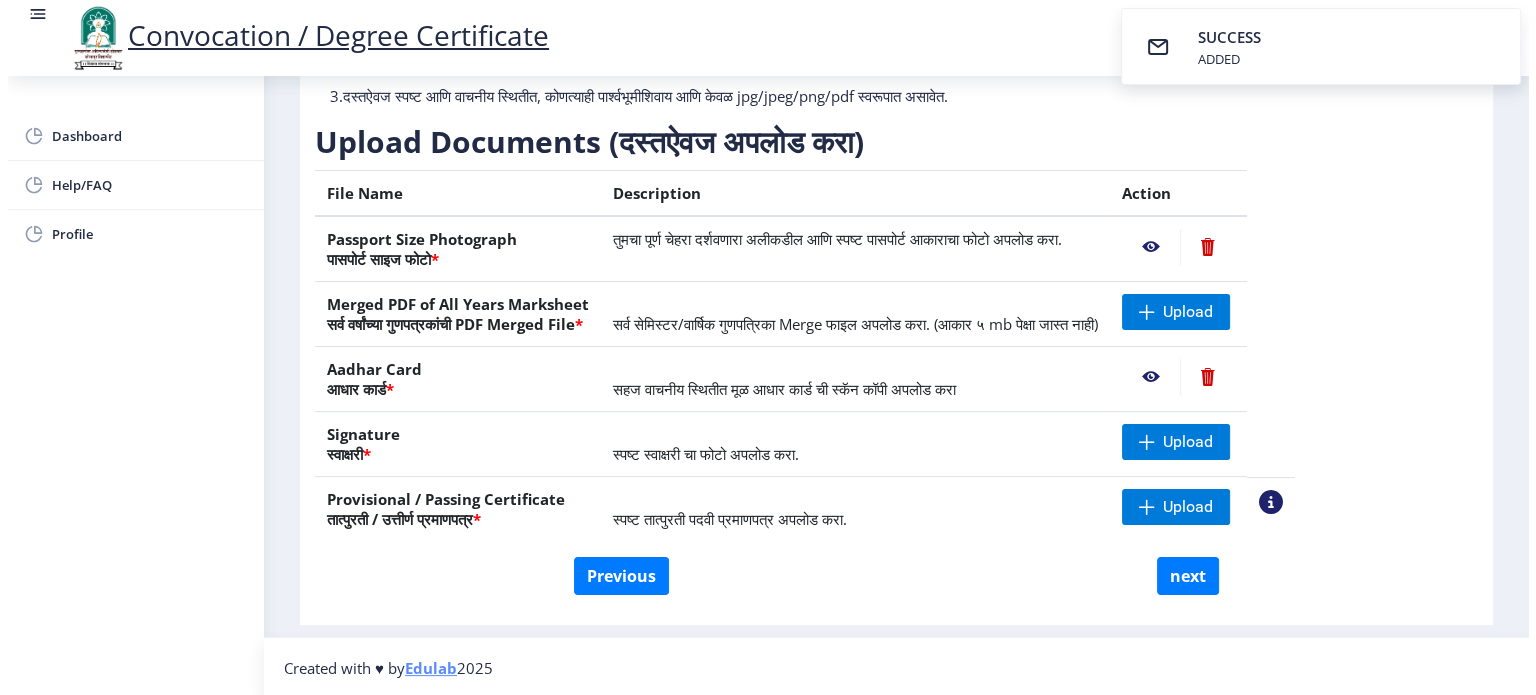 scroll, scrollTop: 57, scrollLeft: 0, axis: vertical 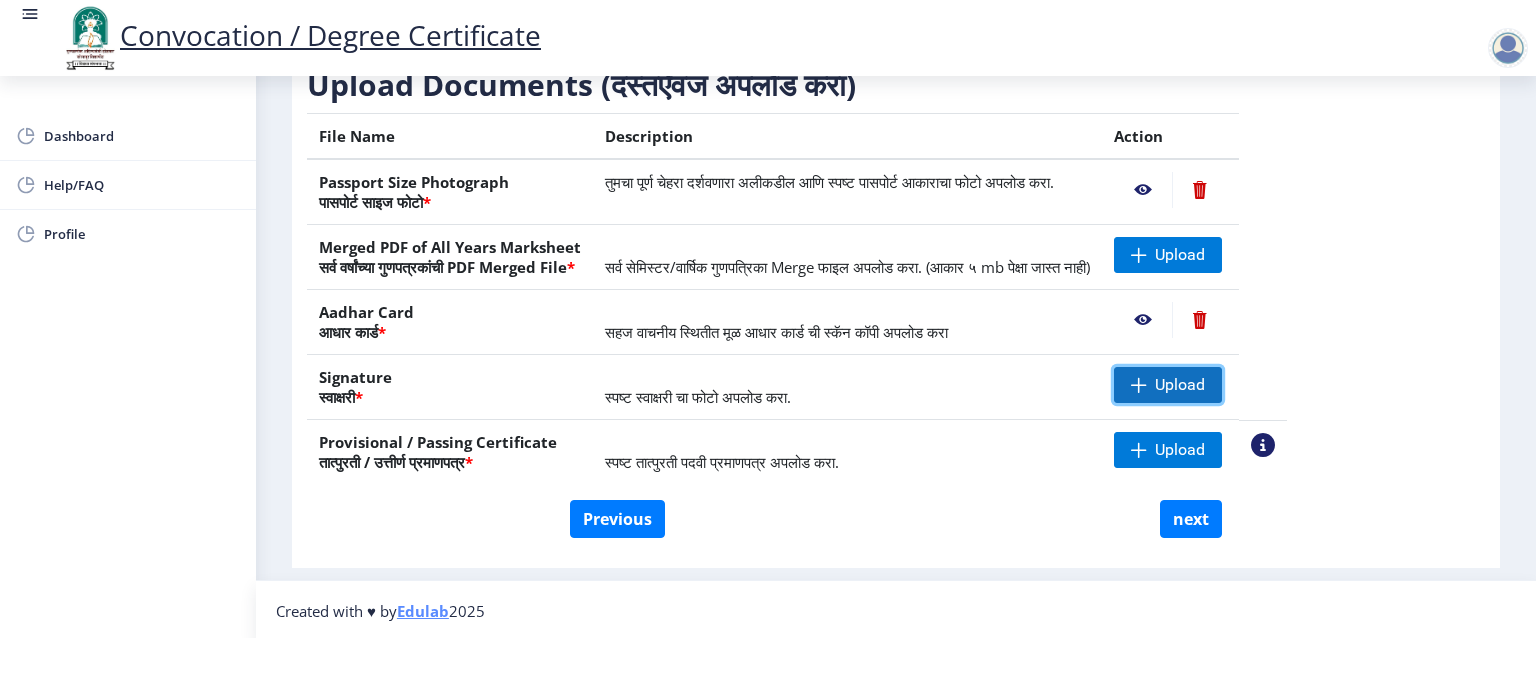 click on "Upload" 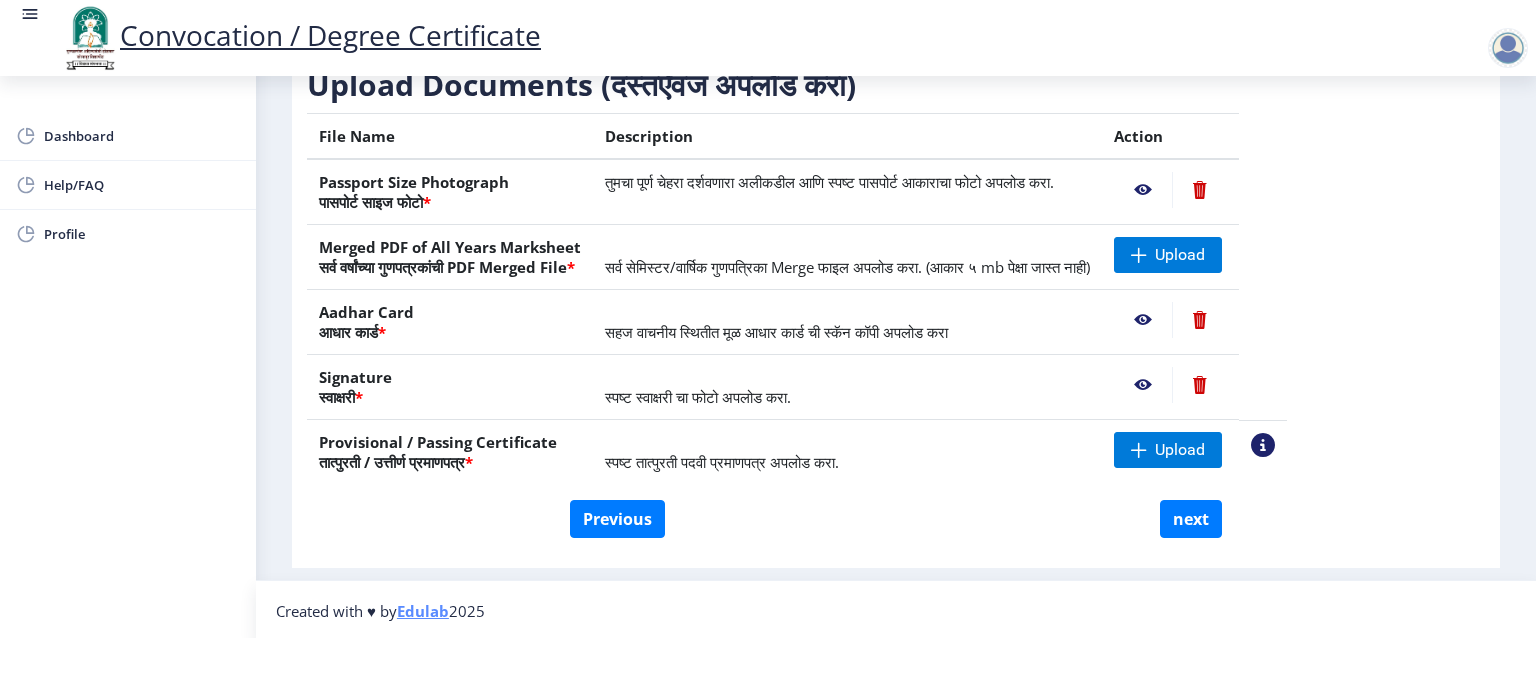 click 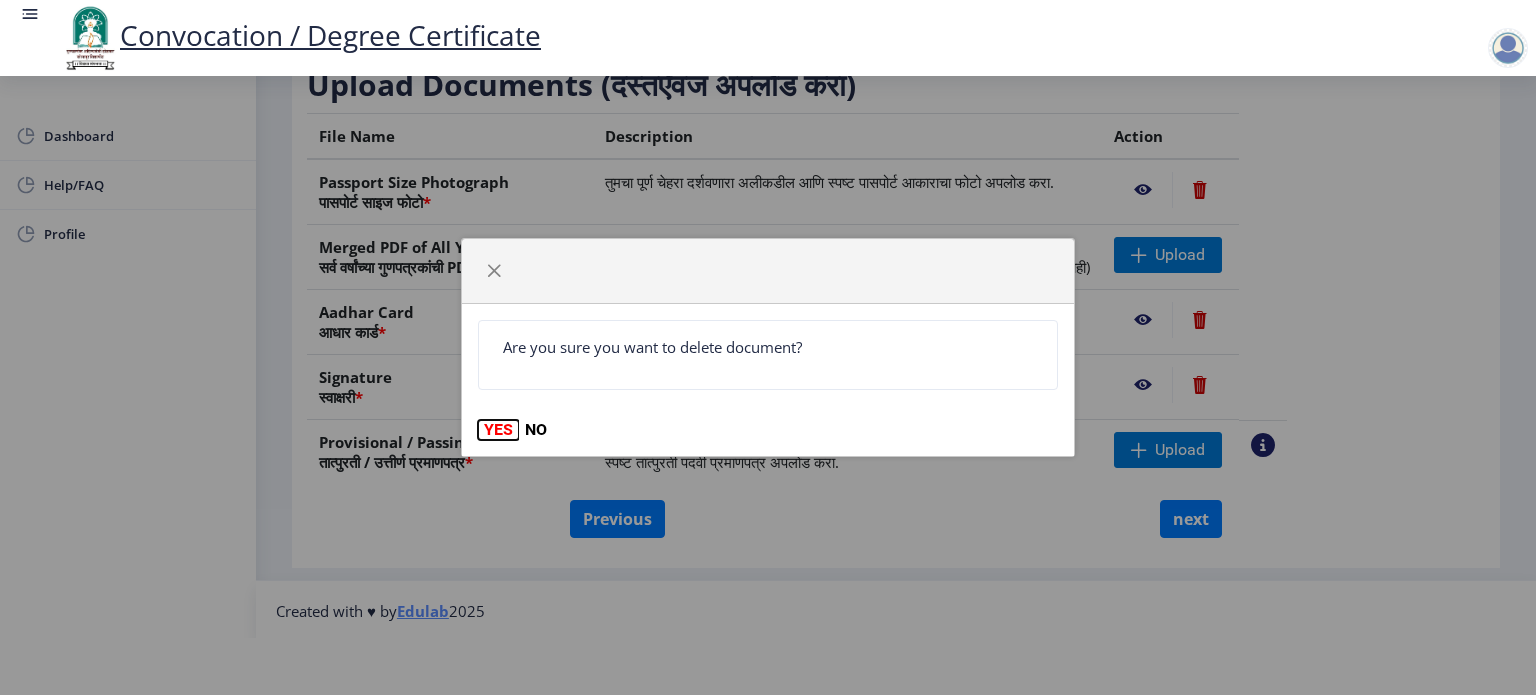click on "YES" 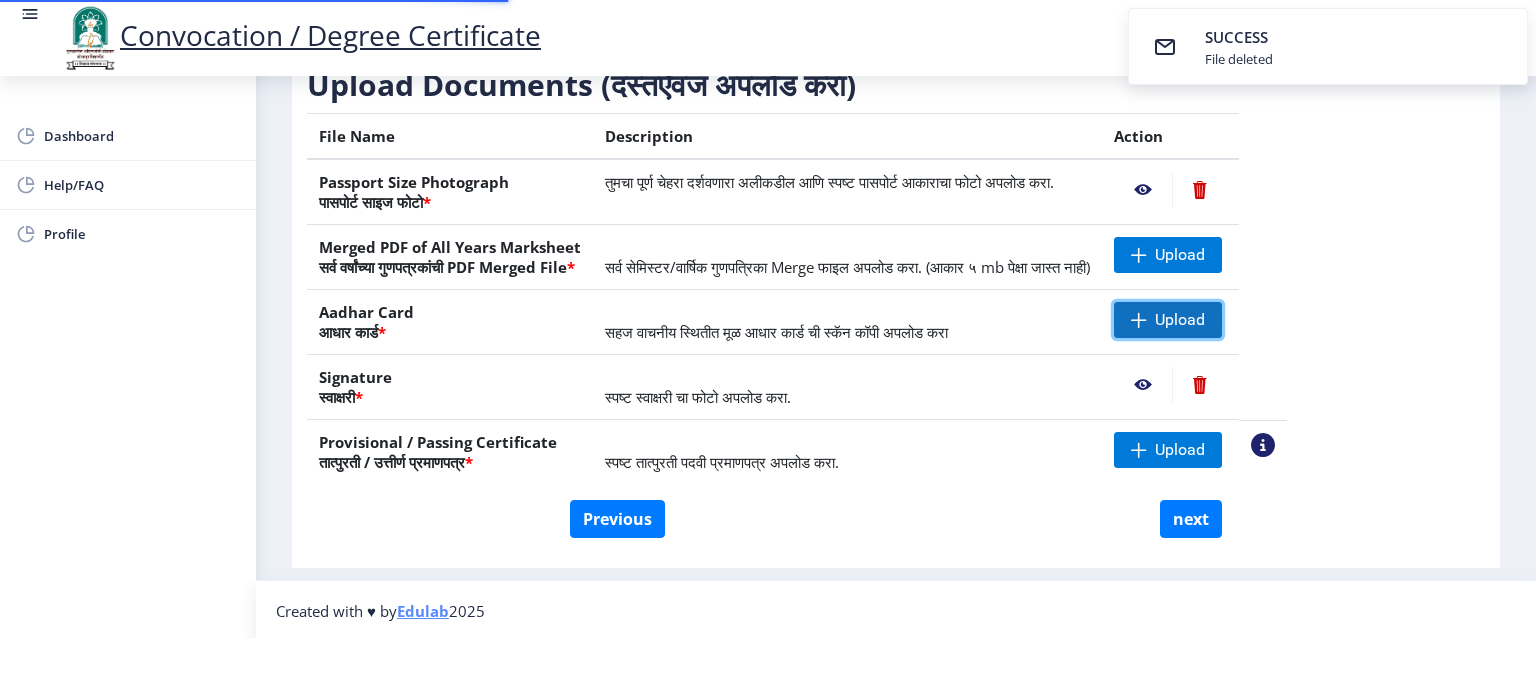 click on "Upload" 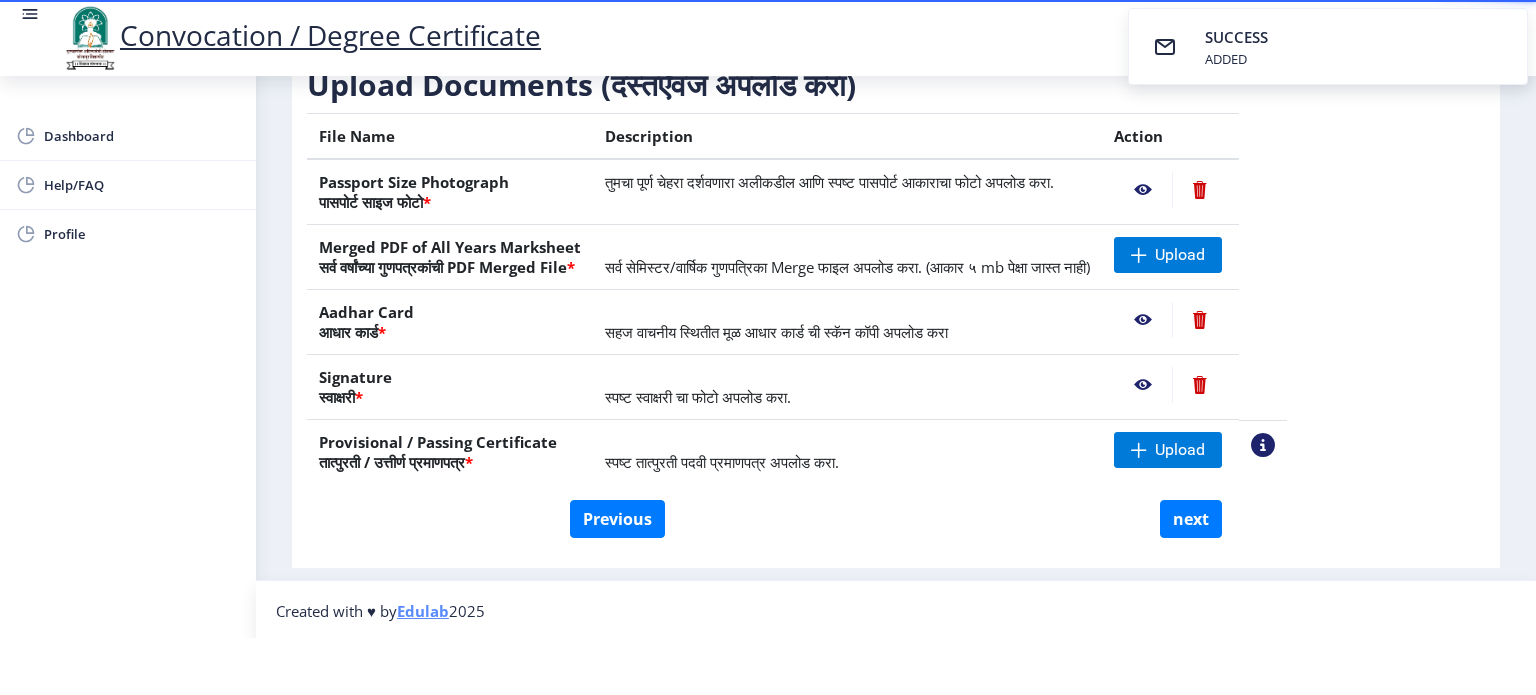click 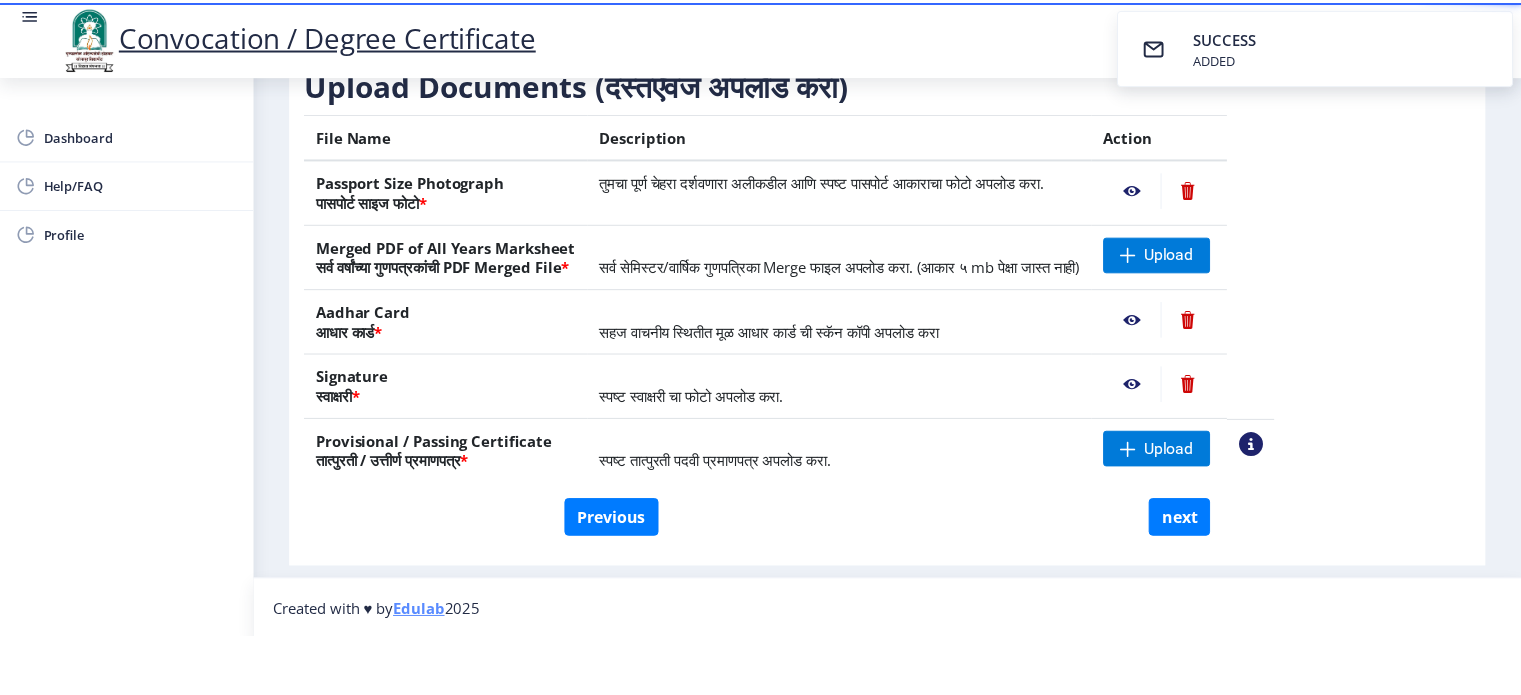 scroll, scrollTop: 0, scrollLeft: 0, axis: both 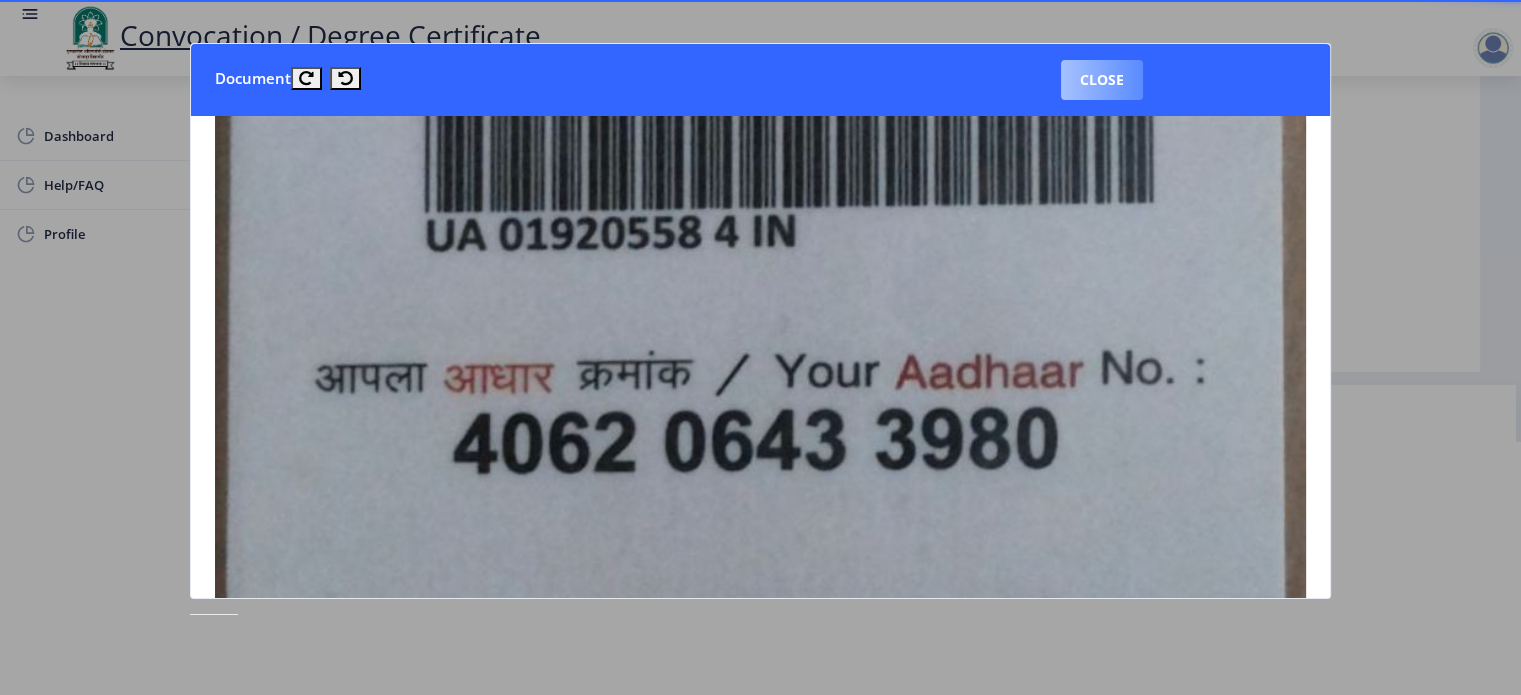 click on "Close" at bounding box center [1102, 80] 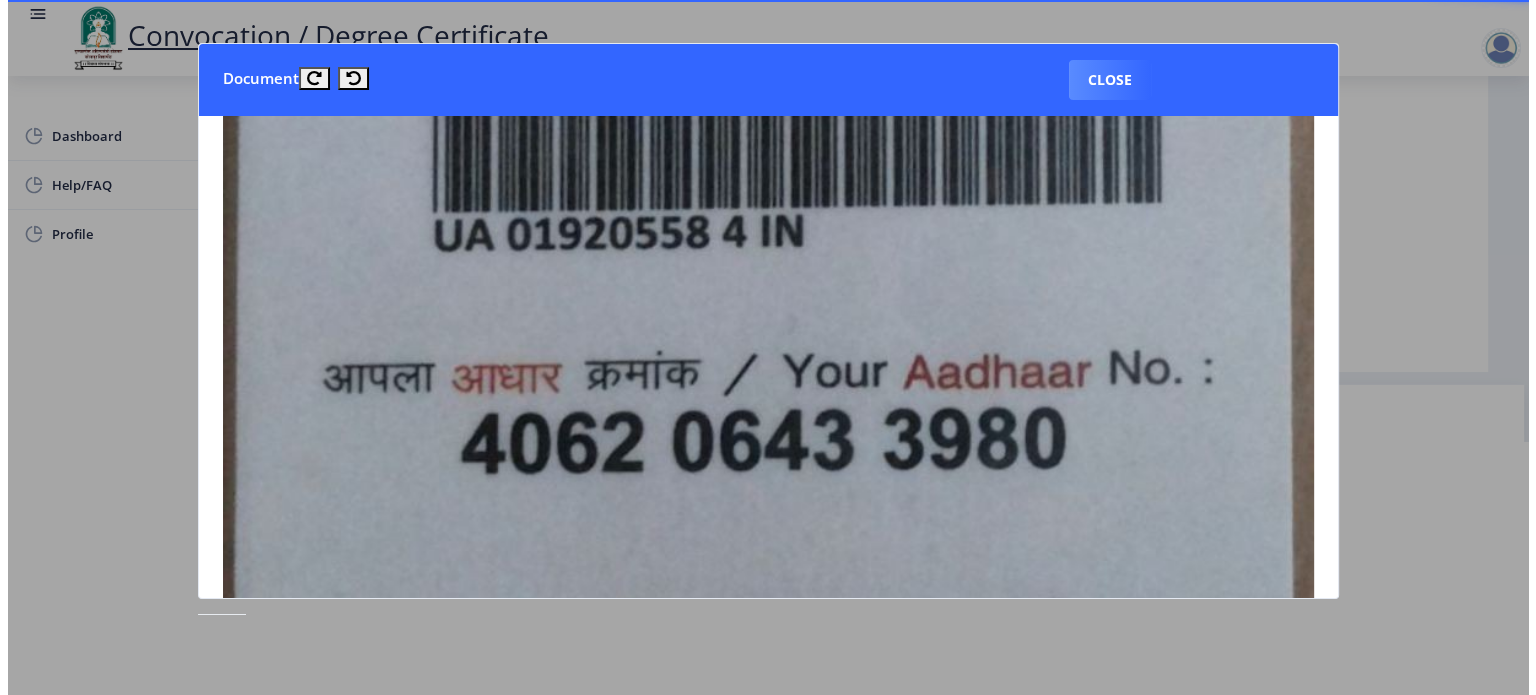 scroll, scrollTop: 57, scrollLeft: 0, axis: vertical 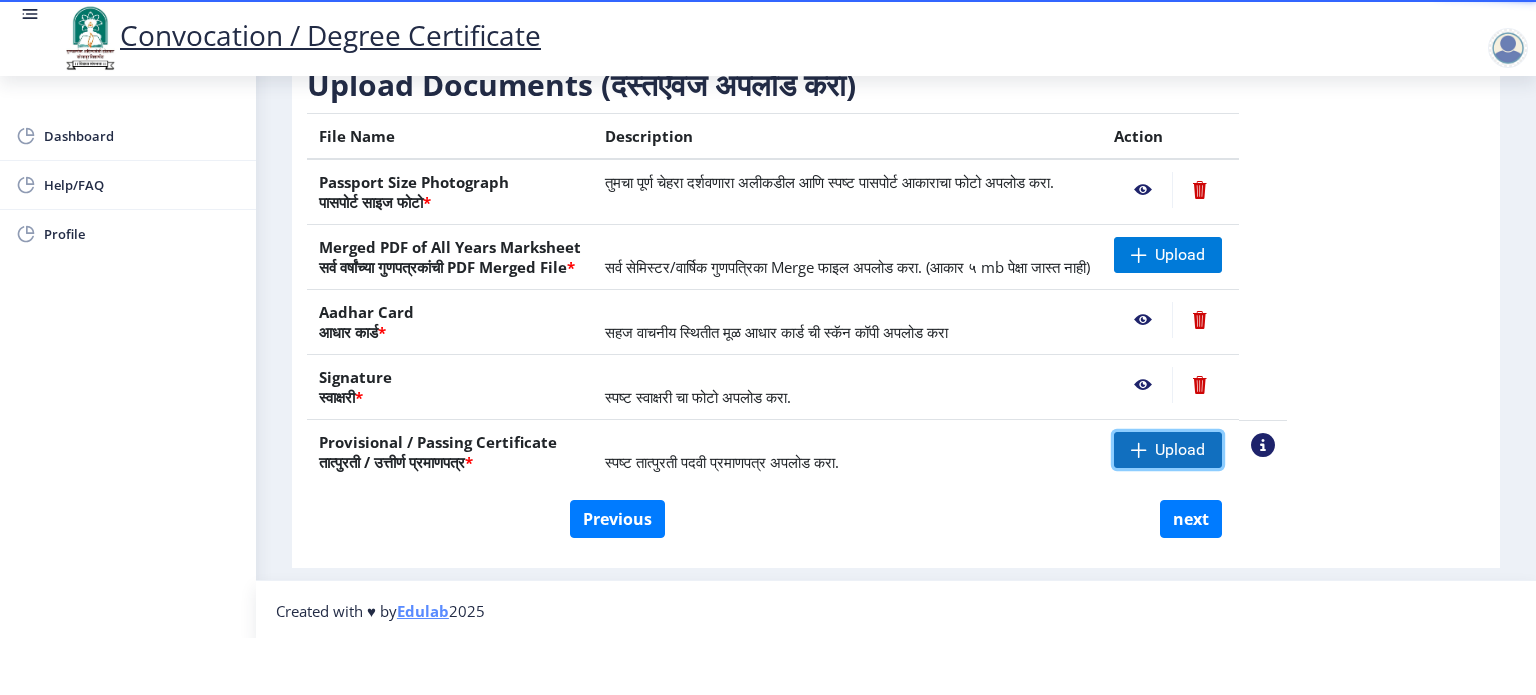 click 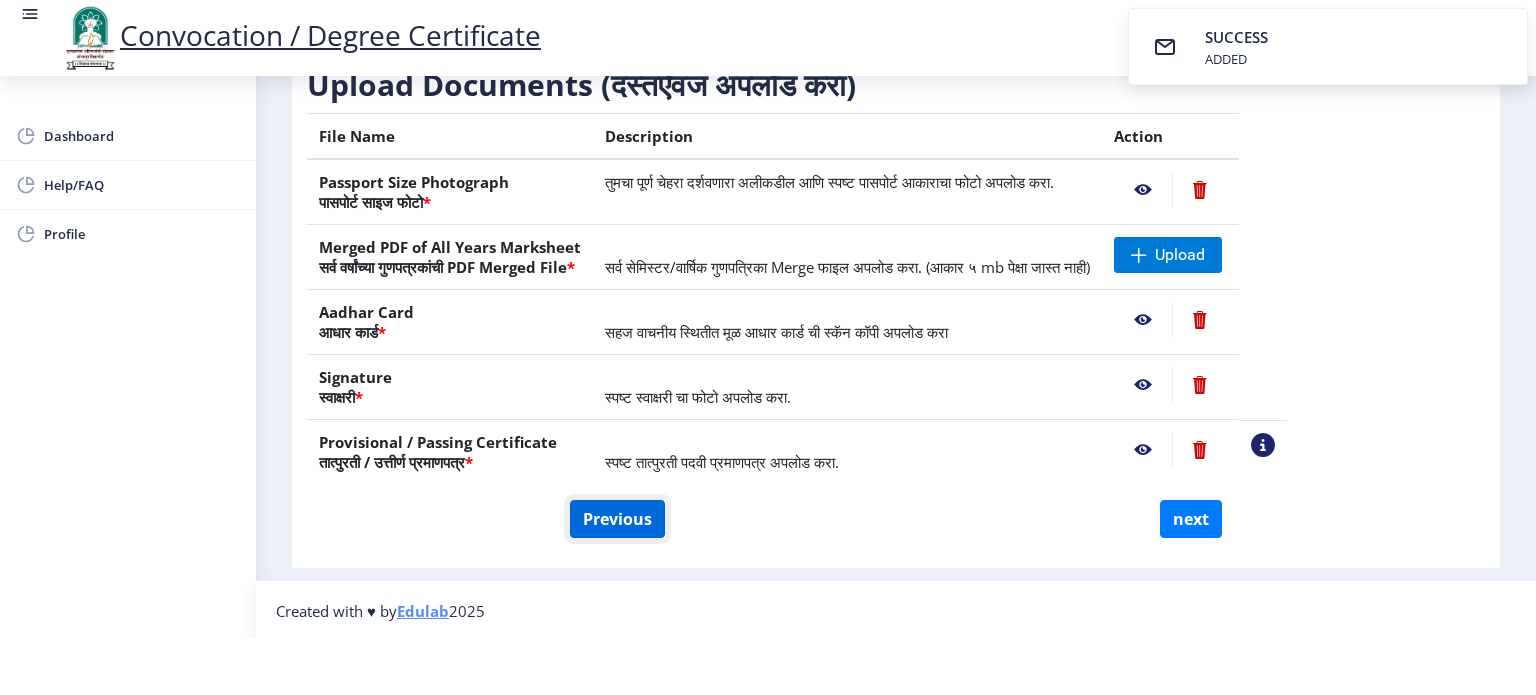 click on "Previous" 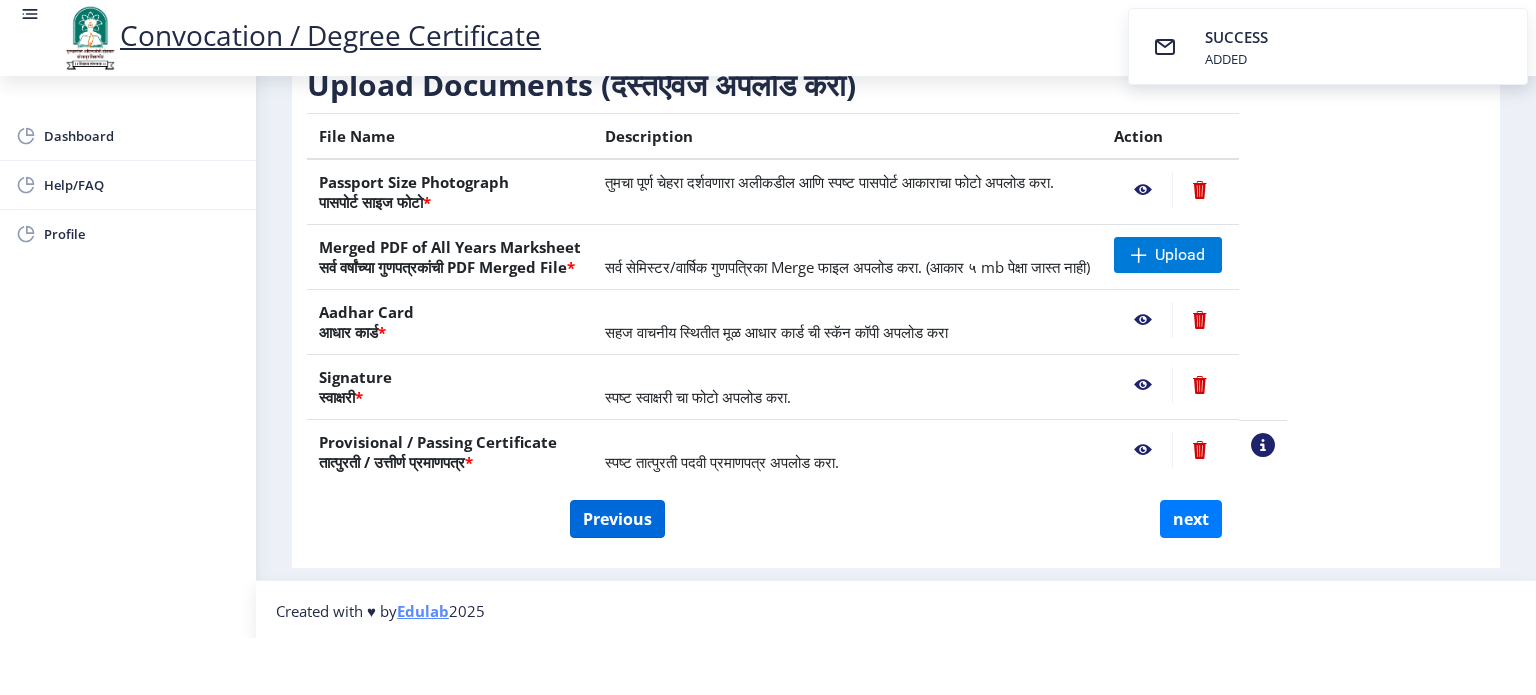 select on "Regular" 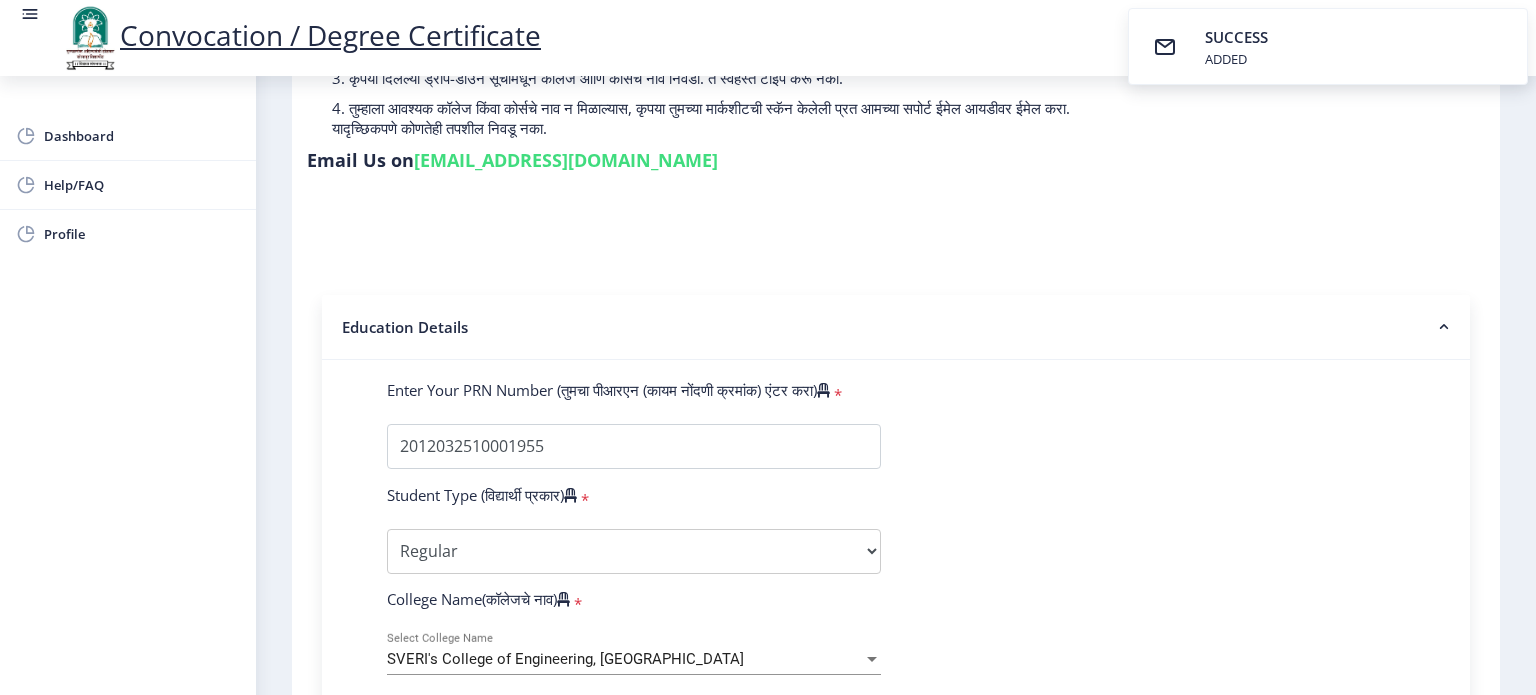 scroll, scrollTop: 0, scrollLeft: 0, axis: both 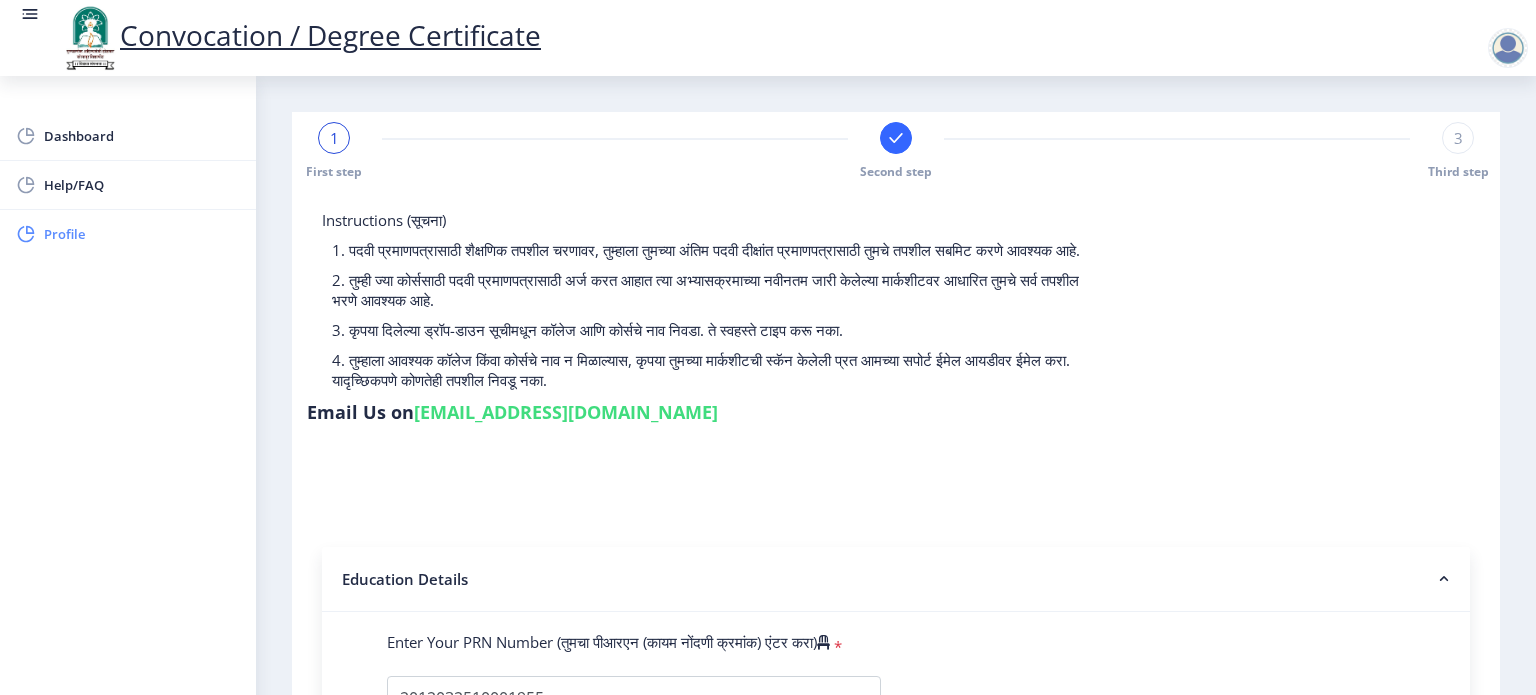click on "Profile" 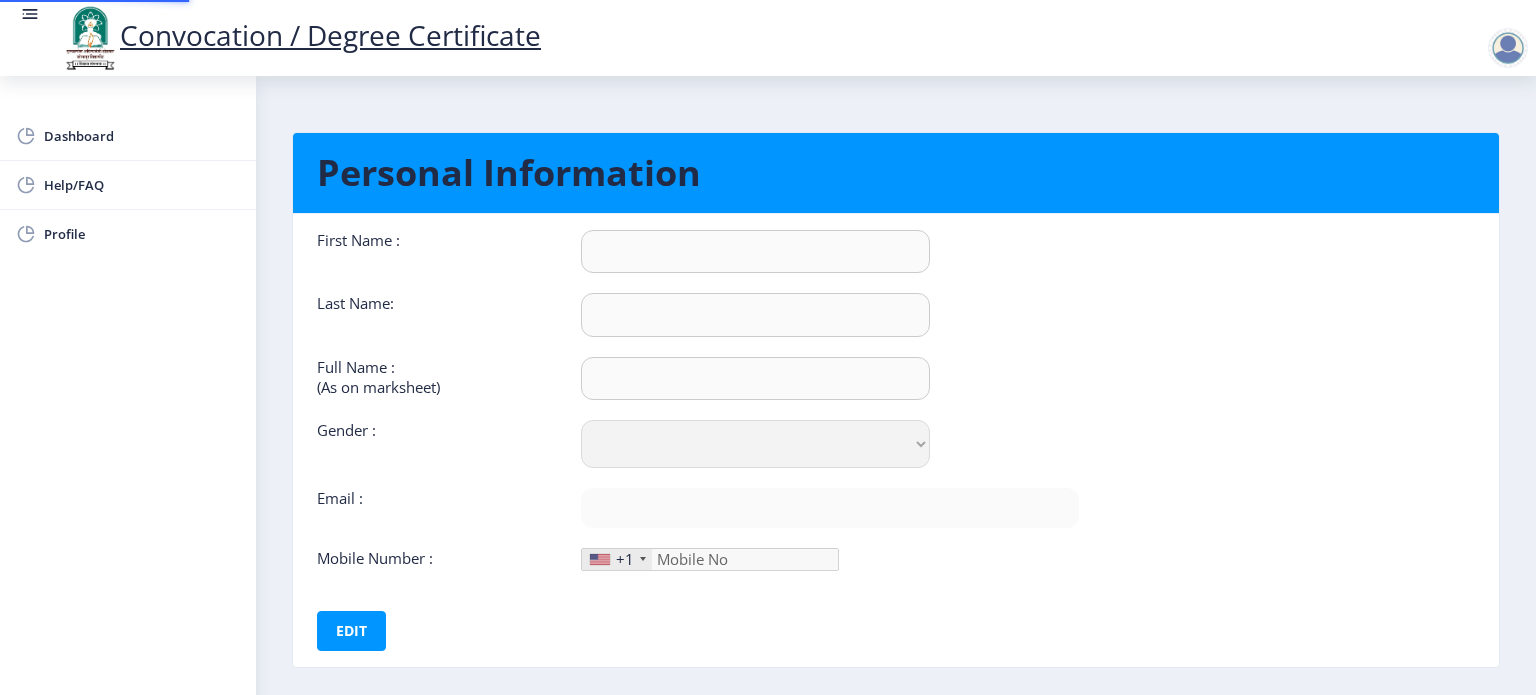 type on "[PERSON_NAME]" 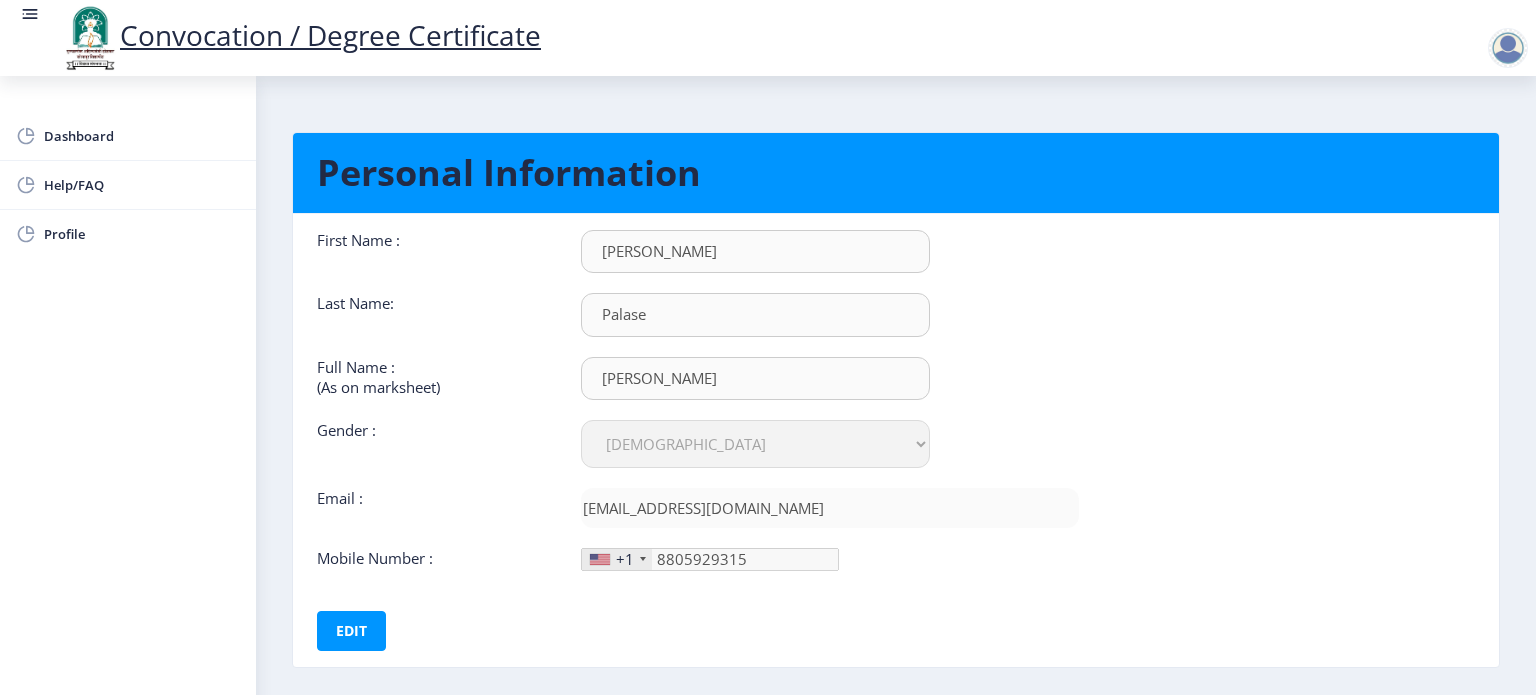scroll, scrollTop: 0, scrollLeft: 0, axis: both 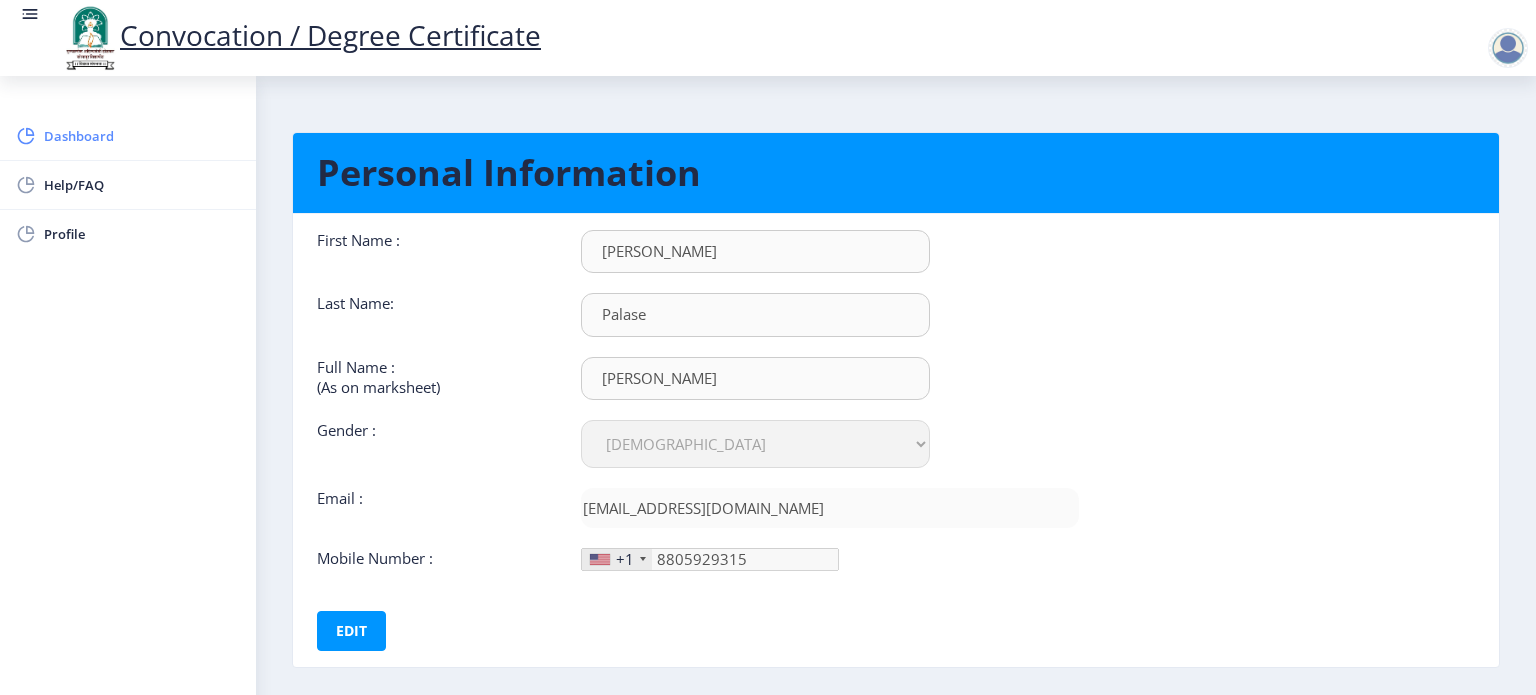 click on "Dashboard" 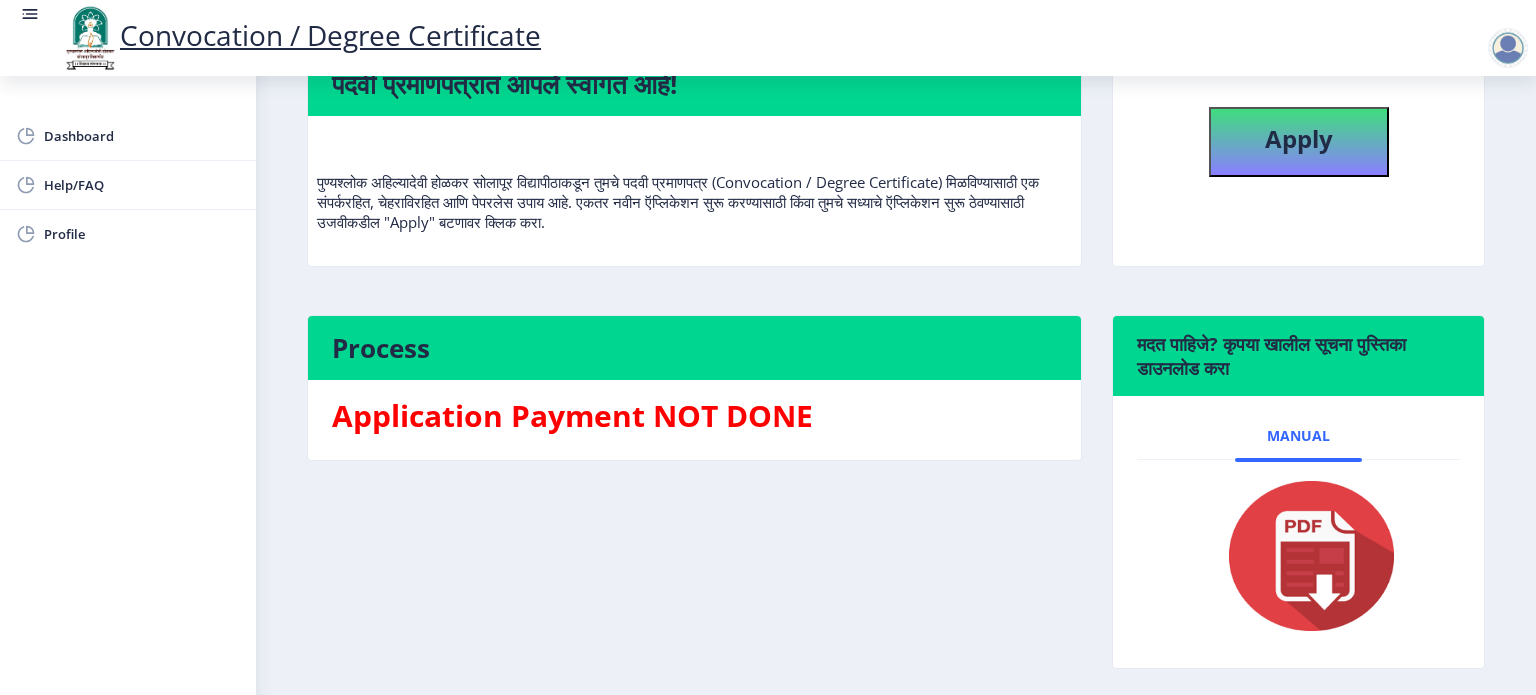 scroll, scrollTop: 200, scrollLeft: 0, axis: vertical 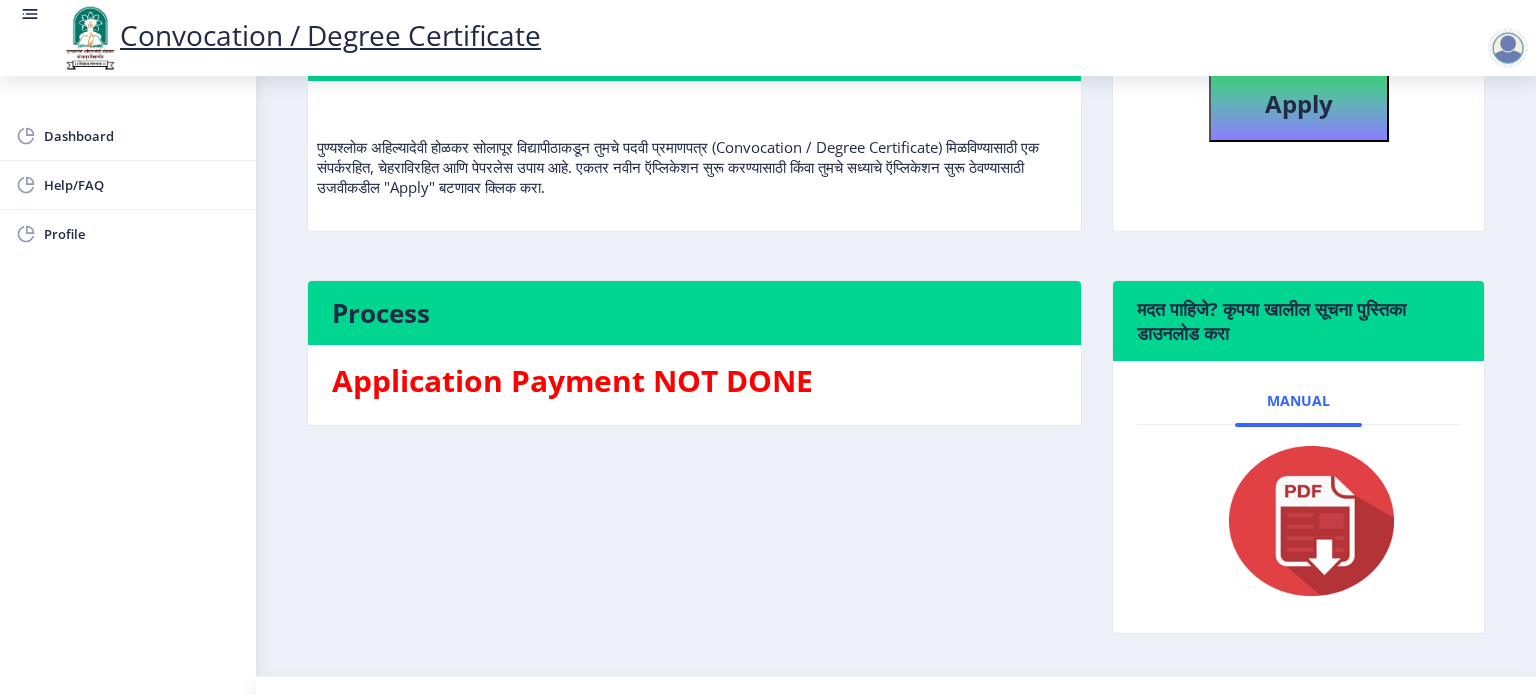 click 